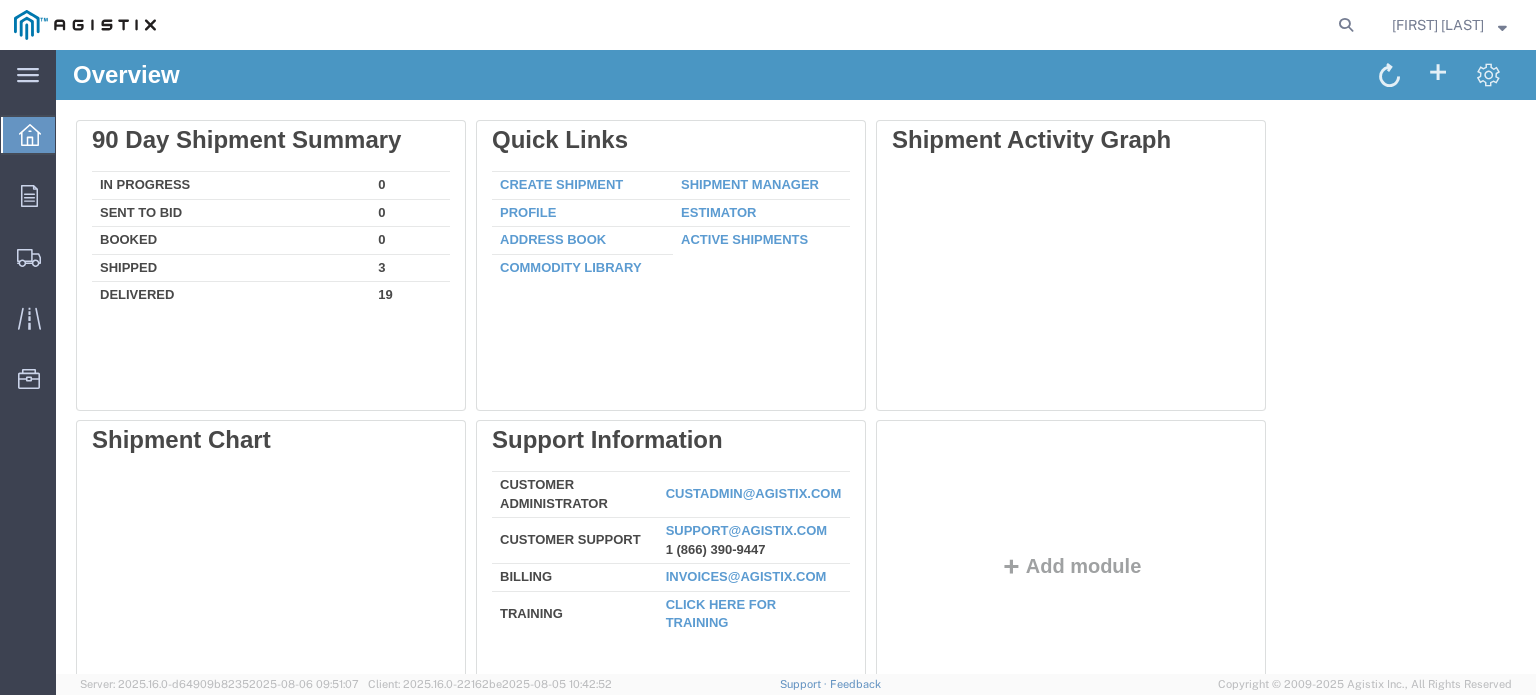 scroll, scrollTop: 0, scrollLeft: 0, axis: both 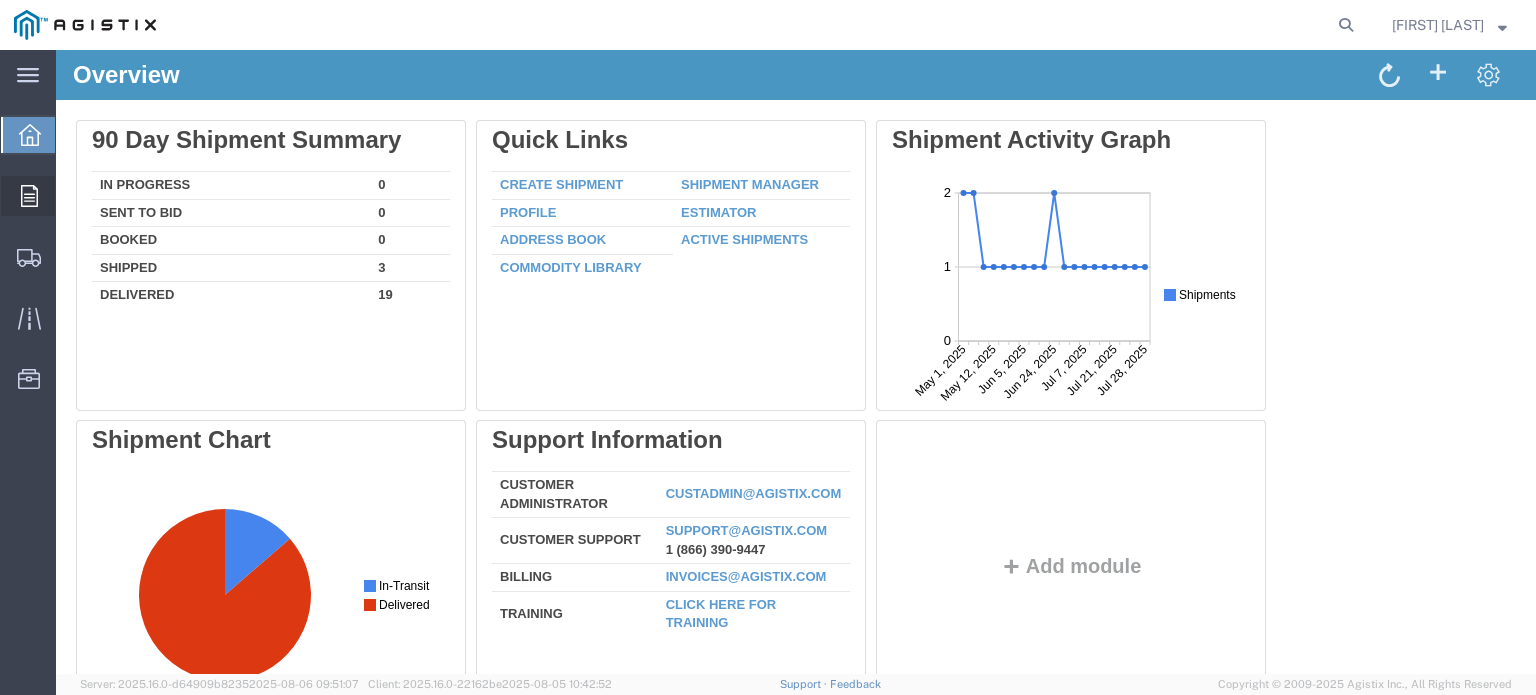 click on "Orders" 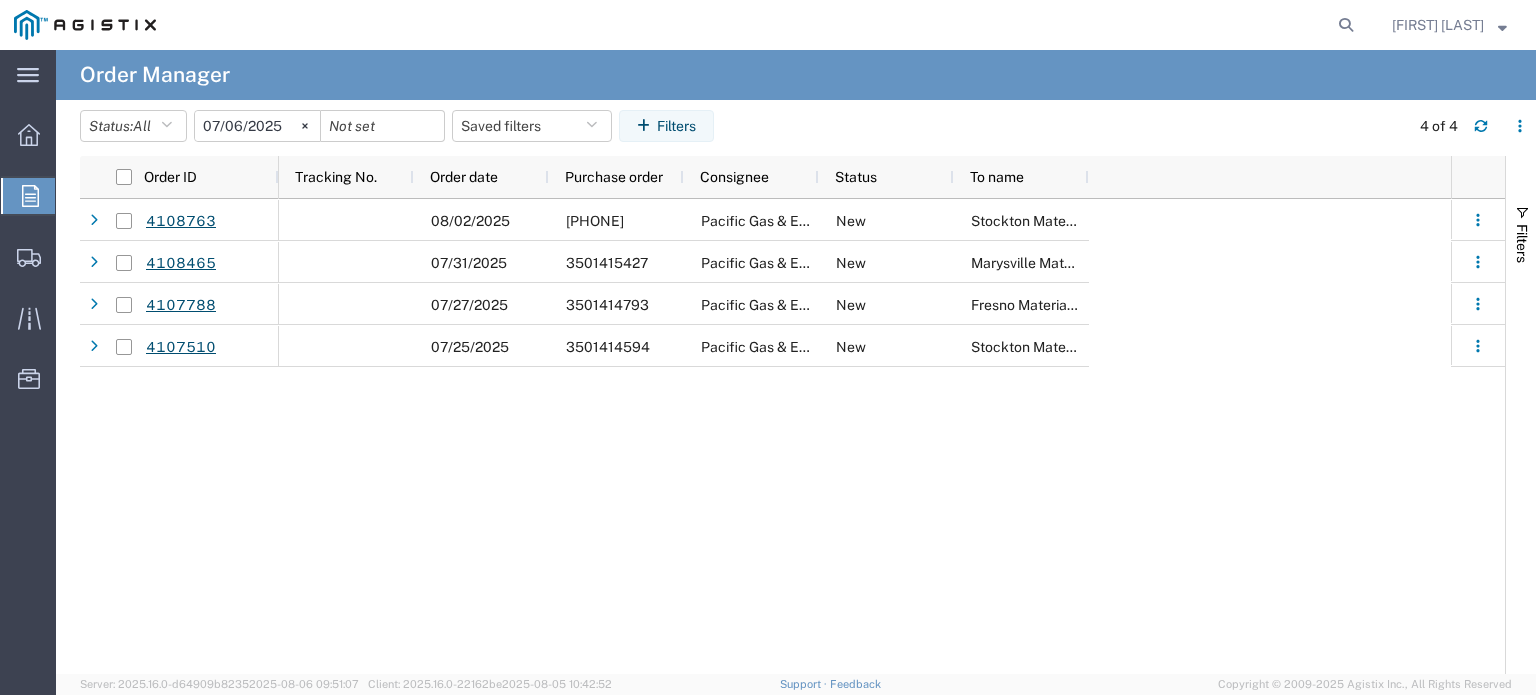 click on "[DATE] [PHONE] [COMPANY] [LOCATION] [DATE] [PHONE] [COMPANY] [LOCATION] [DATE] [PHONE] [COMPANY] [LOCATION] [DATE] [PHONE] [COMPANY] [LOCATION]" 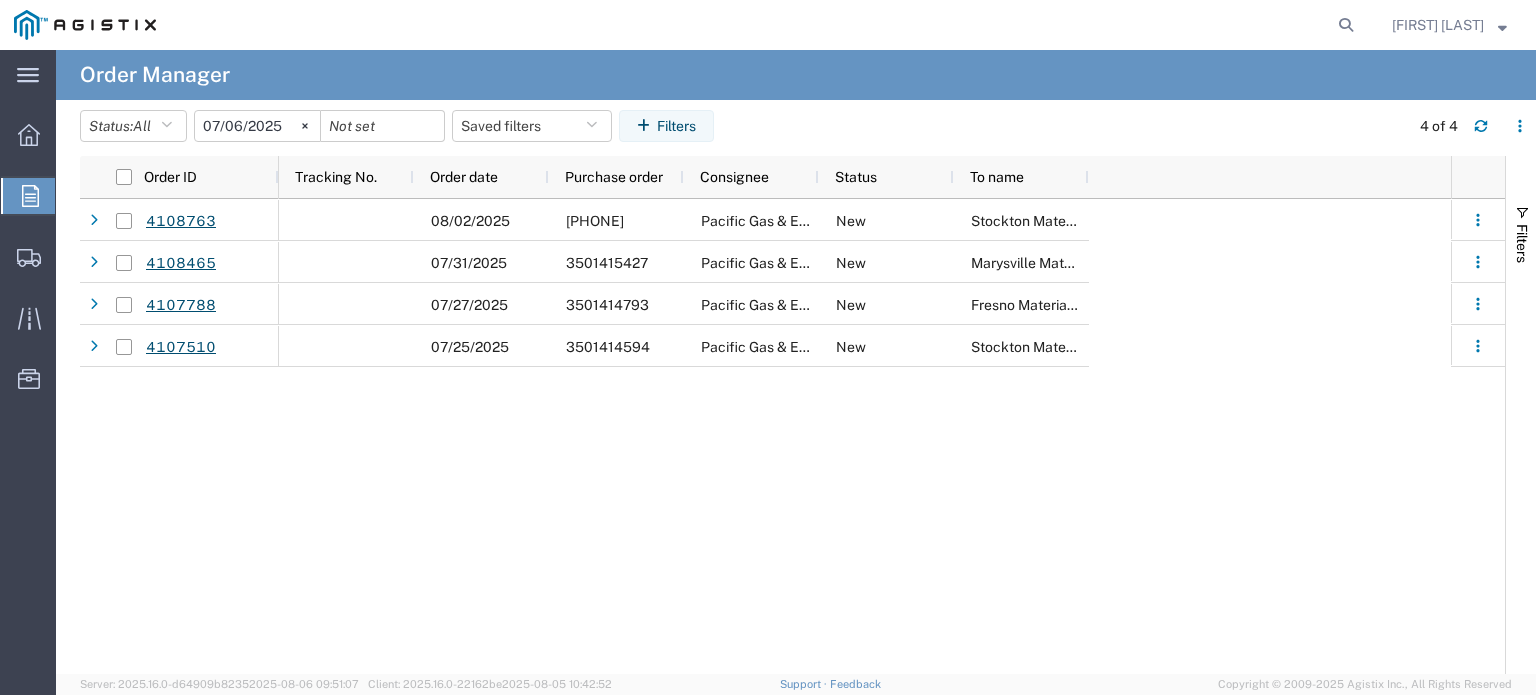 click on "2025-07-06" 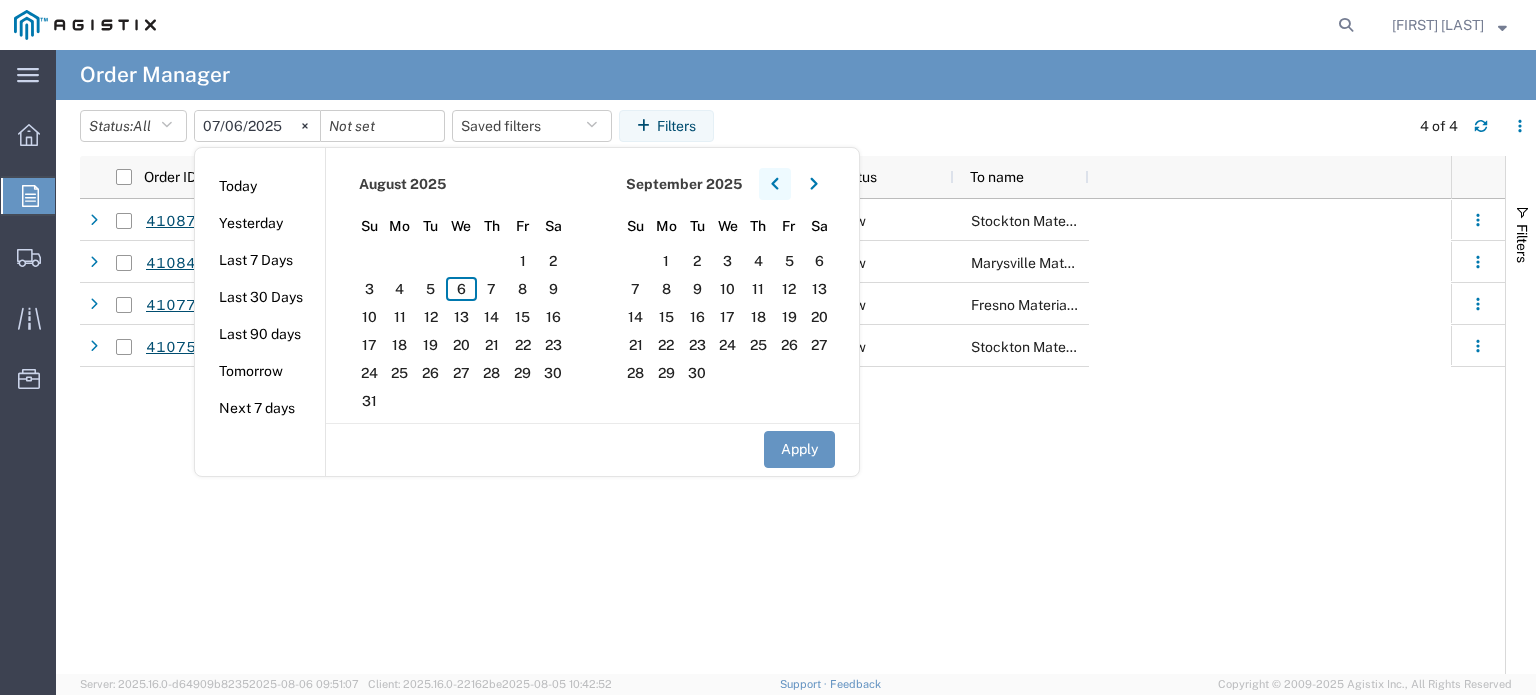 click 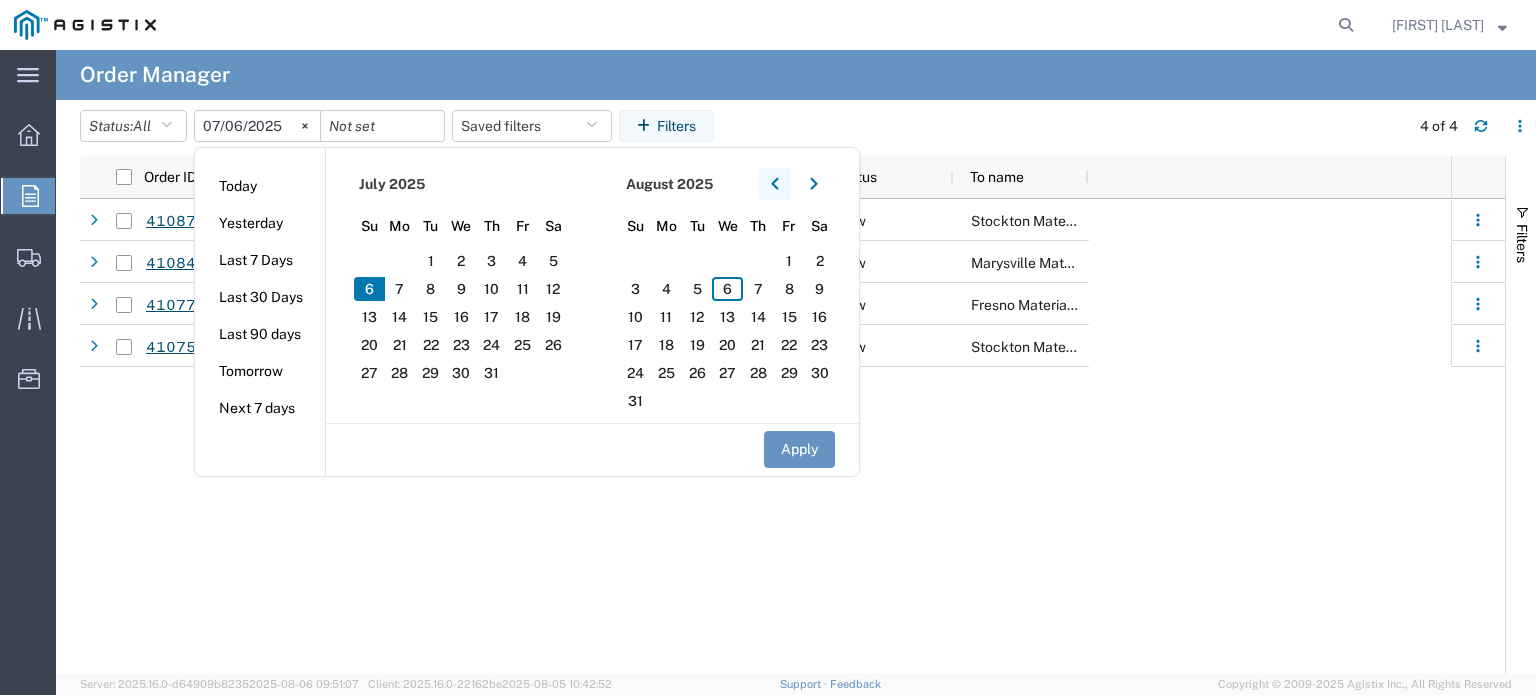 click 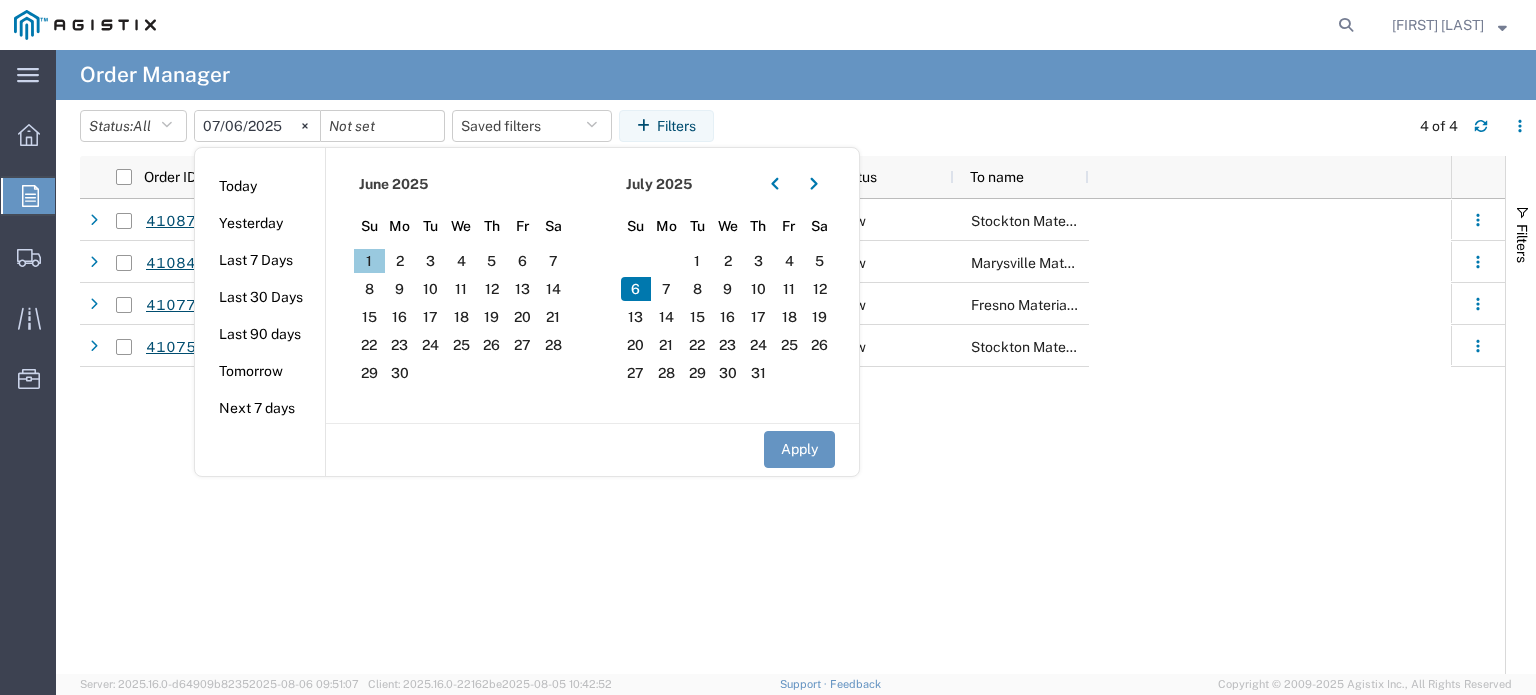 click on "1" 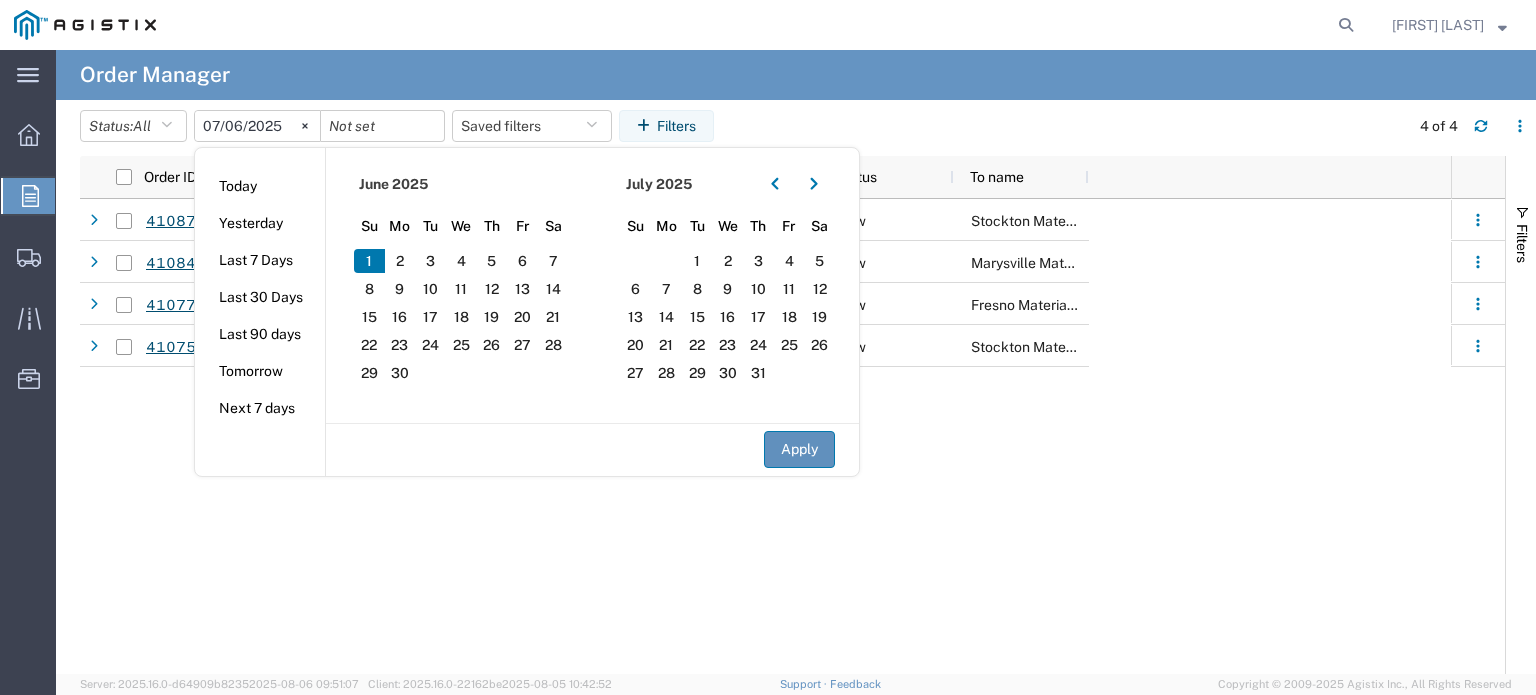 click on "Apply" 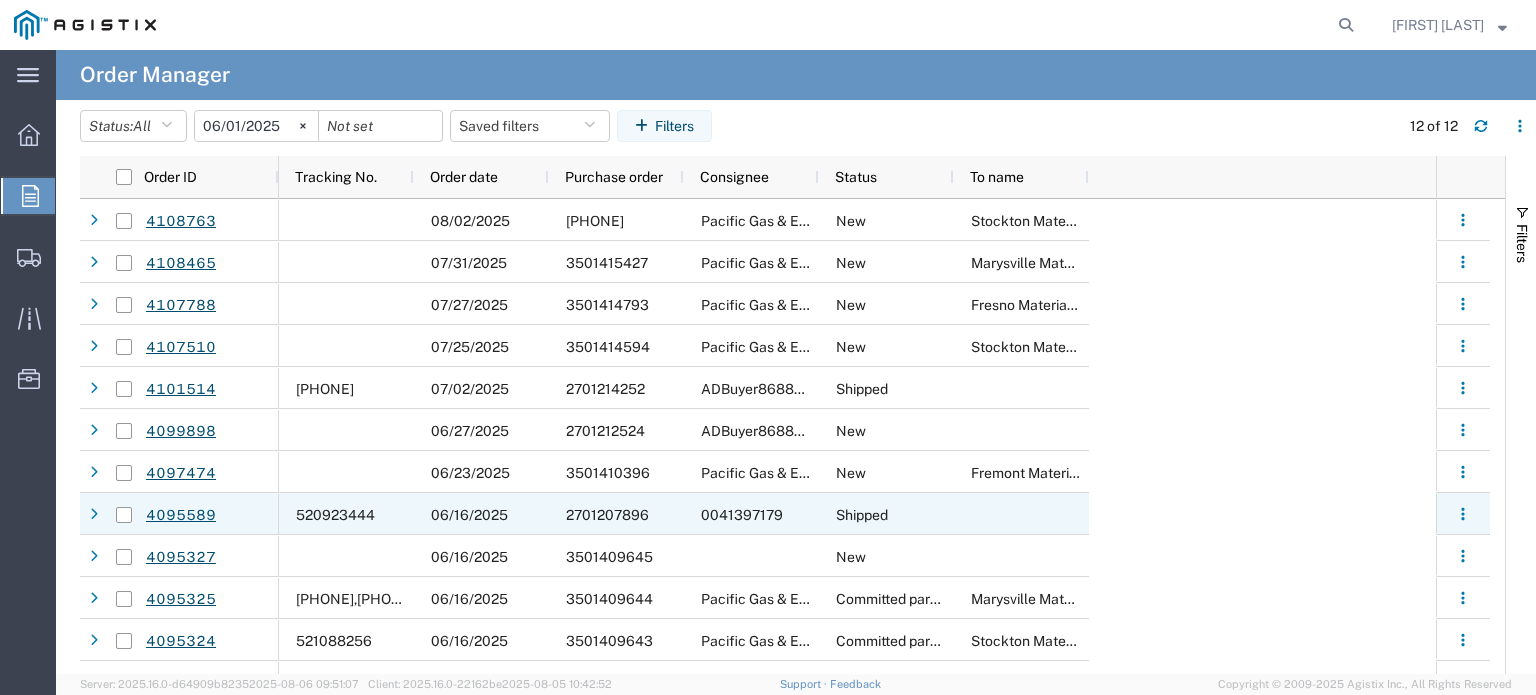 scroll, scrollTop: 29, scrollLeft: 0, axis: vertical 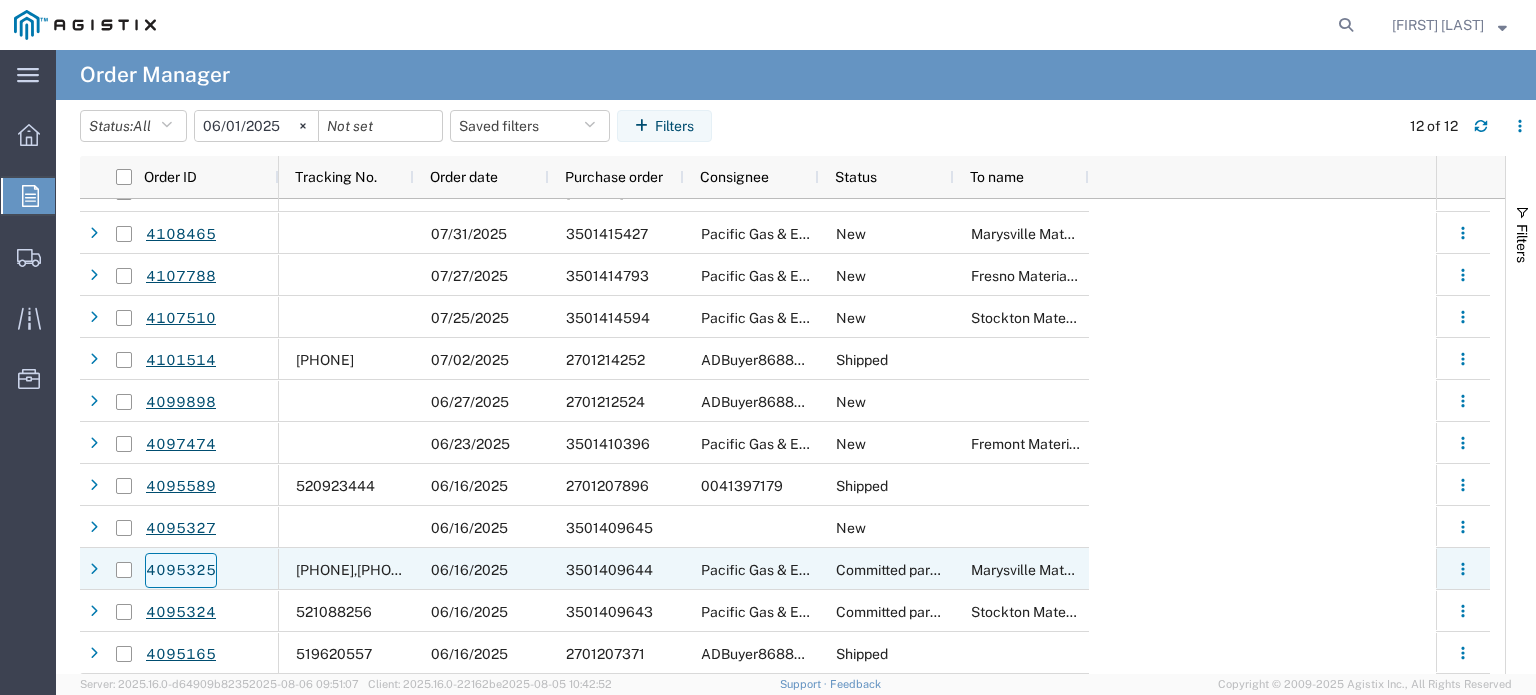 drag, startPoint x: 120, startPoint y: 571, endPoint x: 163, endPoint y: 569, distance: 43.046486 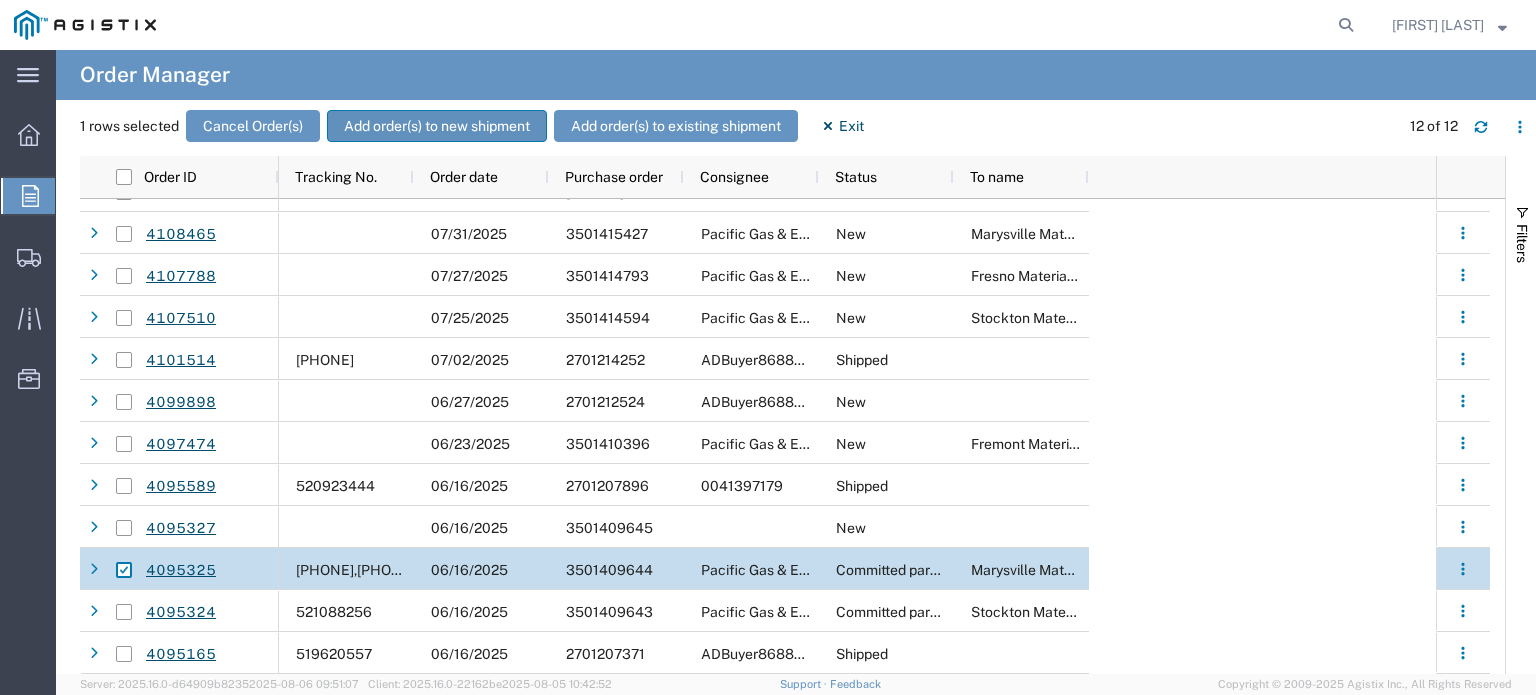 click on "Add order(s) to new shipment" 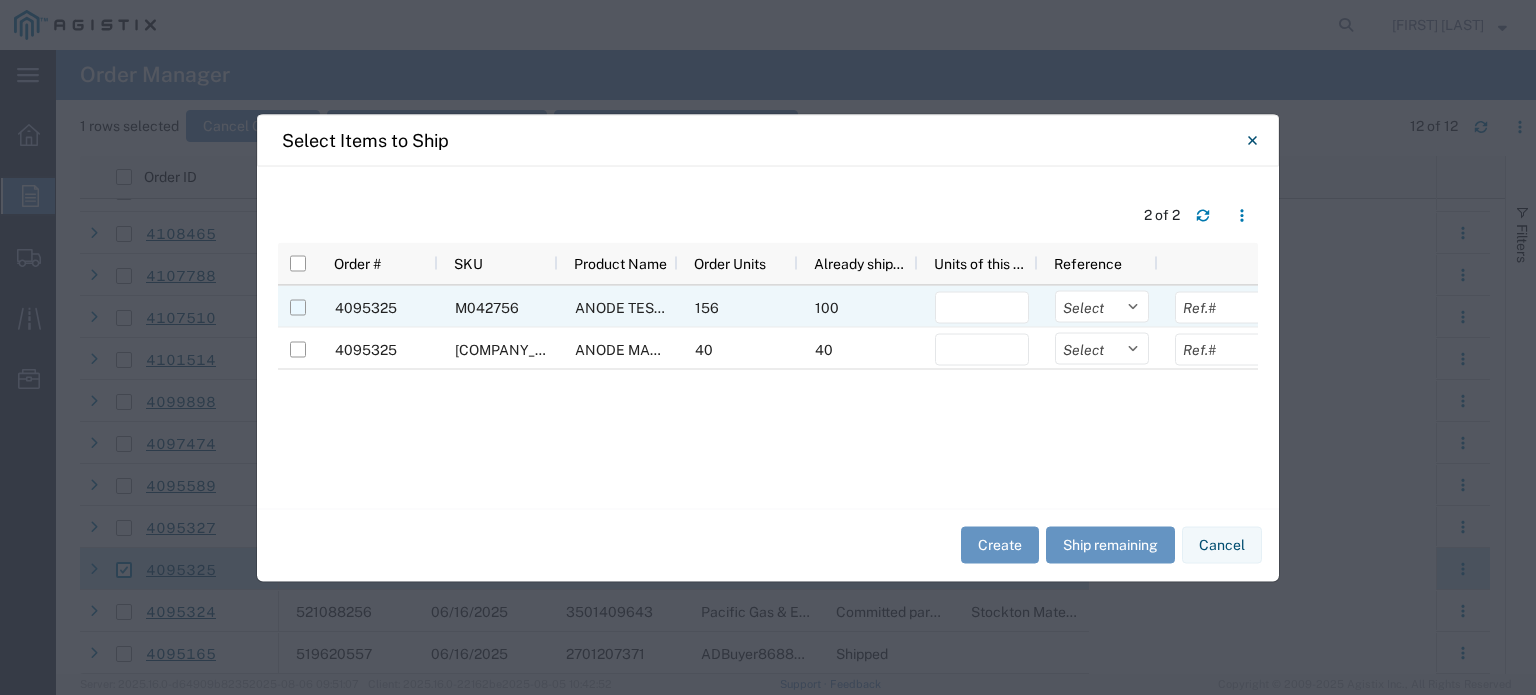click at bounding box center (298, 307) 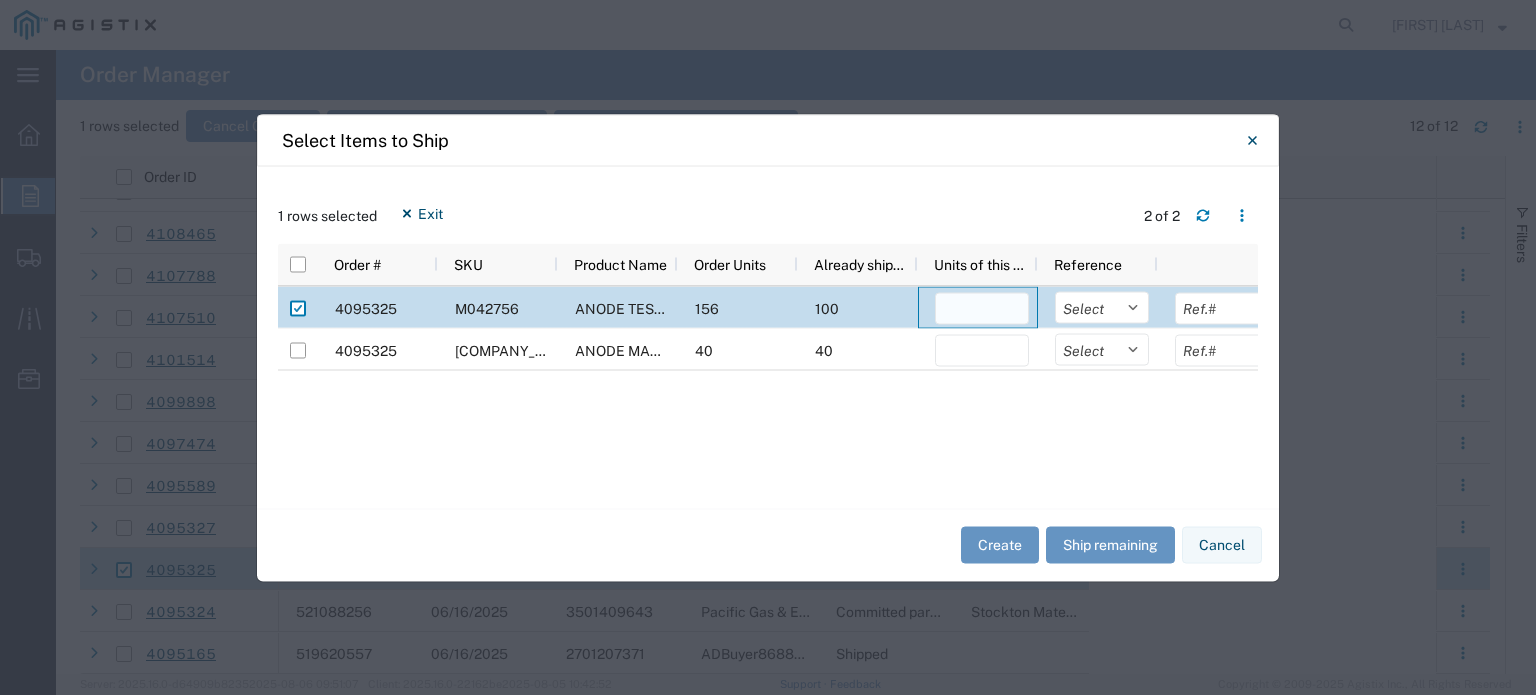click 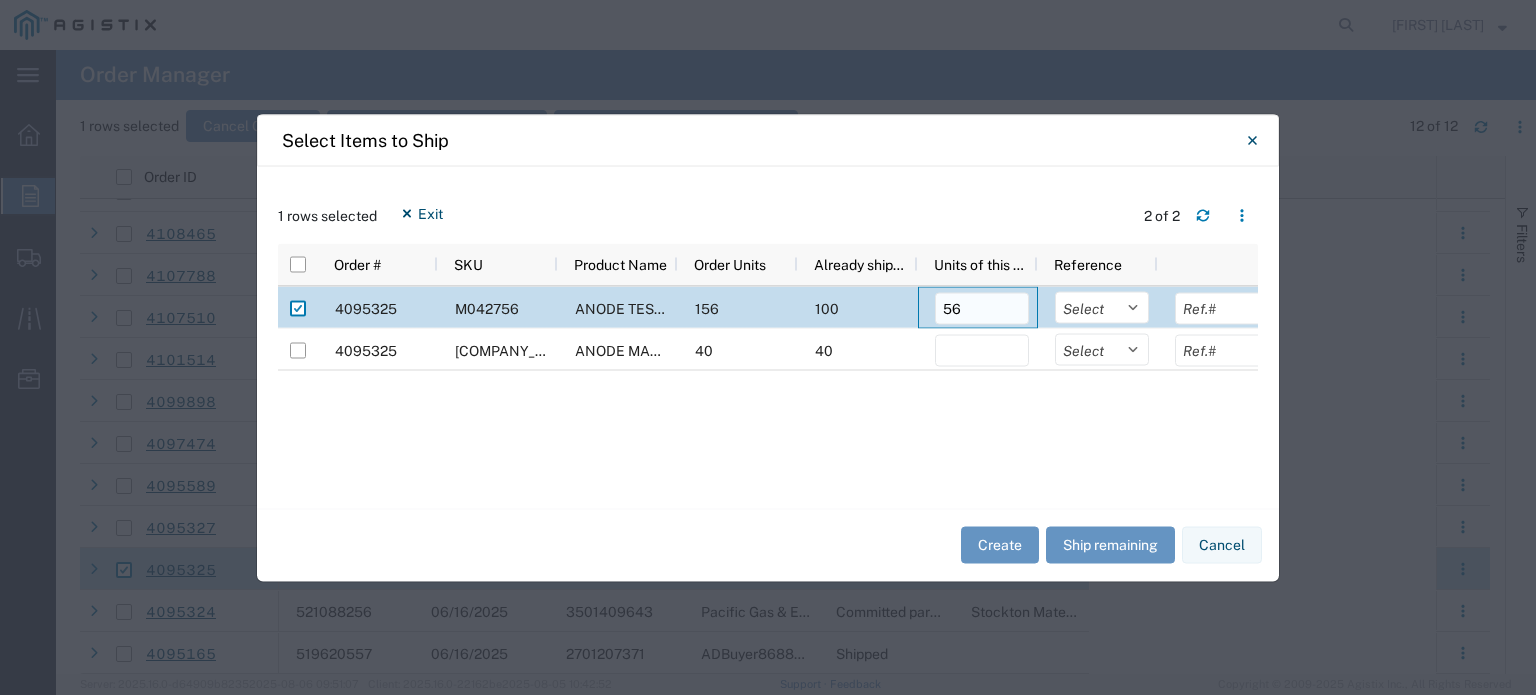 type on "56" 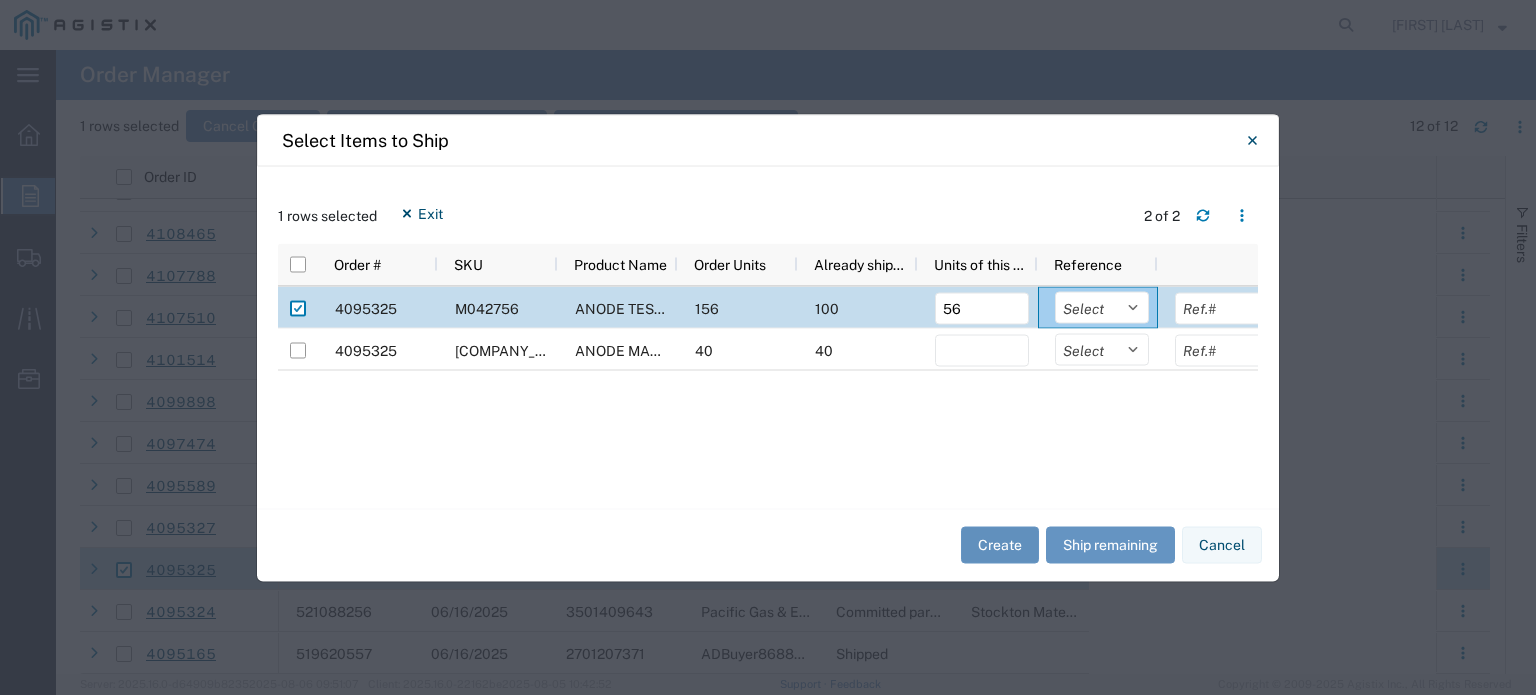 click on "Create" 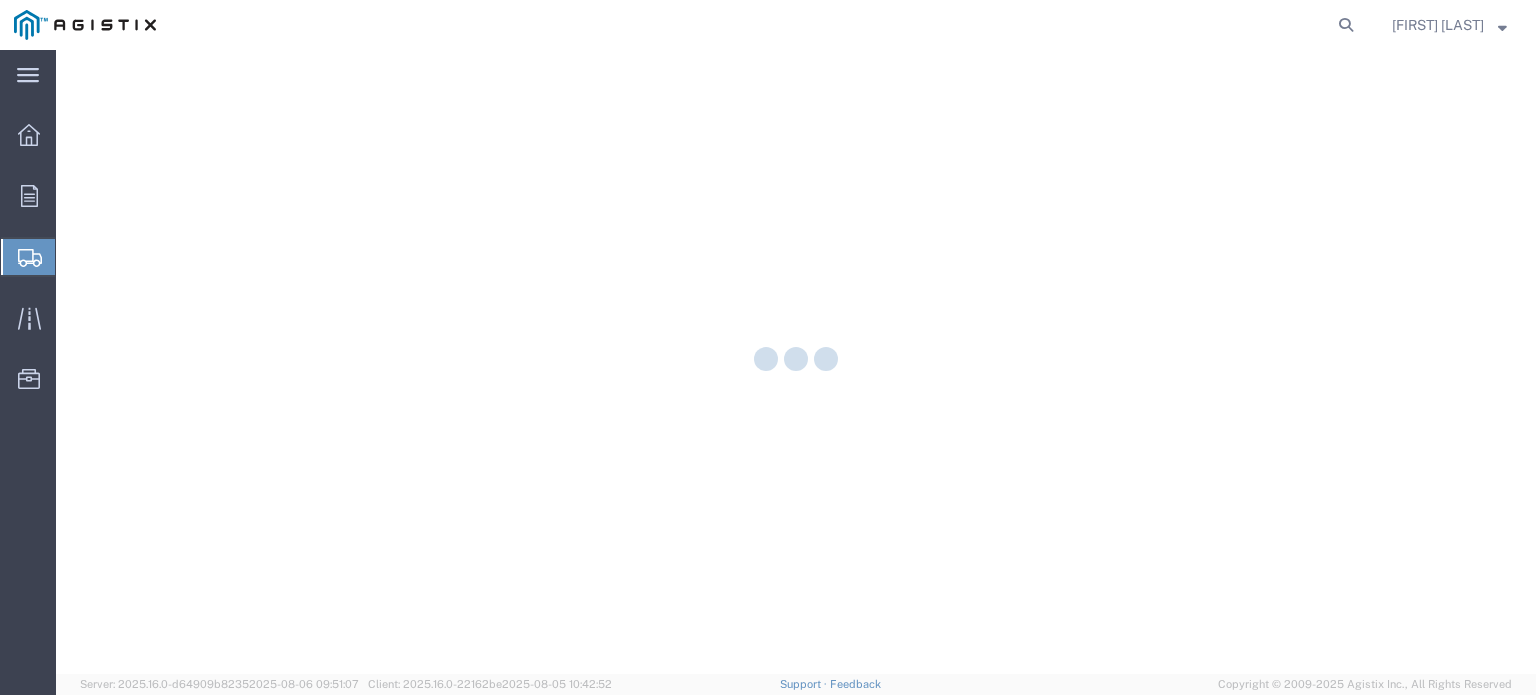 scroll, scrollTop: 0, scrollLeft: 0, axis: both 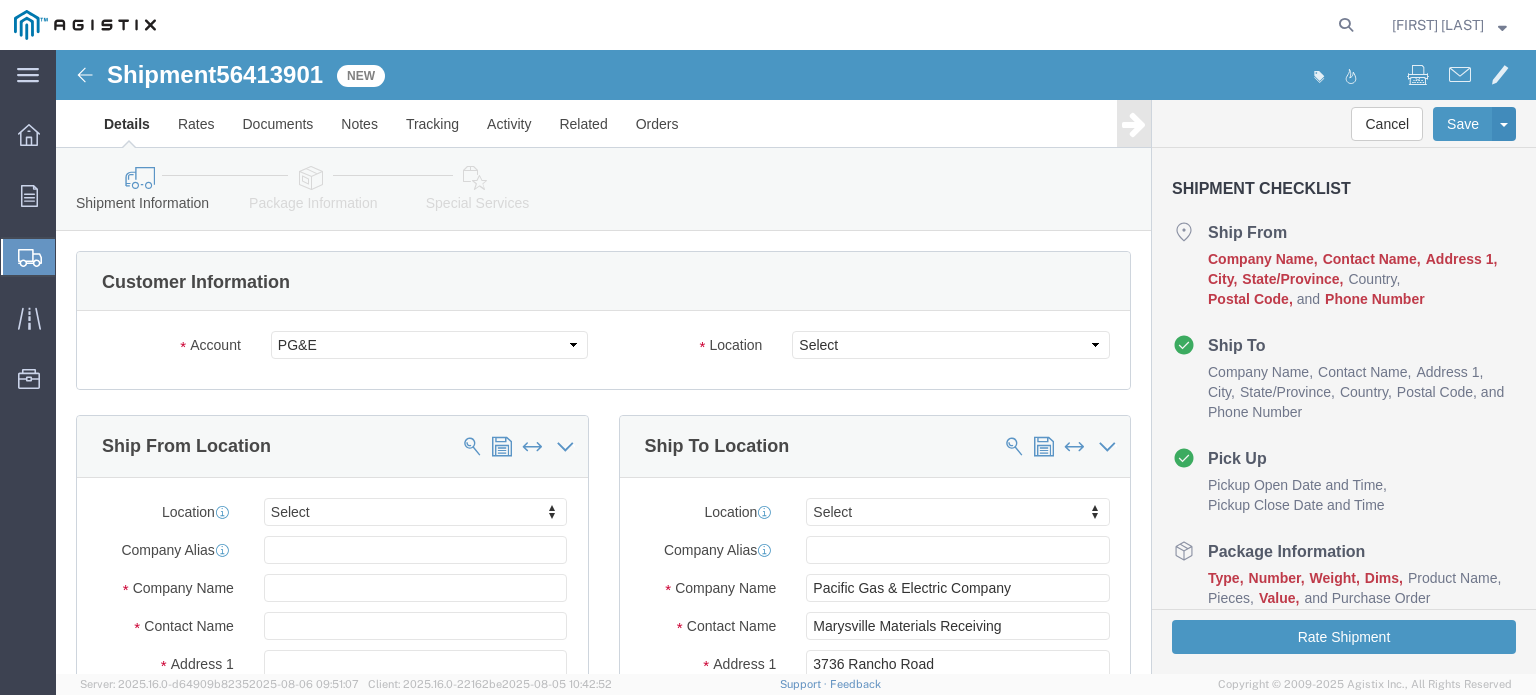 select 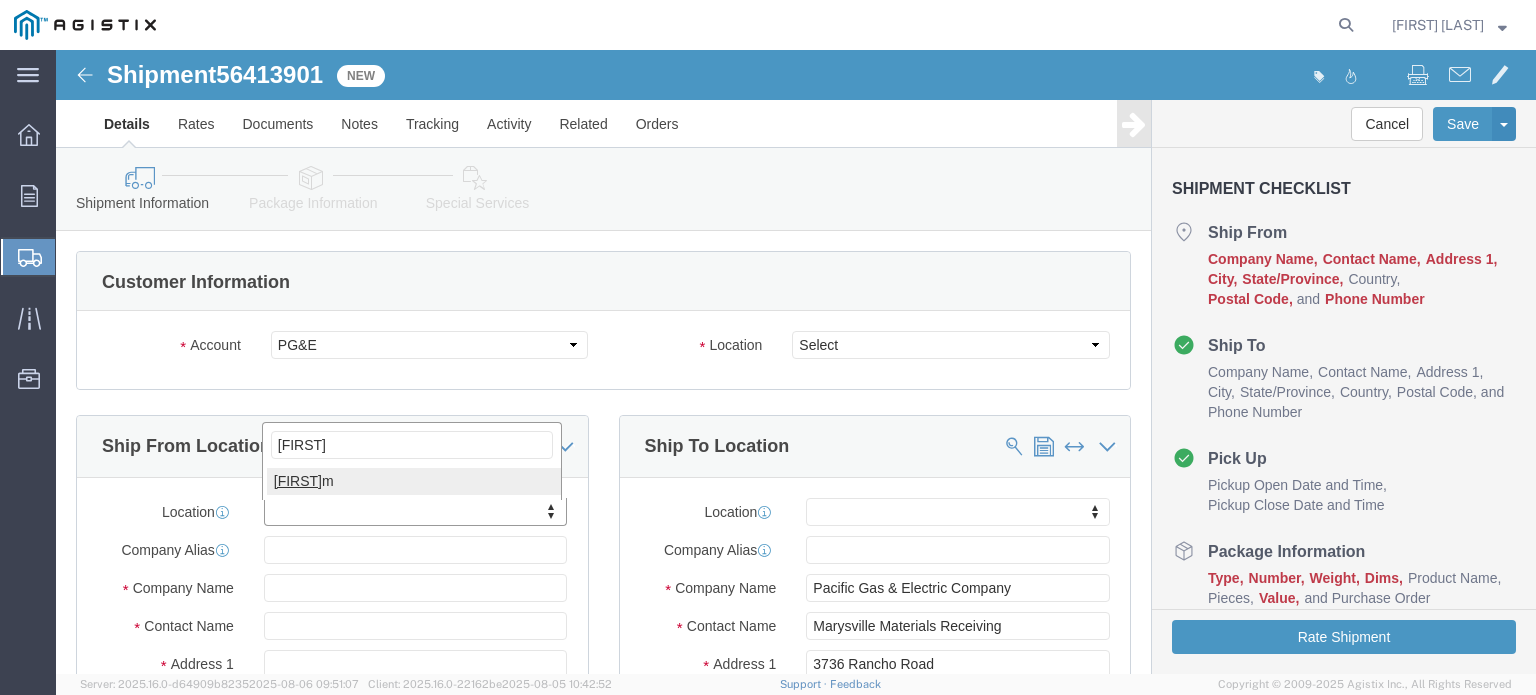 type on "[FIRST]" 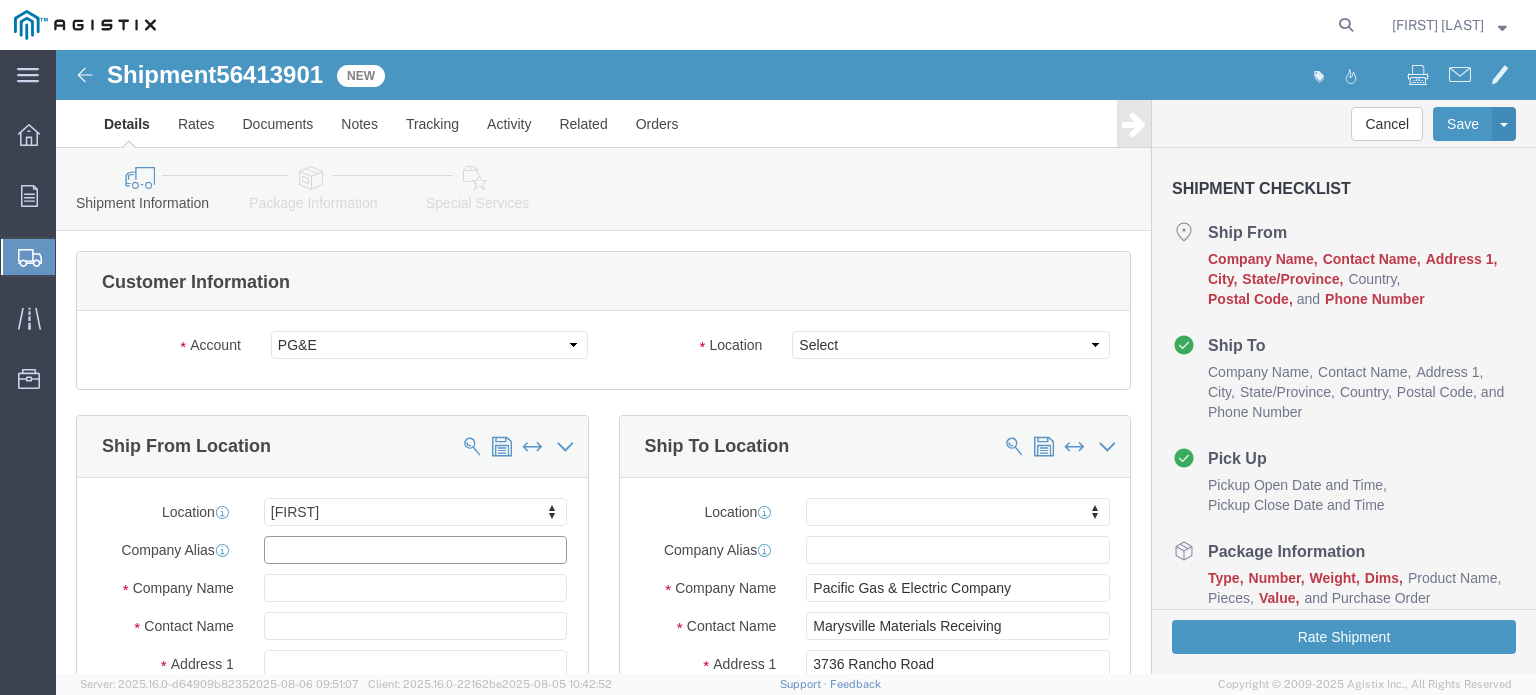 select on "51552" 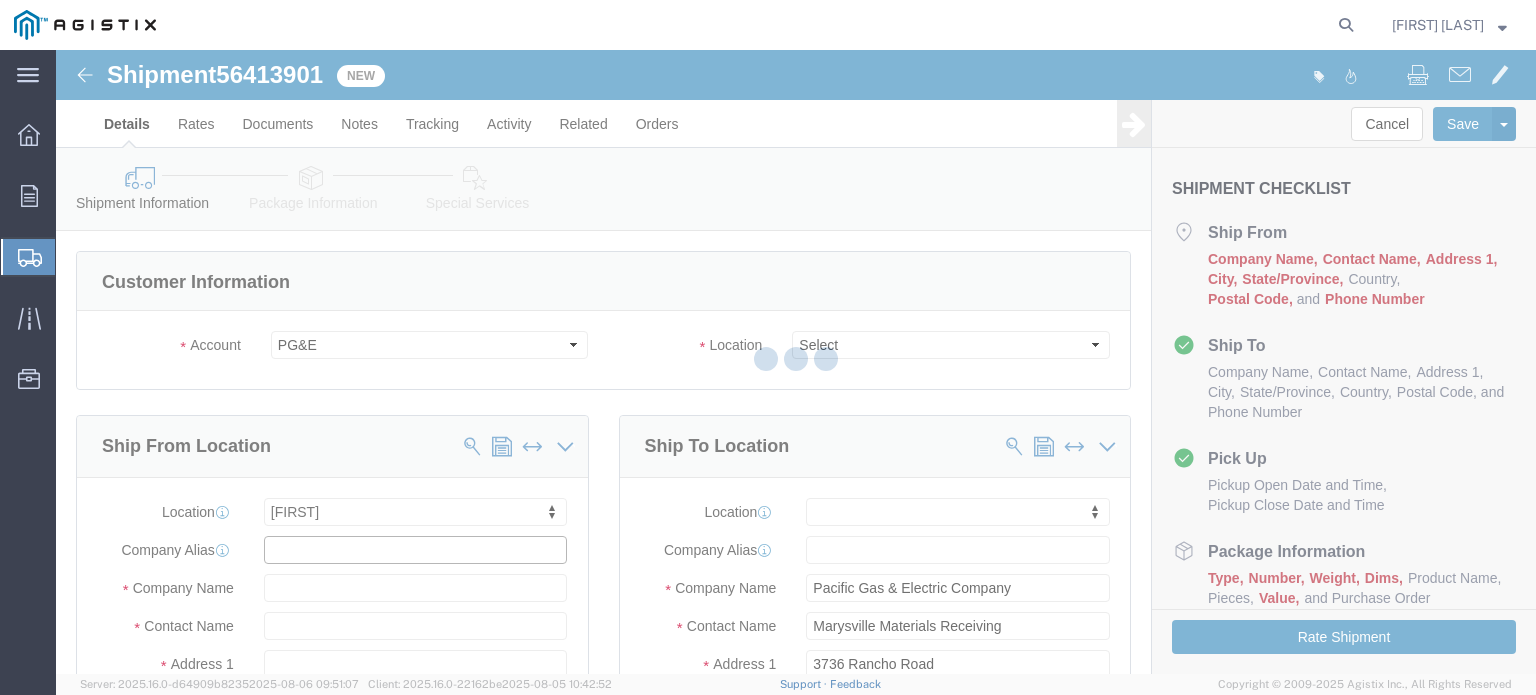 select on "ON" 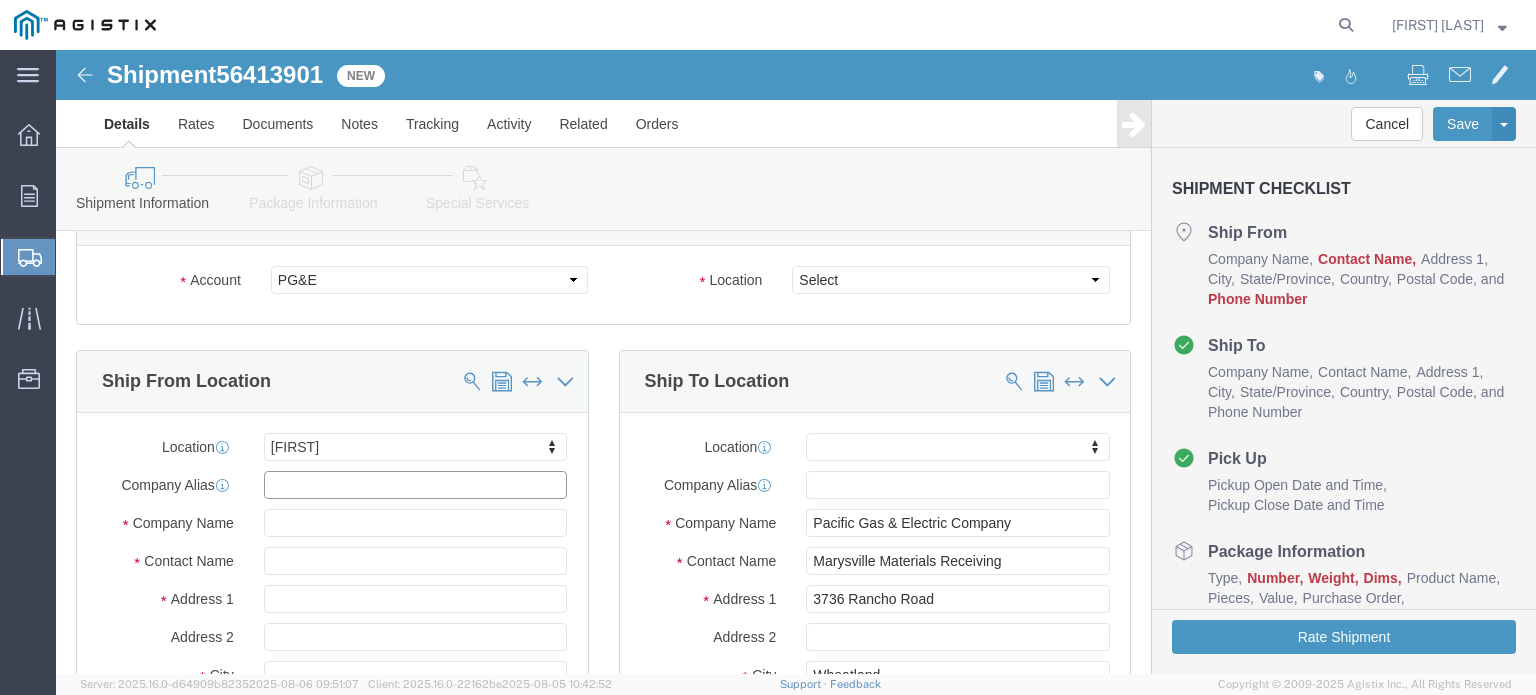 scroll, scrollTop: 100, scrollLeft: 0, axis: vertical 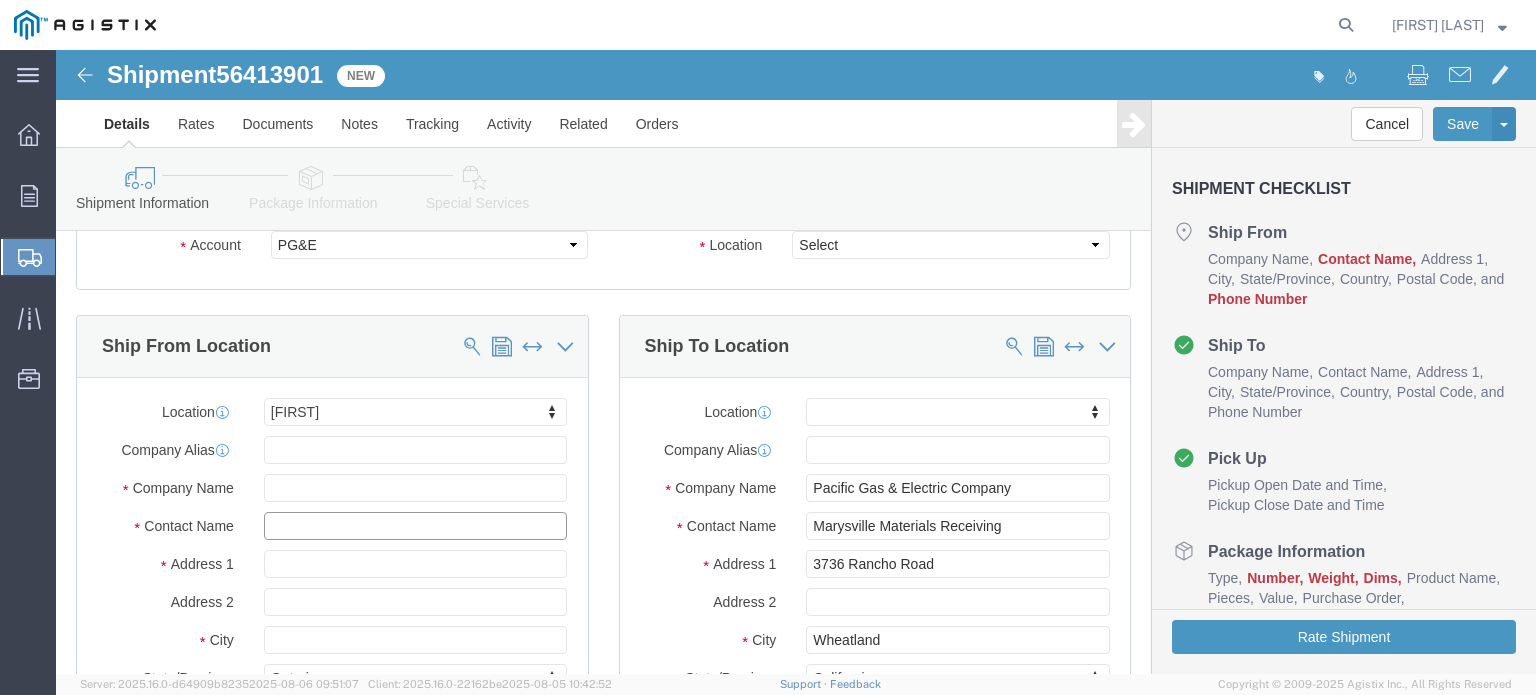 click 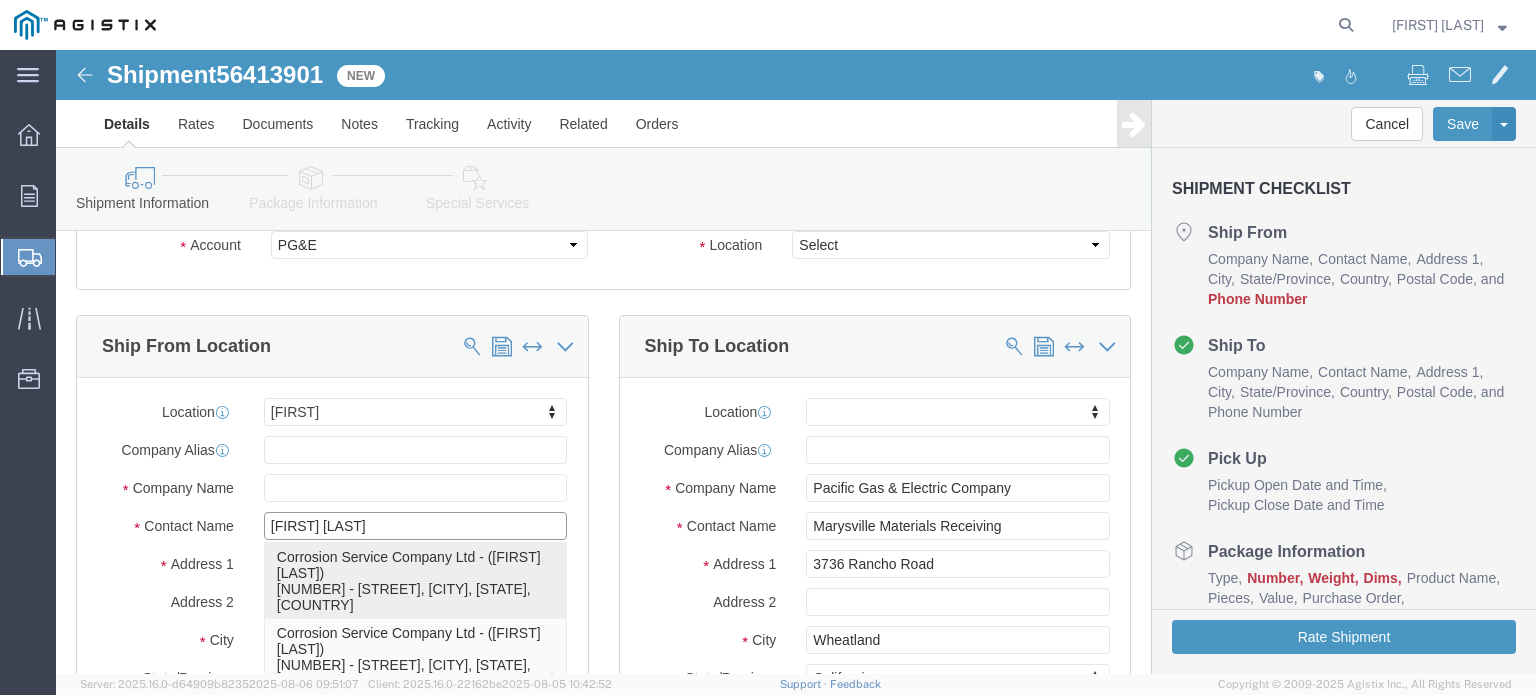 type on "[FIRST] [LAST]" 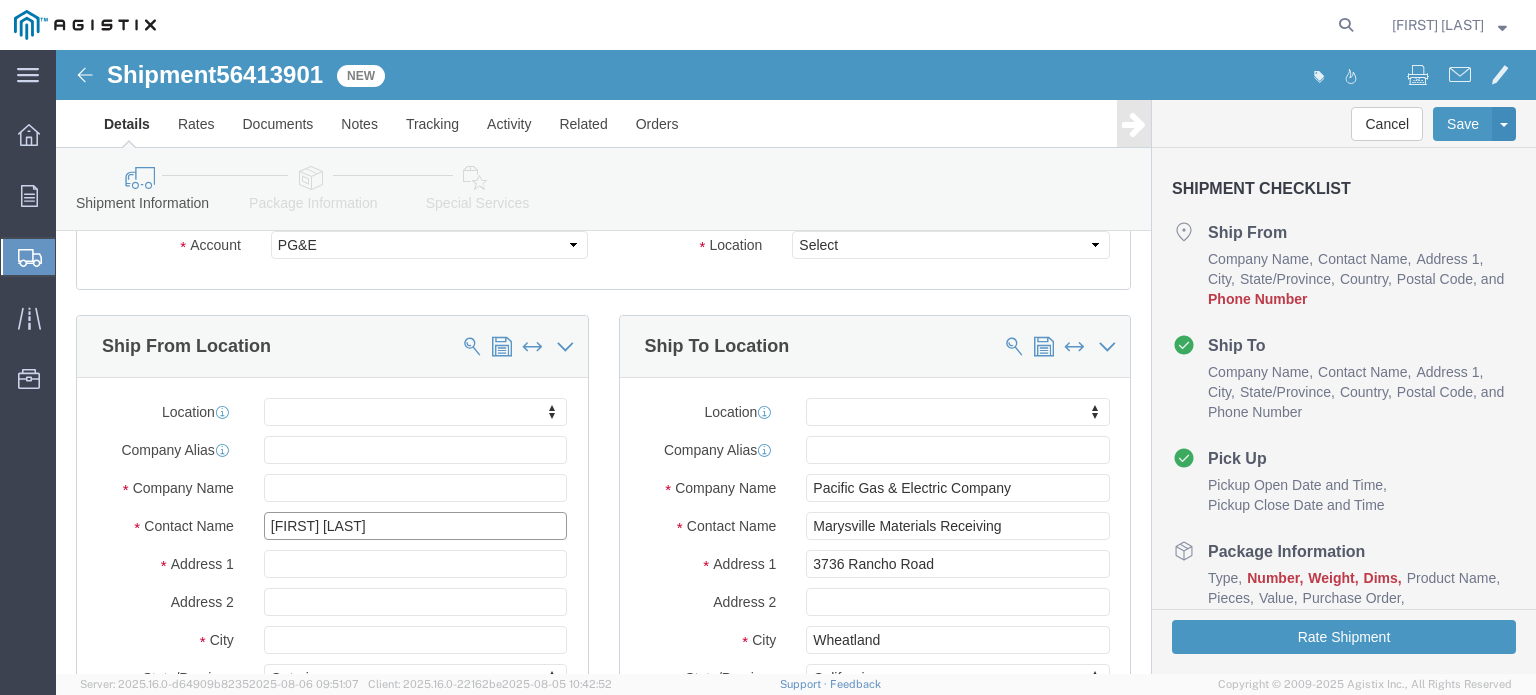 type on "[FIRST] [LAST]" 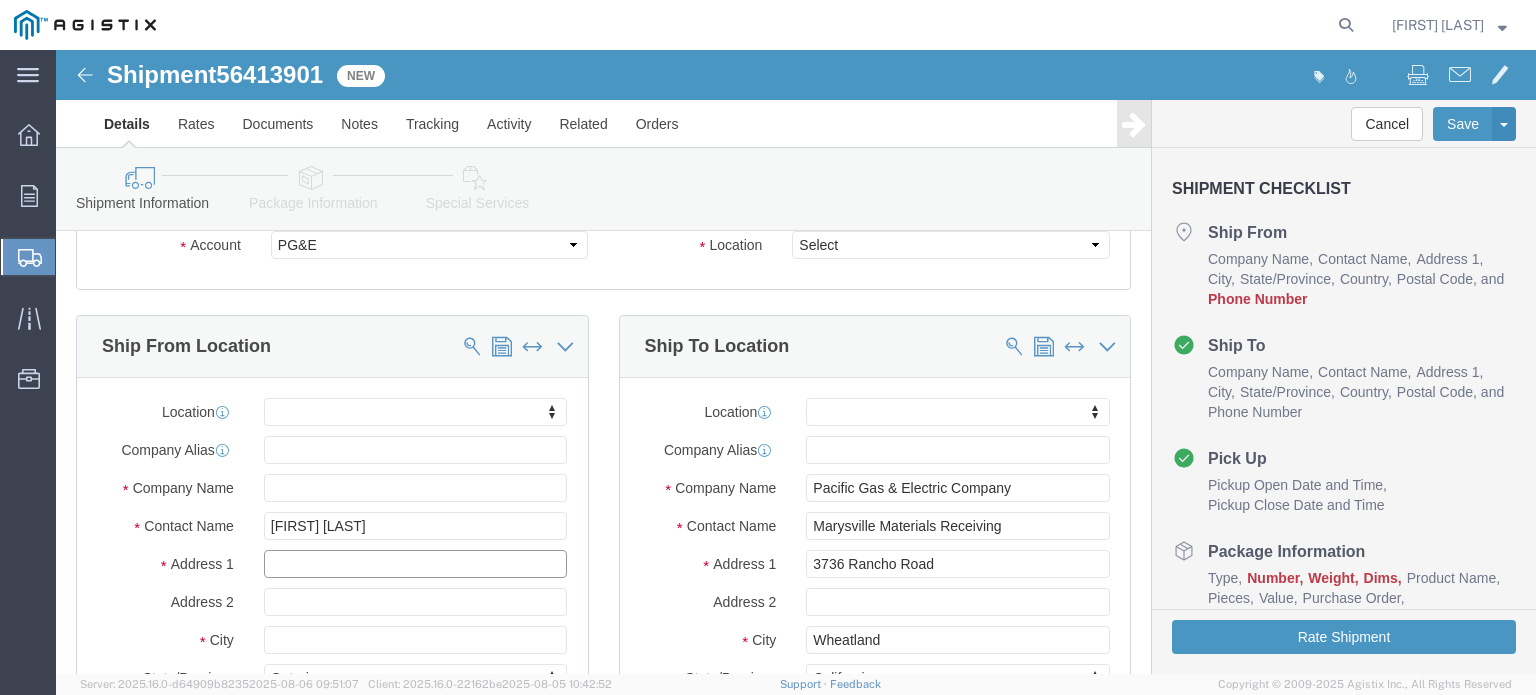 type on "[NUMBER] - [STREET] [LOCATION]" 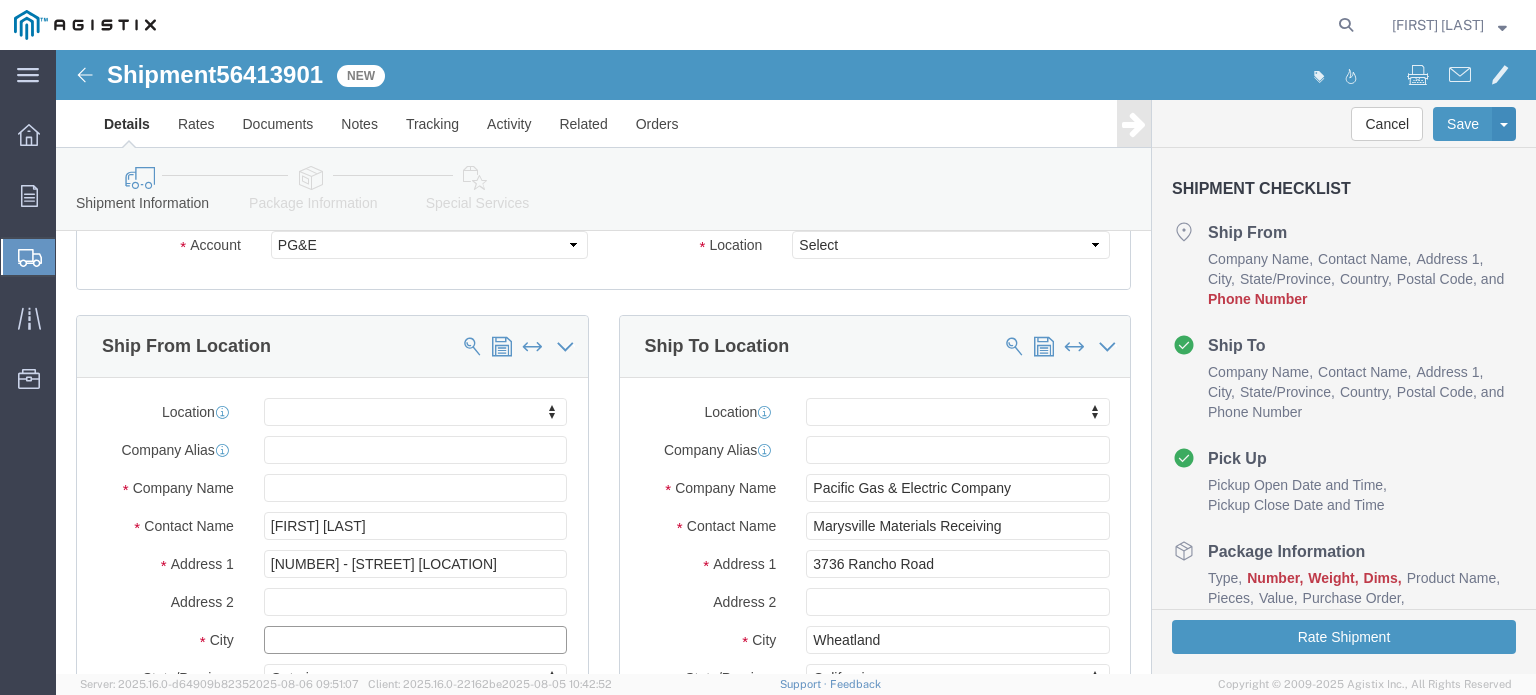 type on "[FIRST]" 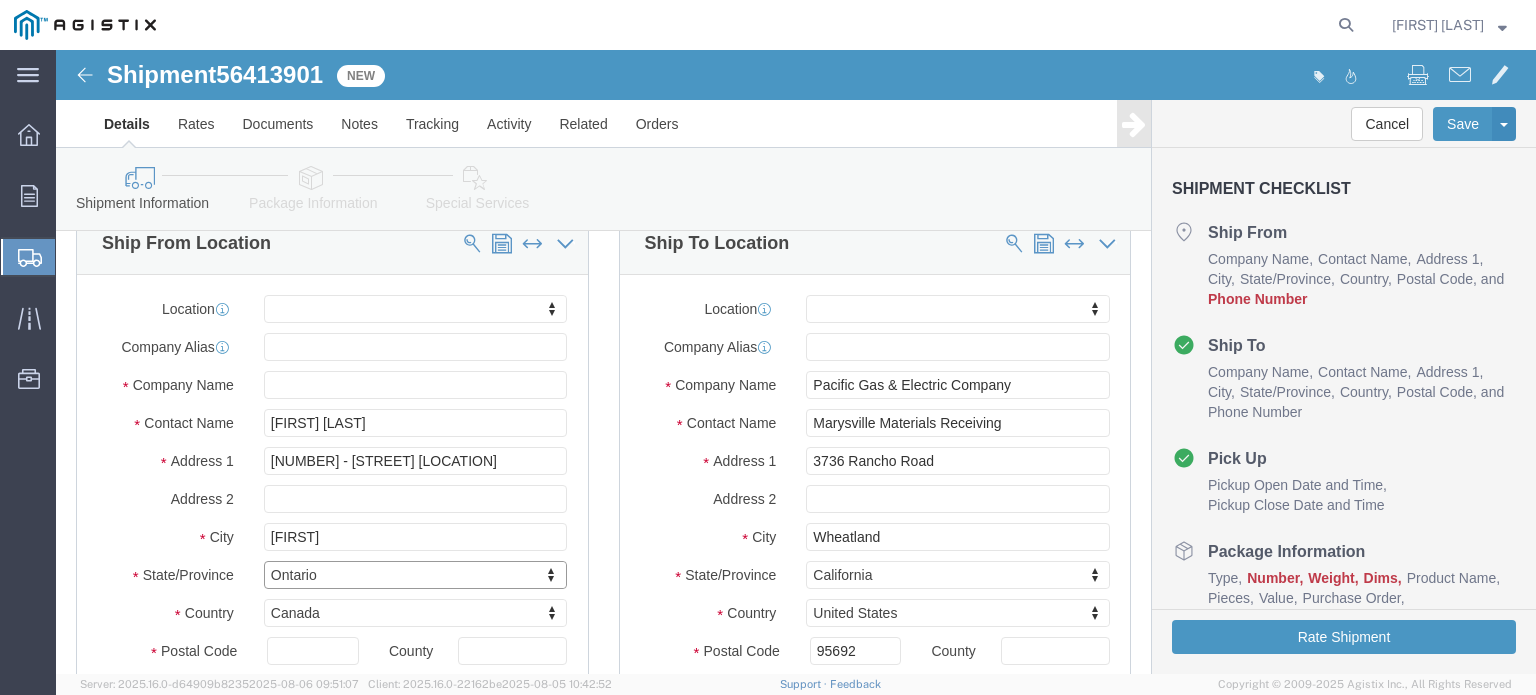 scroll, scrollTop: 400, scrollLeft: 0, axis: vertical 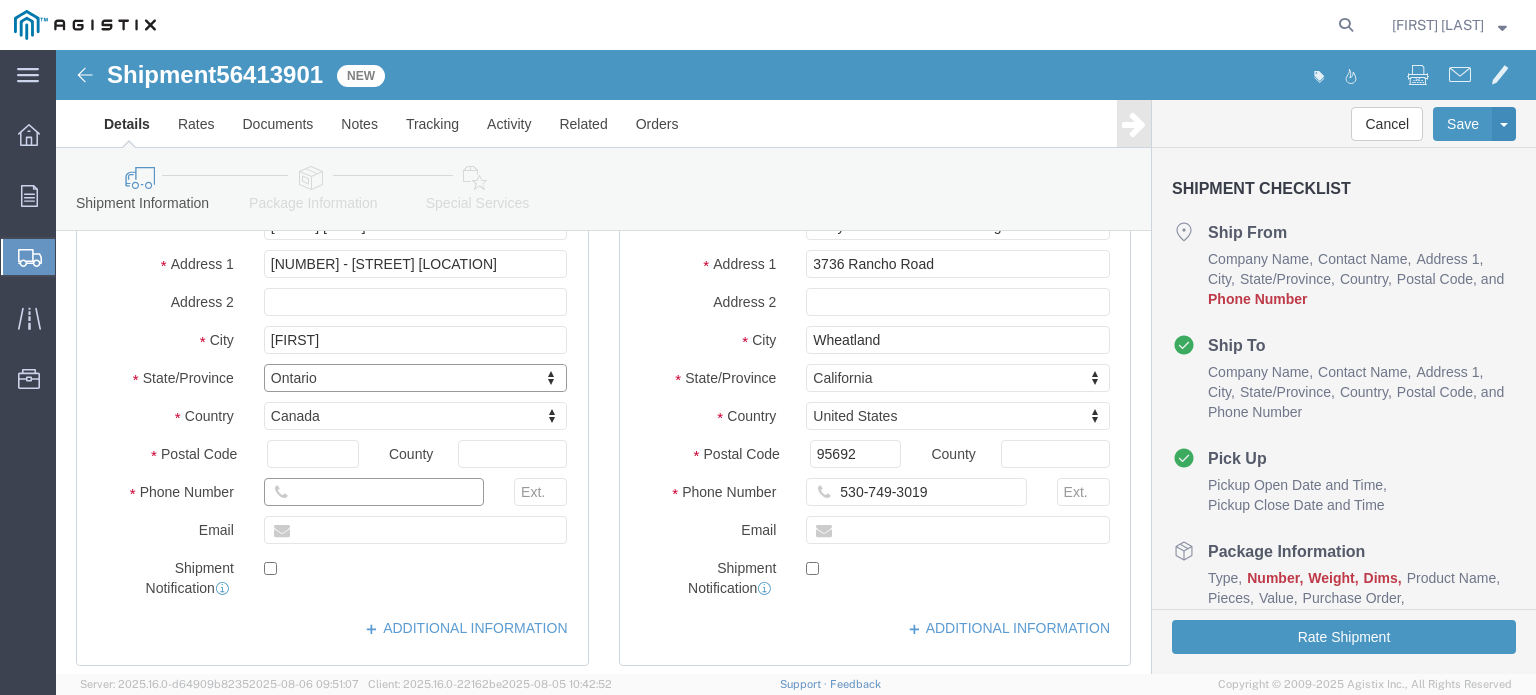 click 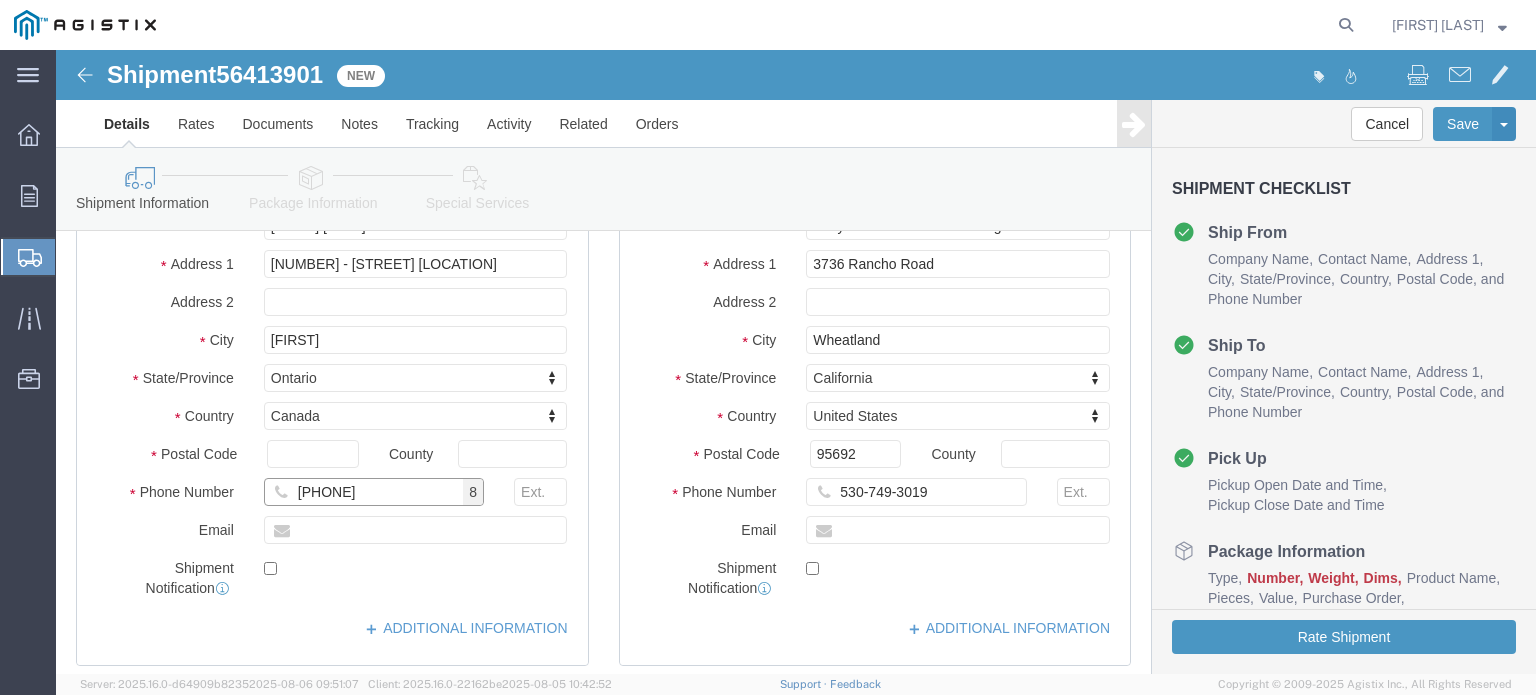 type on "[PHONE]" 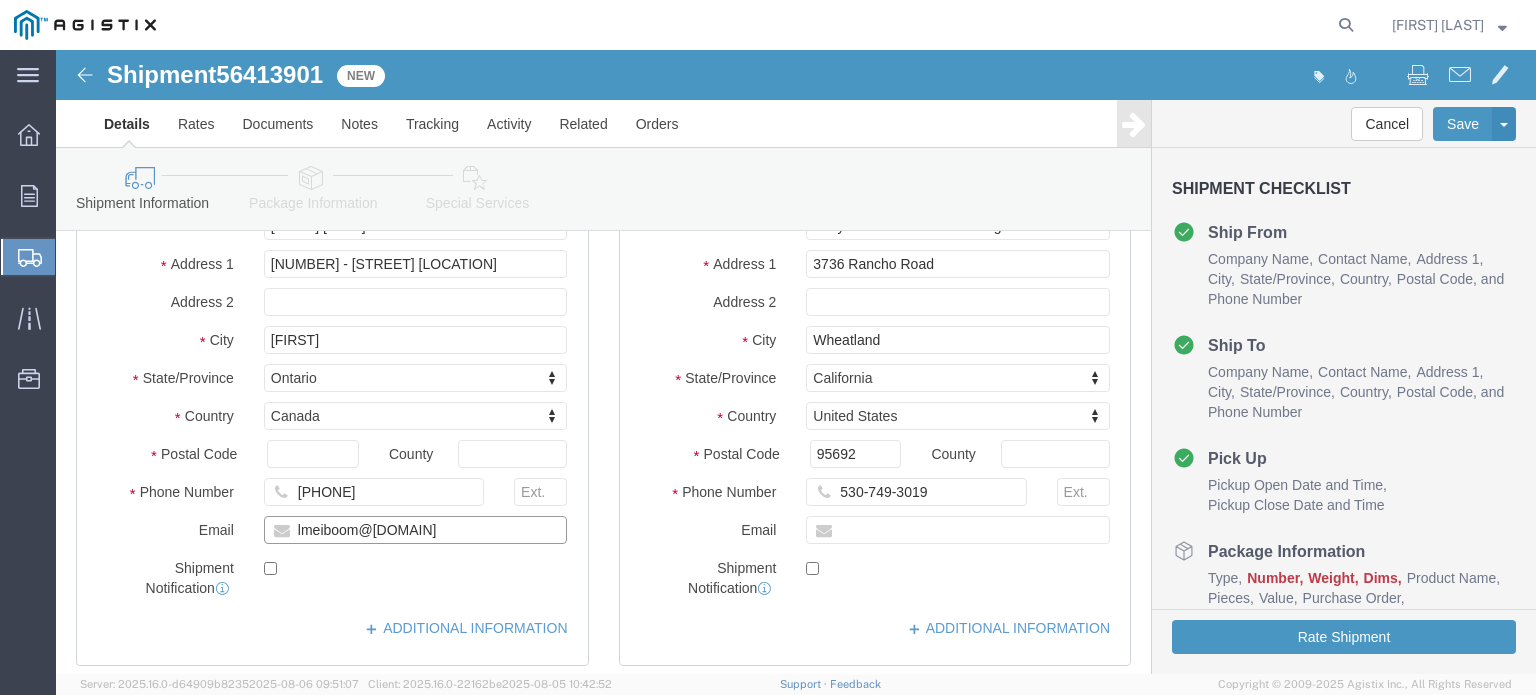 type on "lmeiboom@[DOMAIN]" 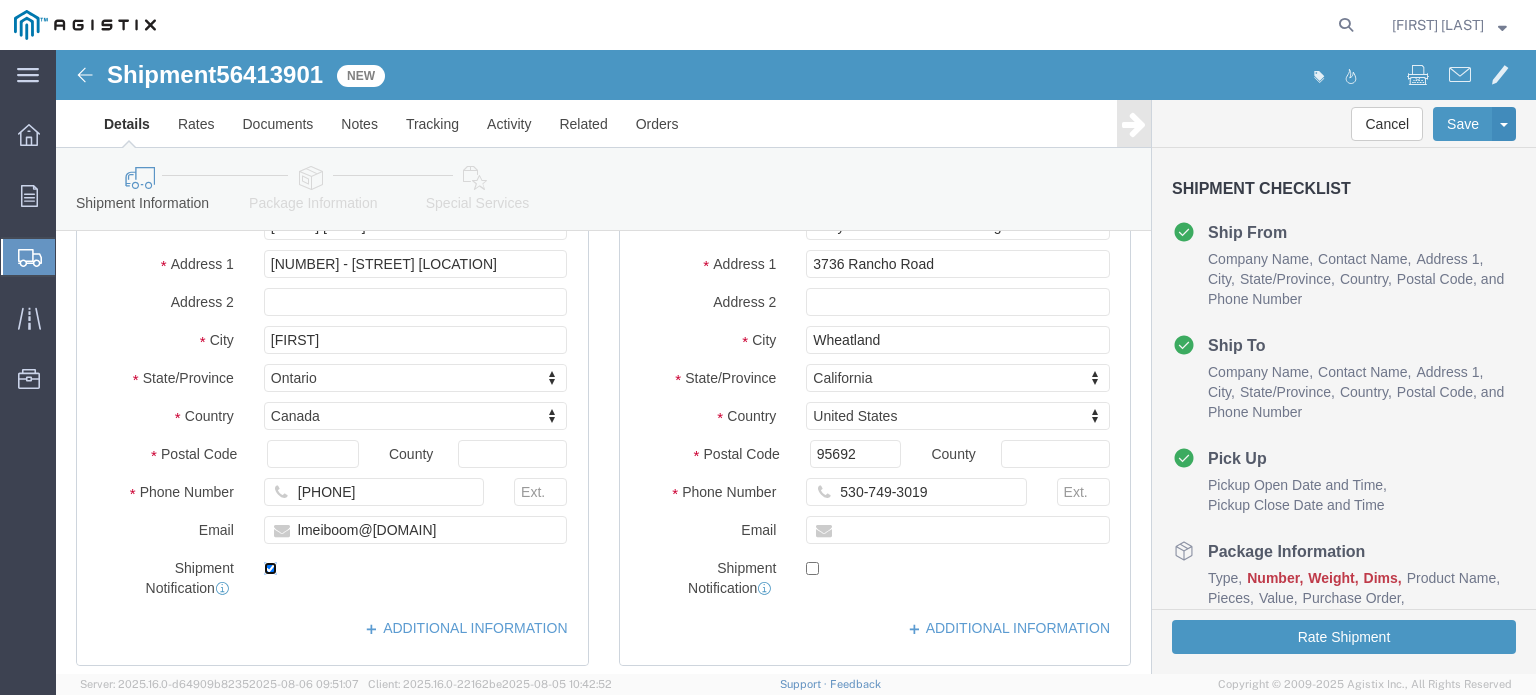 click 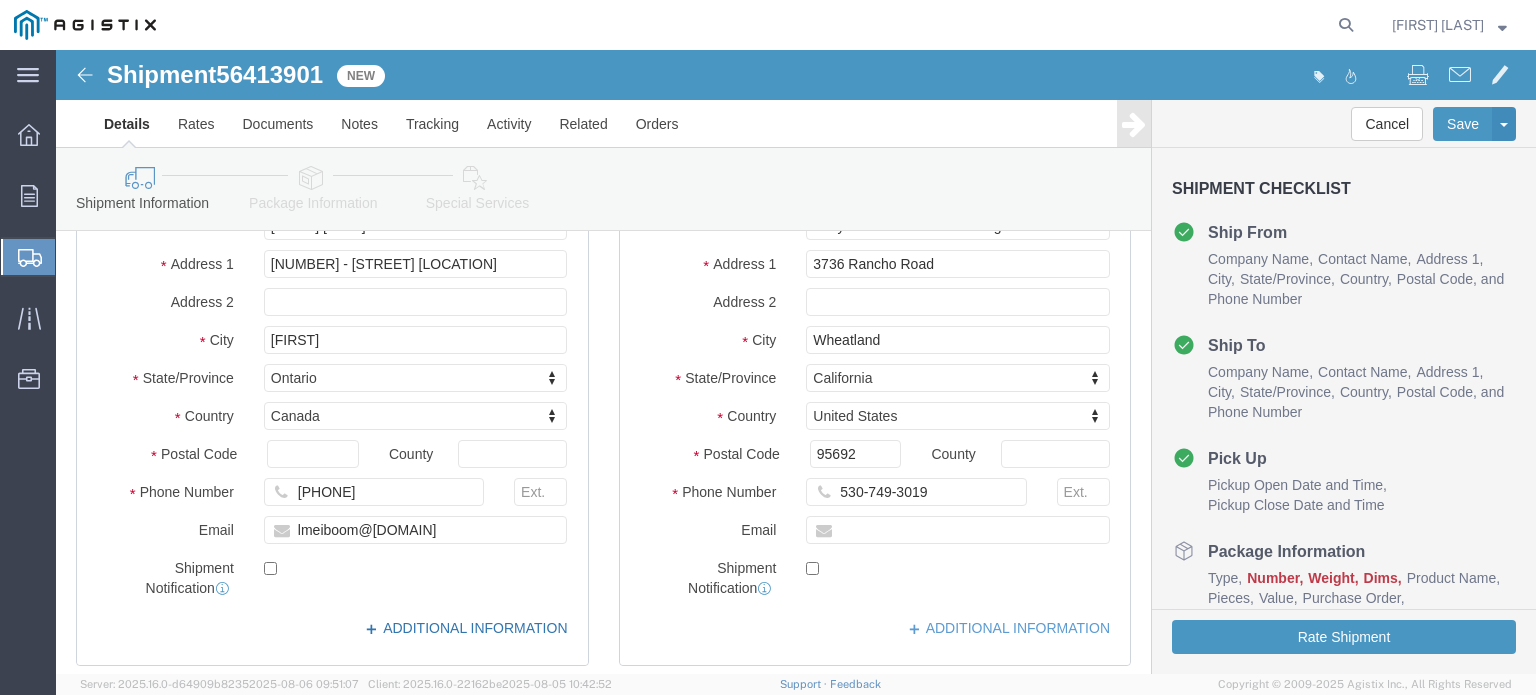 click on "ADDITIONAL INFORMATION" 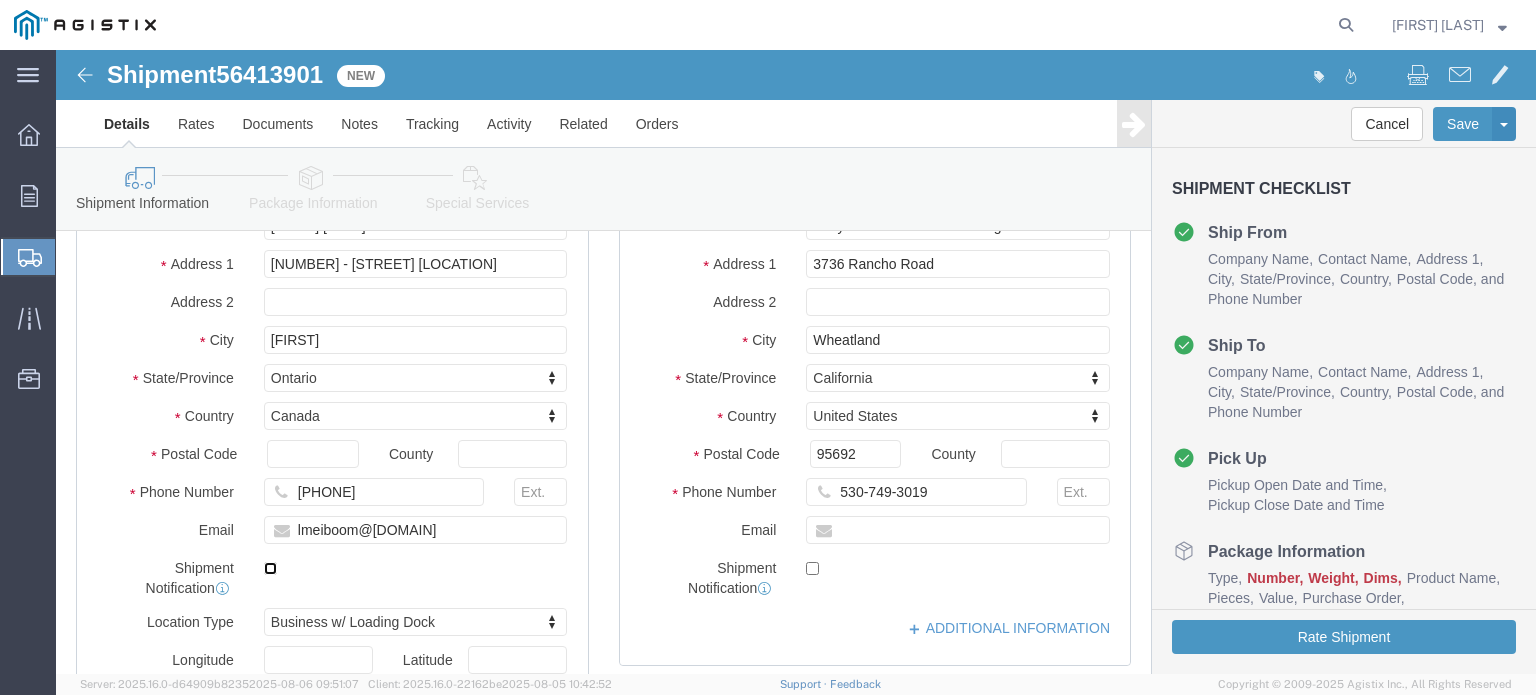 drag, startPoint x: 208, startPoint y: 513, endPoint x: 248, endPoint y: 545, distance: 51.224995 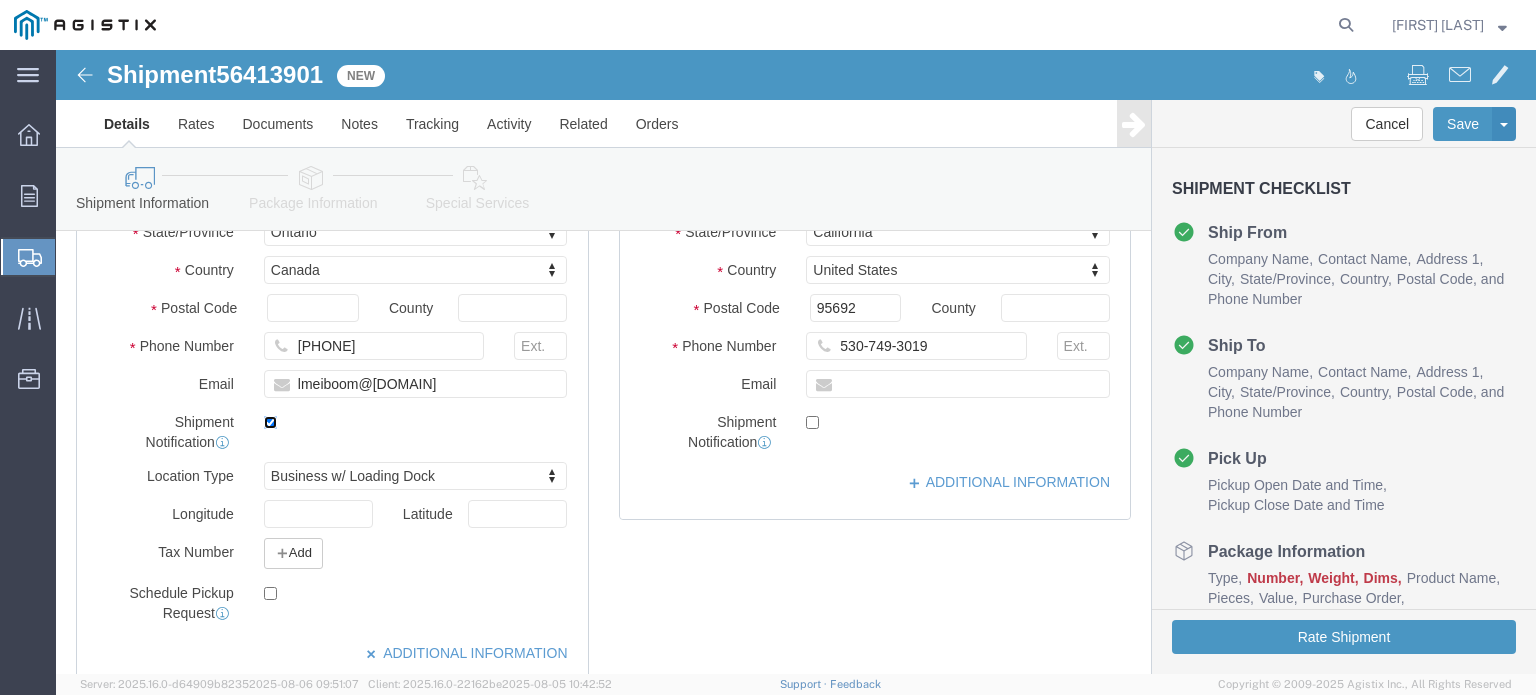 scroll, scrollTop: 800, scrollLeft: 0, axis: vertical 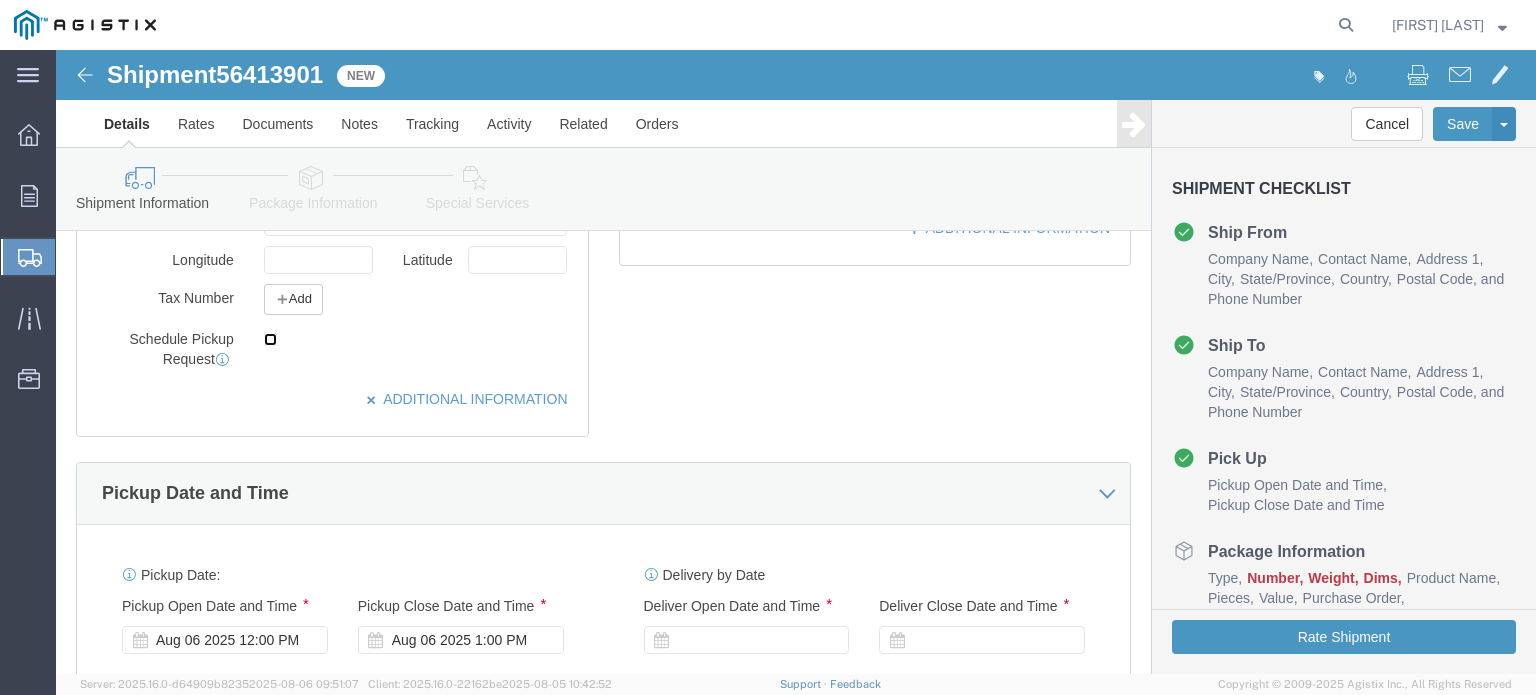 drag, startPoint x: 211, startPoint y: 284, endPoint x: 219, endPoint y: 292, distance: 11.313708 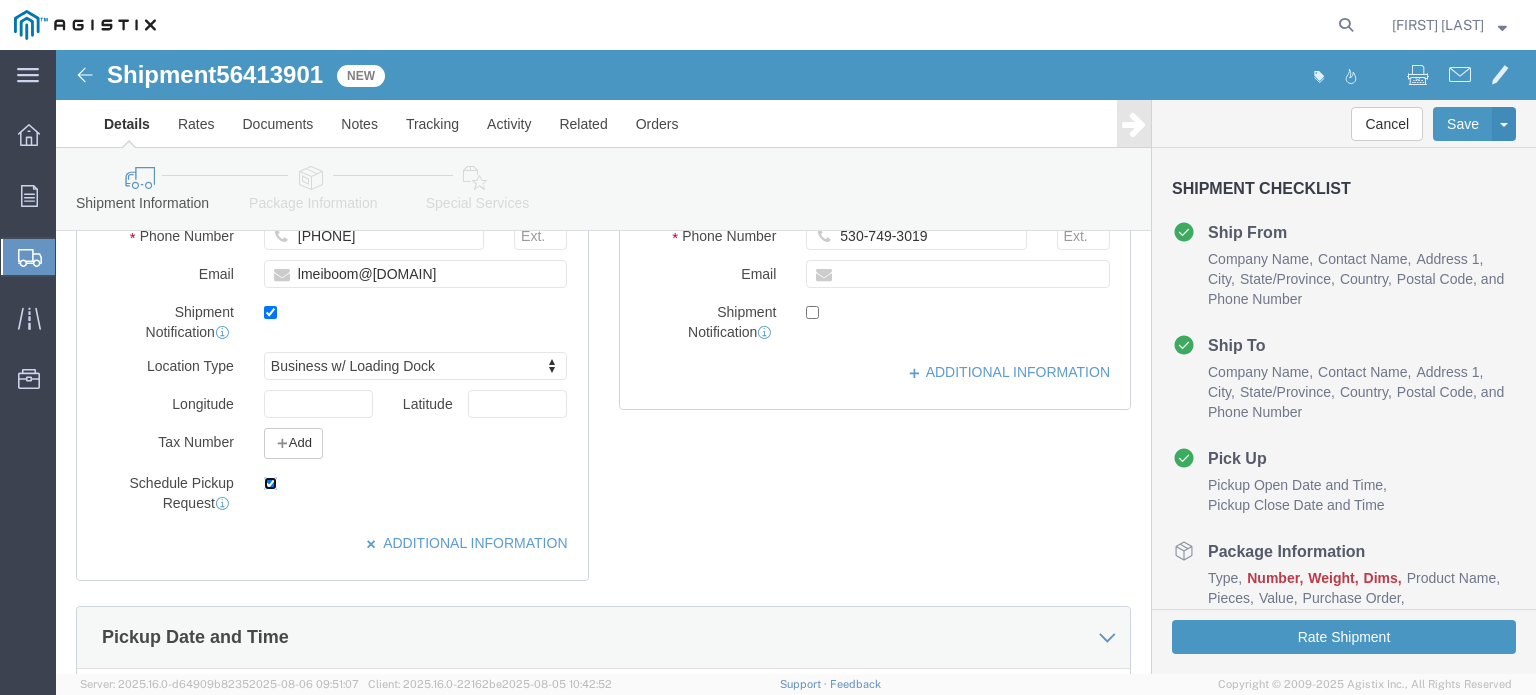 scroll, scrollTop: 500, scrollLeft: 0, axis: vertical 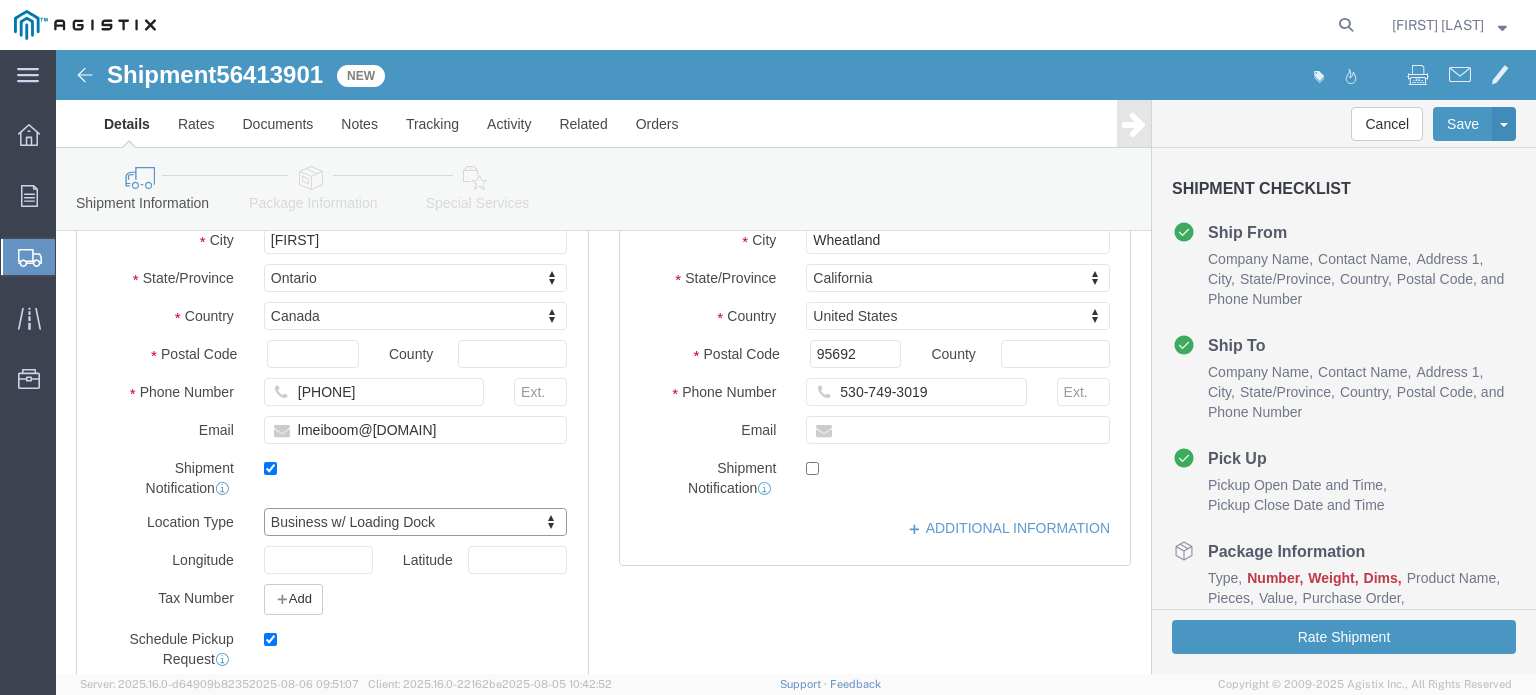 drag, startPoint x: 280, startPoint y: 478, endPoint x: 261, endPoint y: 493, distance: 24.207438 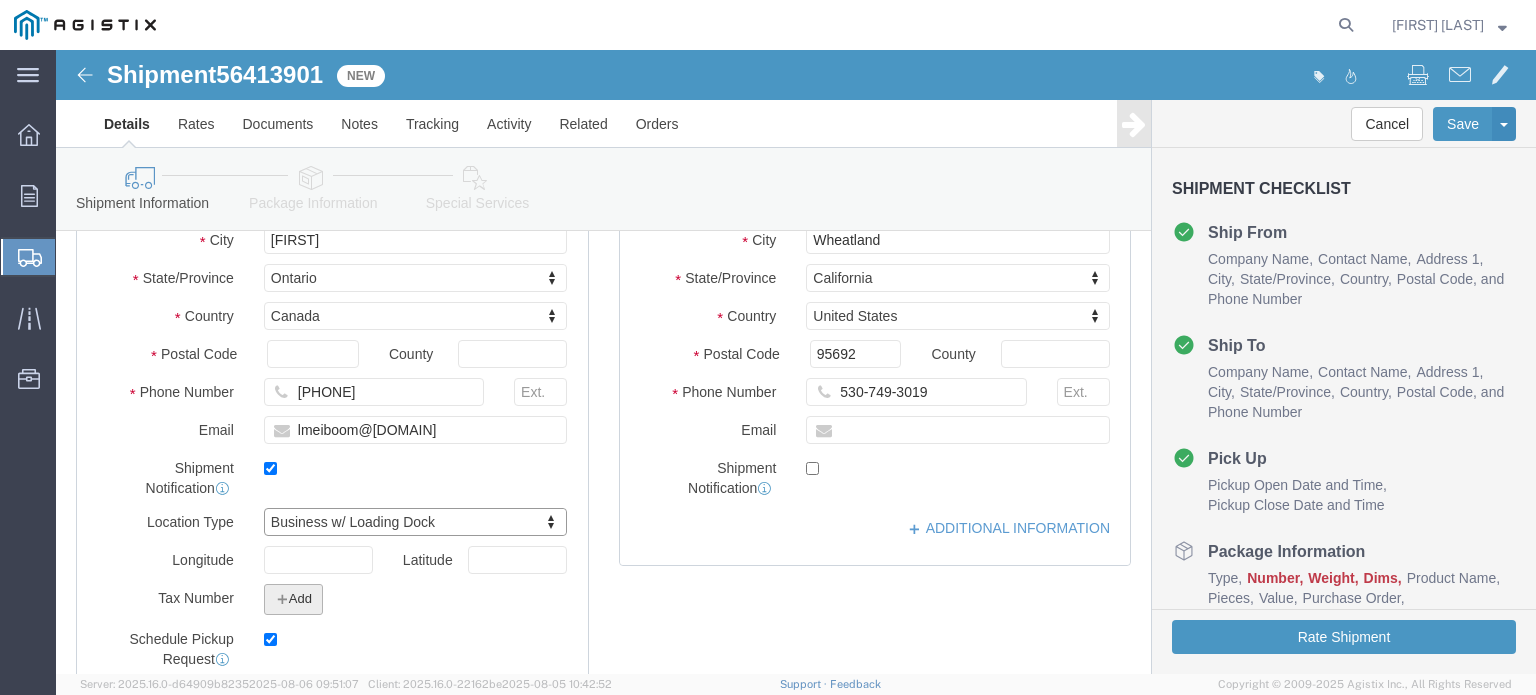drag, startPoint x: 232, startPoint y: 547, endPoint x: 251, endPoint y: 553, distance: 19.924858 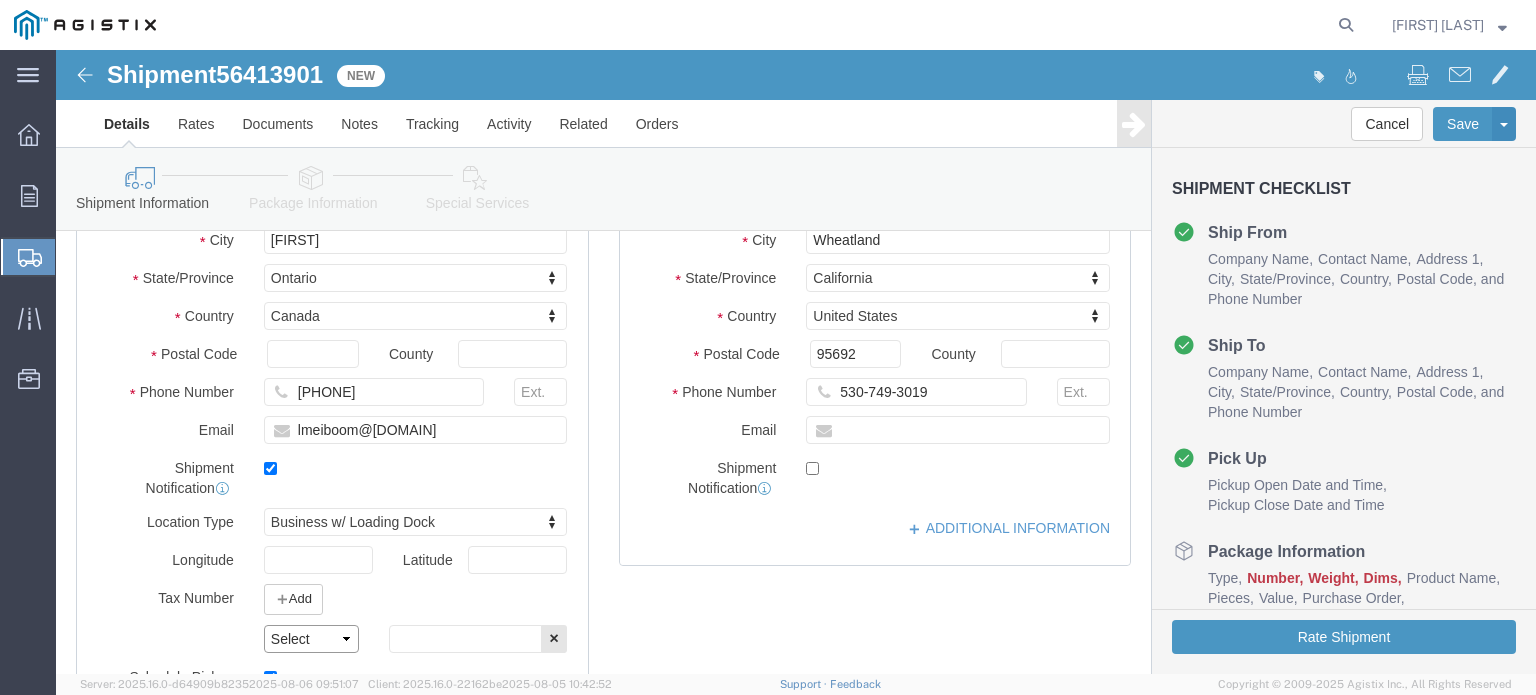 click on "Select EIN EORI TIN VAT Other" 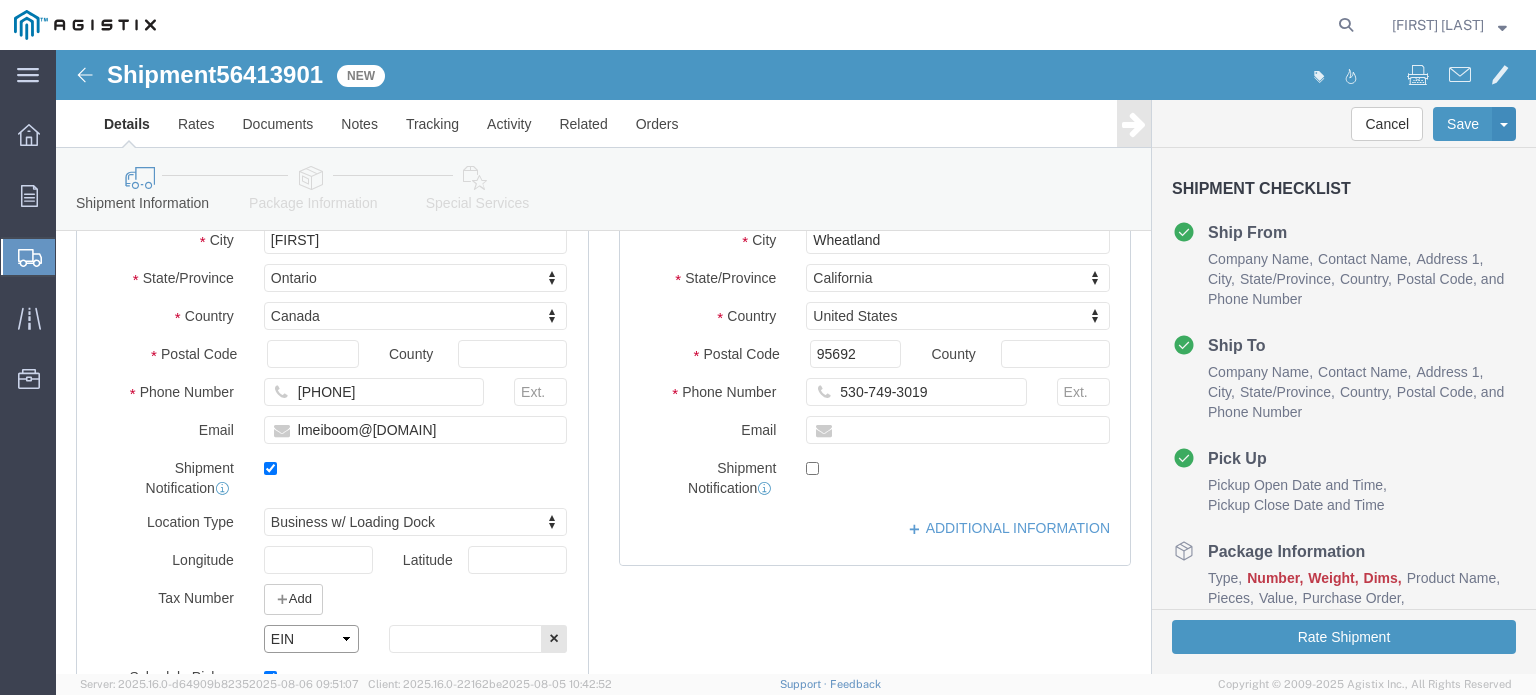 click on "Select EIN EORI TIN VAT Other" 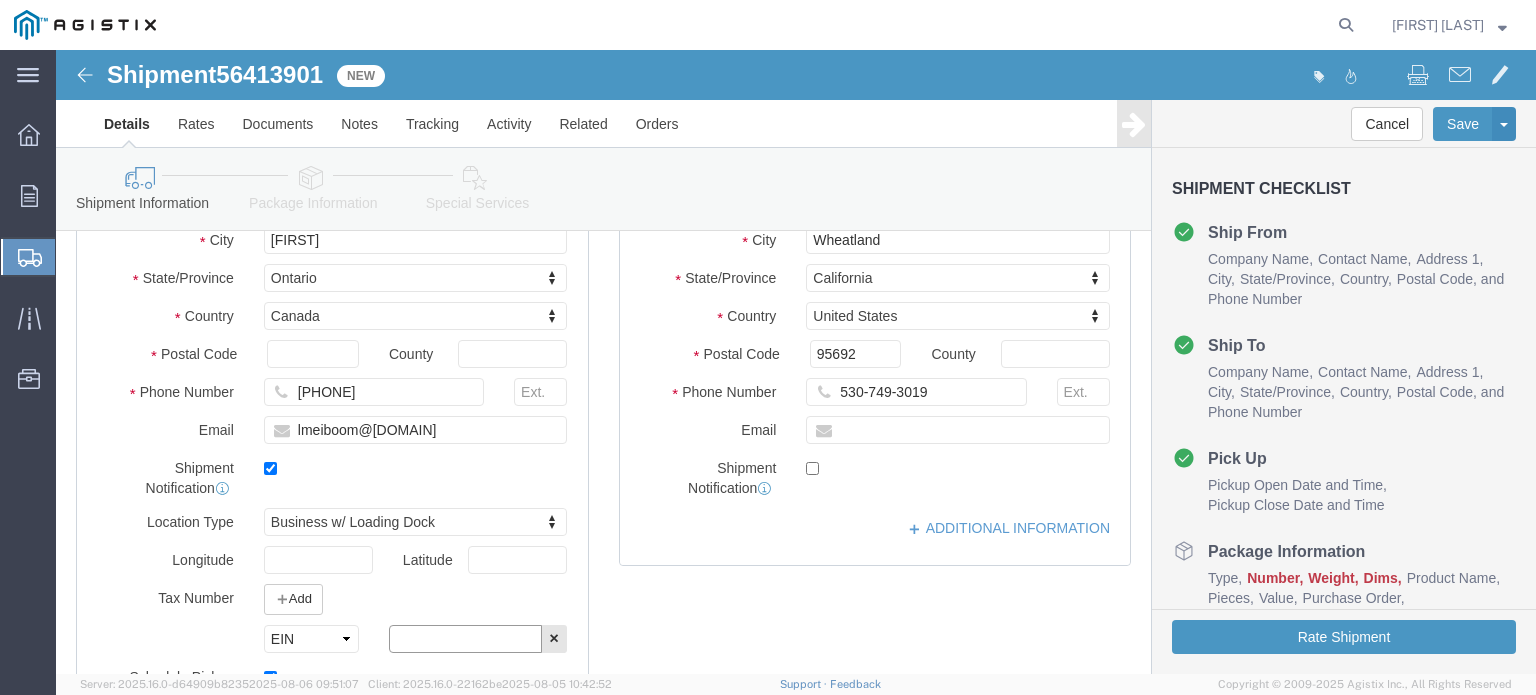 drag, startPoint x: 338, startPoint y: 579, endPoint x: 348, endPoint y: 581, distance: 10.198039 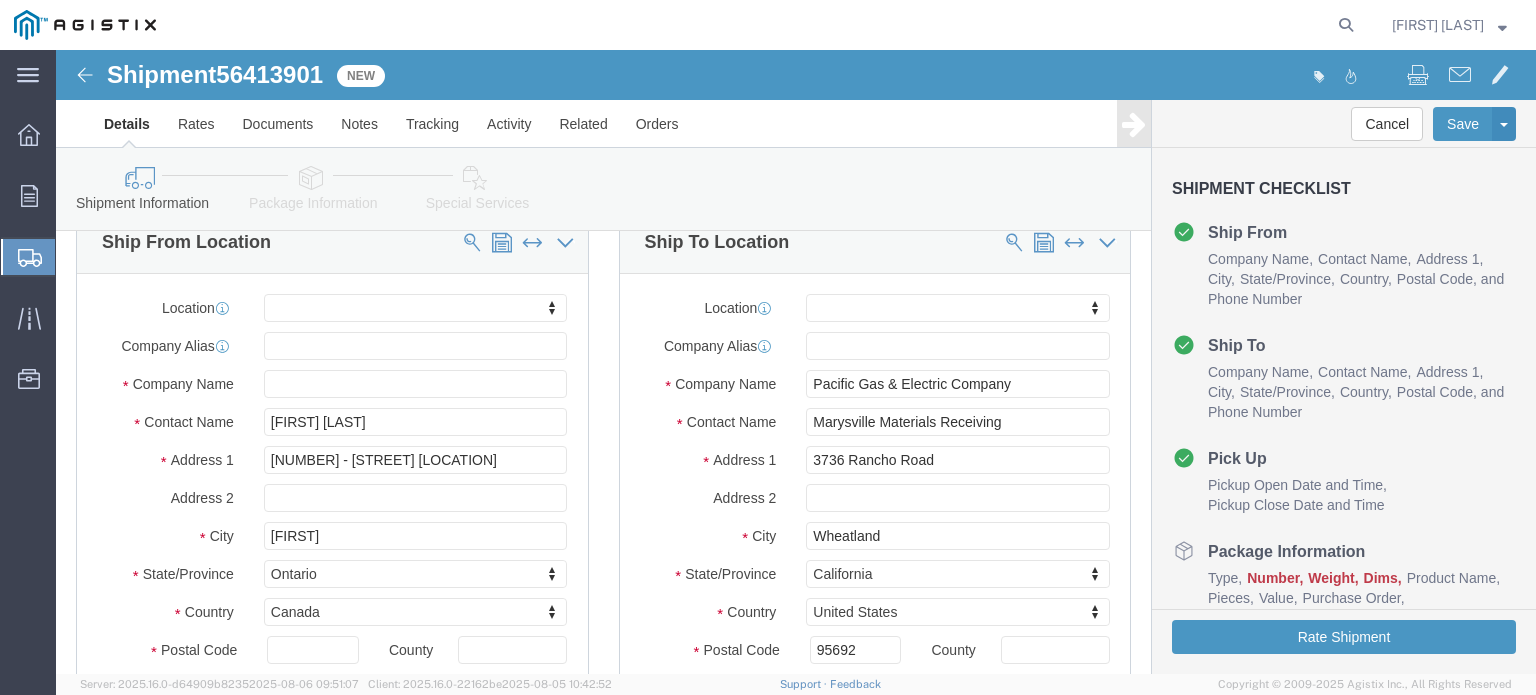 scroll, scrollTop: 400, scrollLeft: 0, axis: vertical 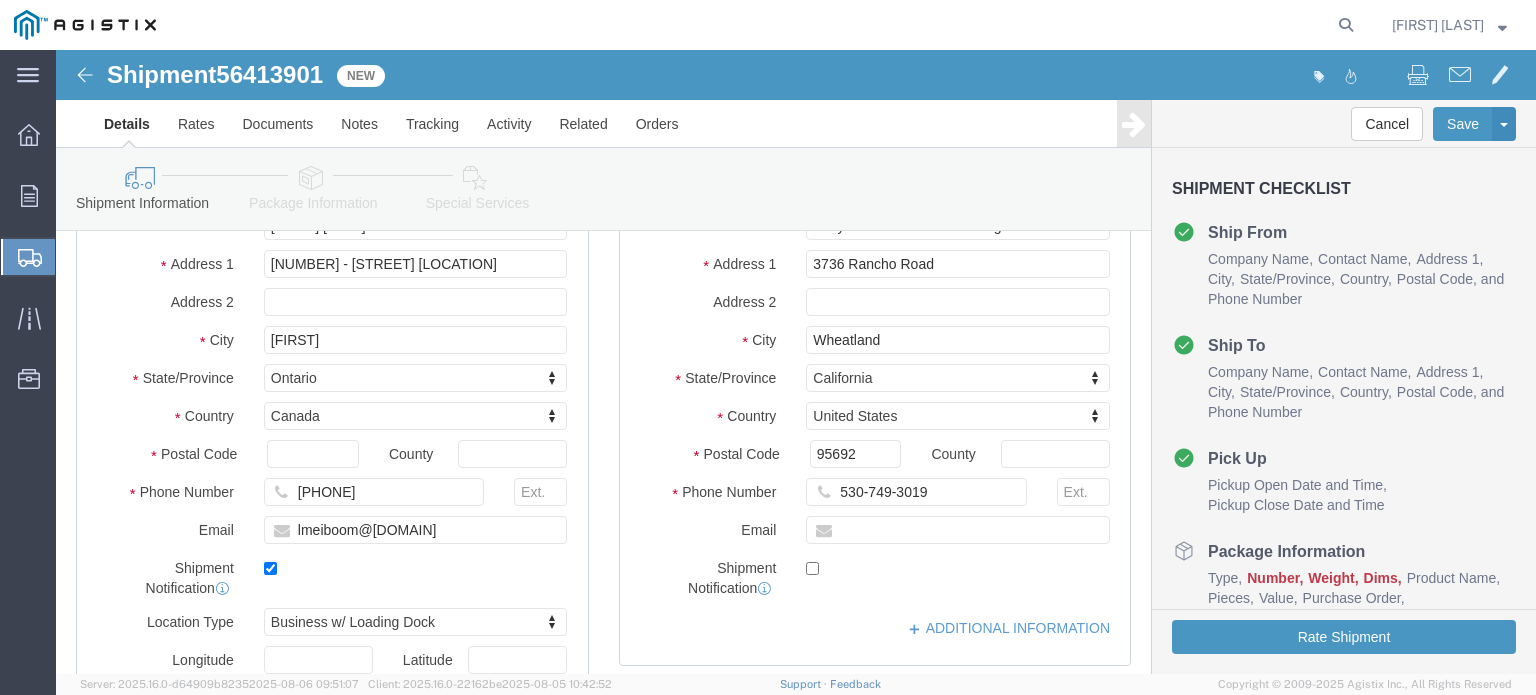 type on "91090101277" 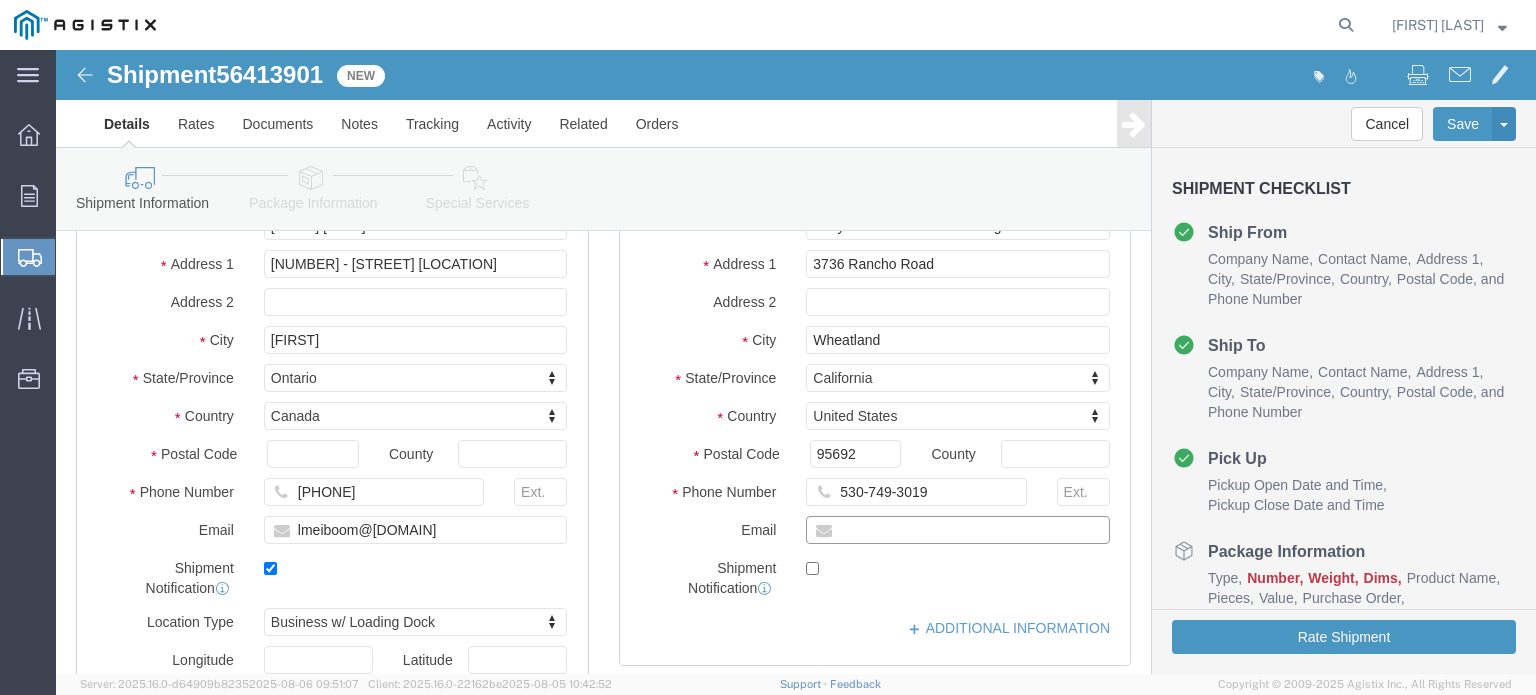 click 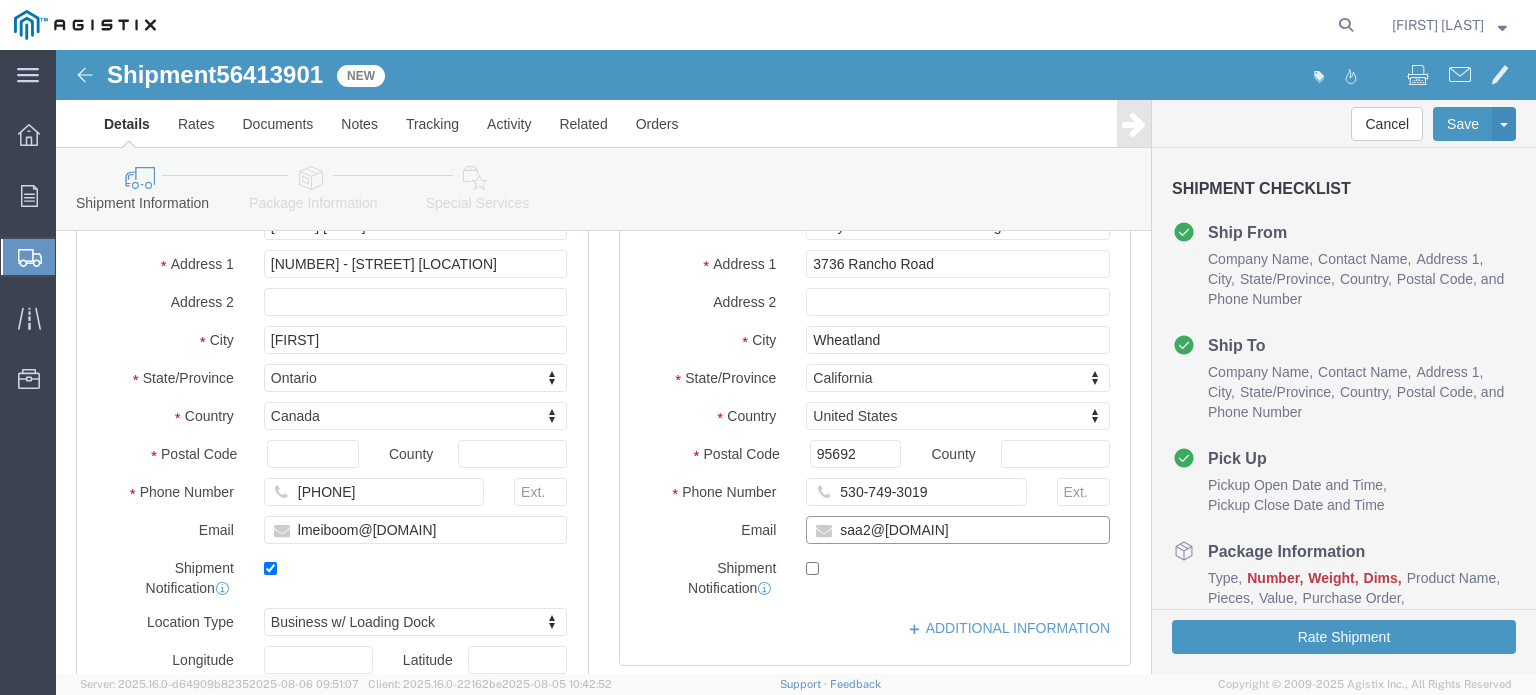 type on "saa2@[DOMAIN]" 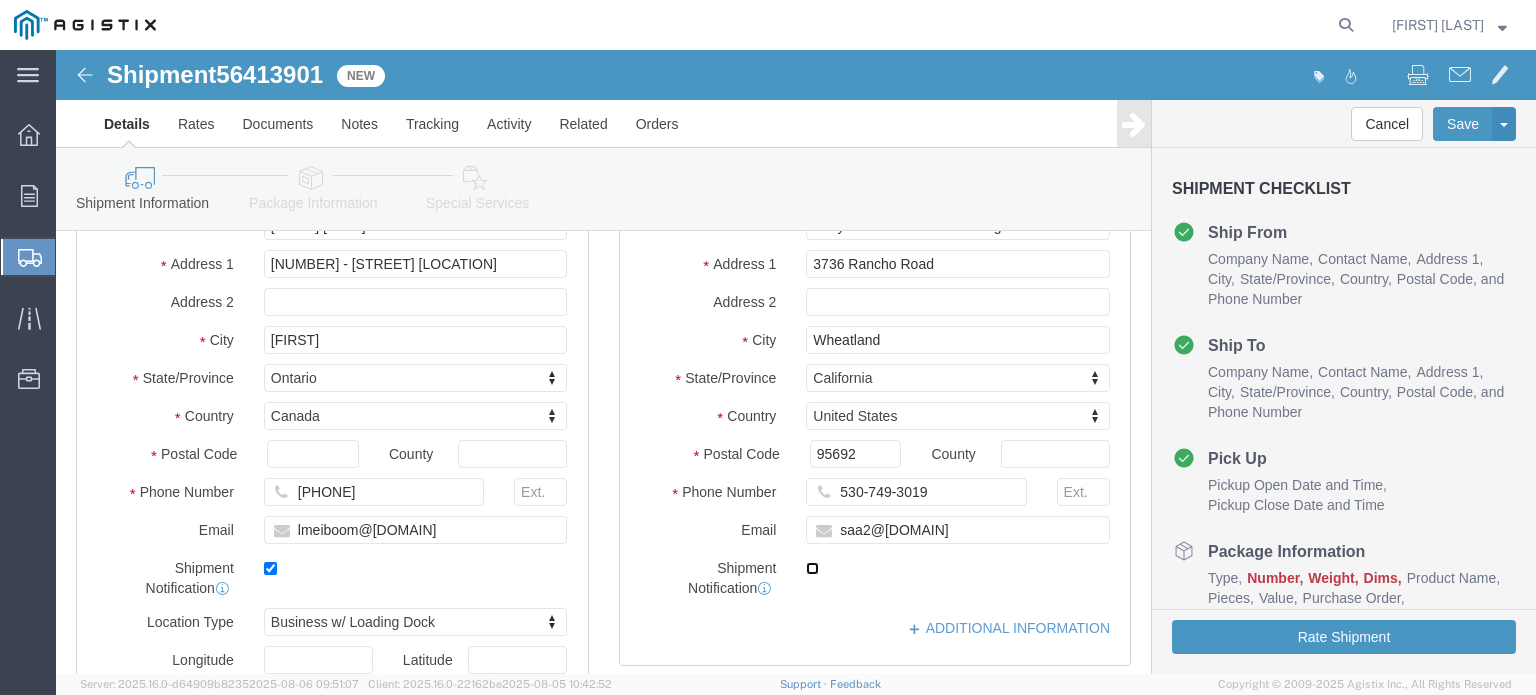 checkbox on "true" 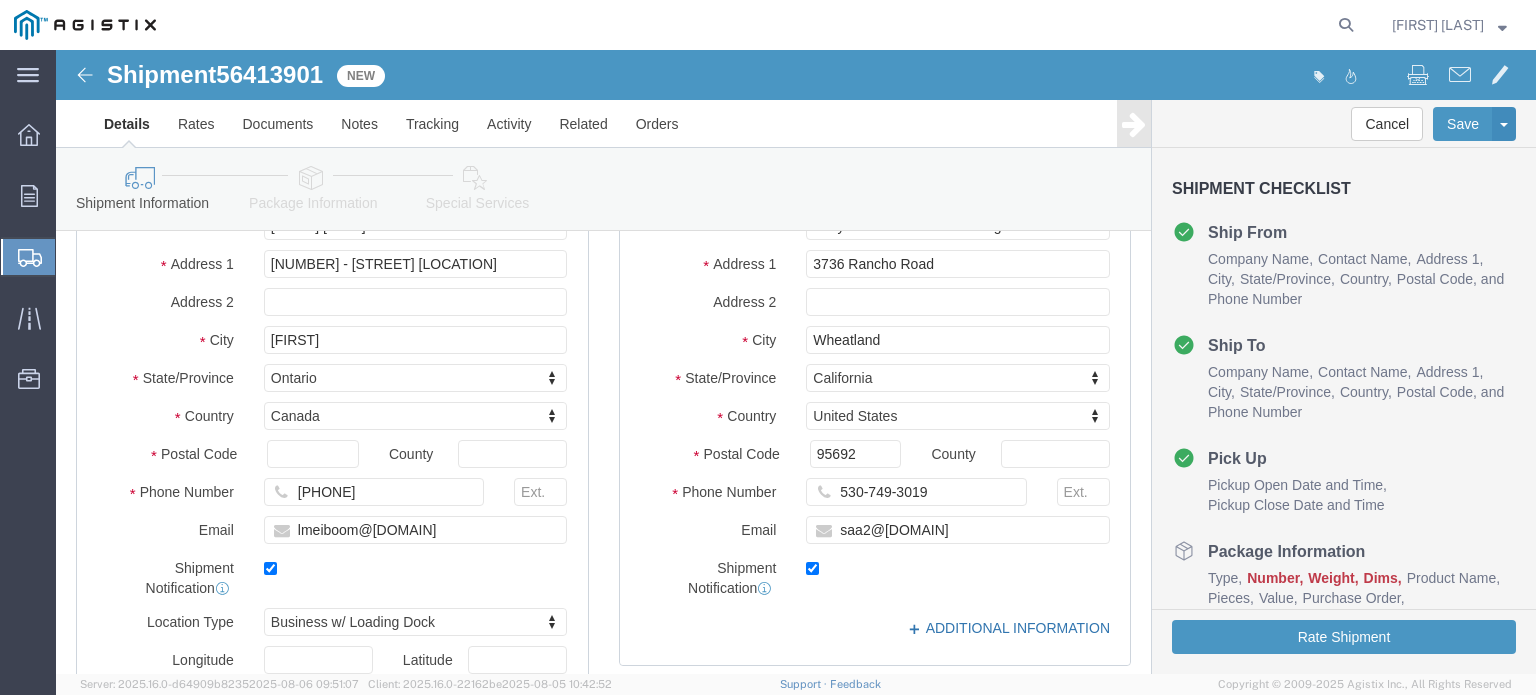 click on "ADDITIONAL INFORMATION" 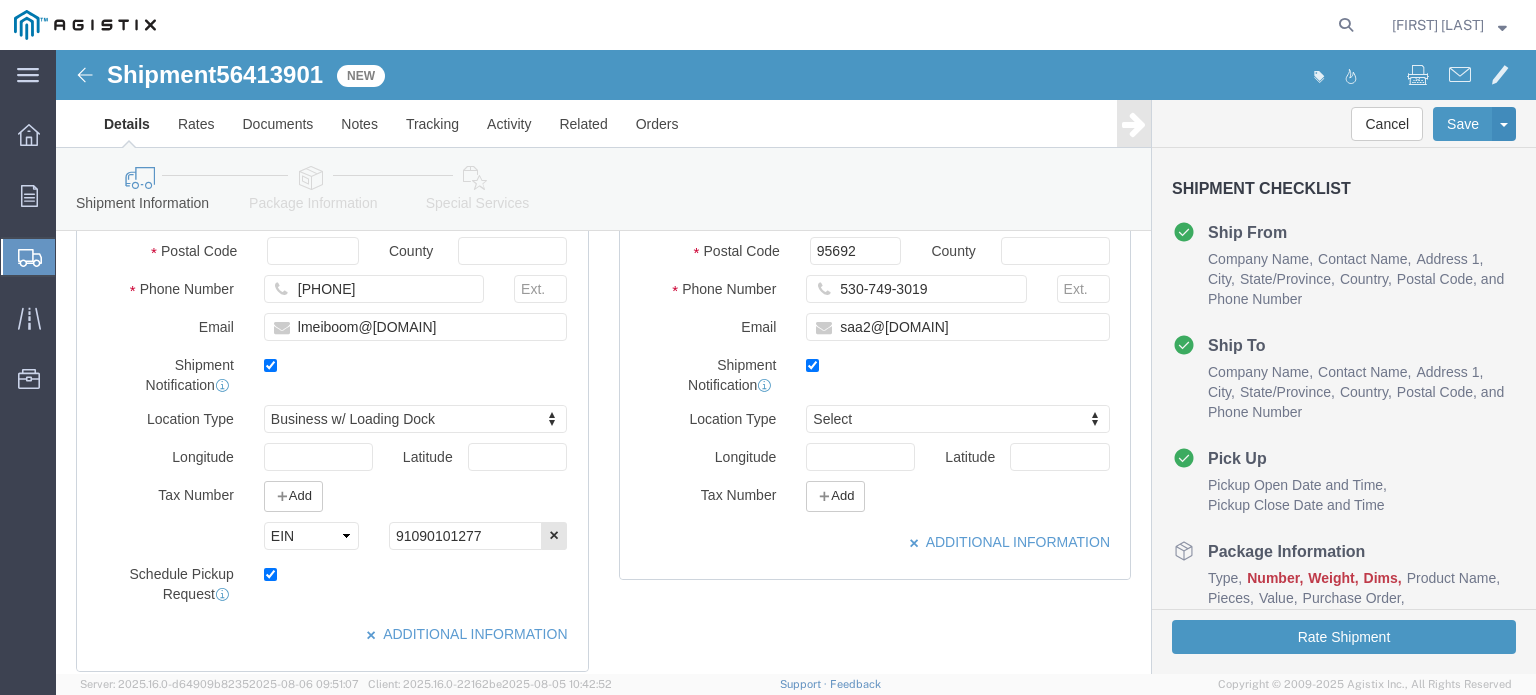 scroll, scrollTop: 600, scrollLeft: 0, axis: vertical 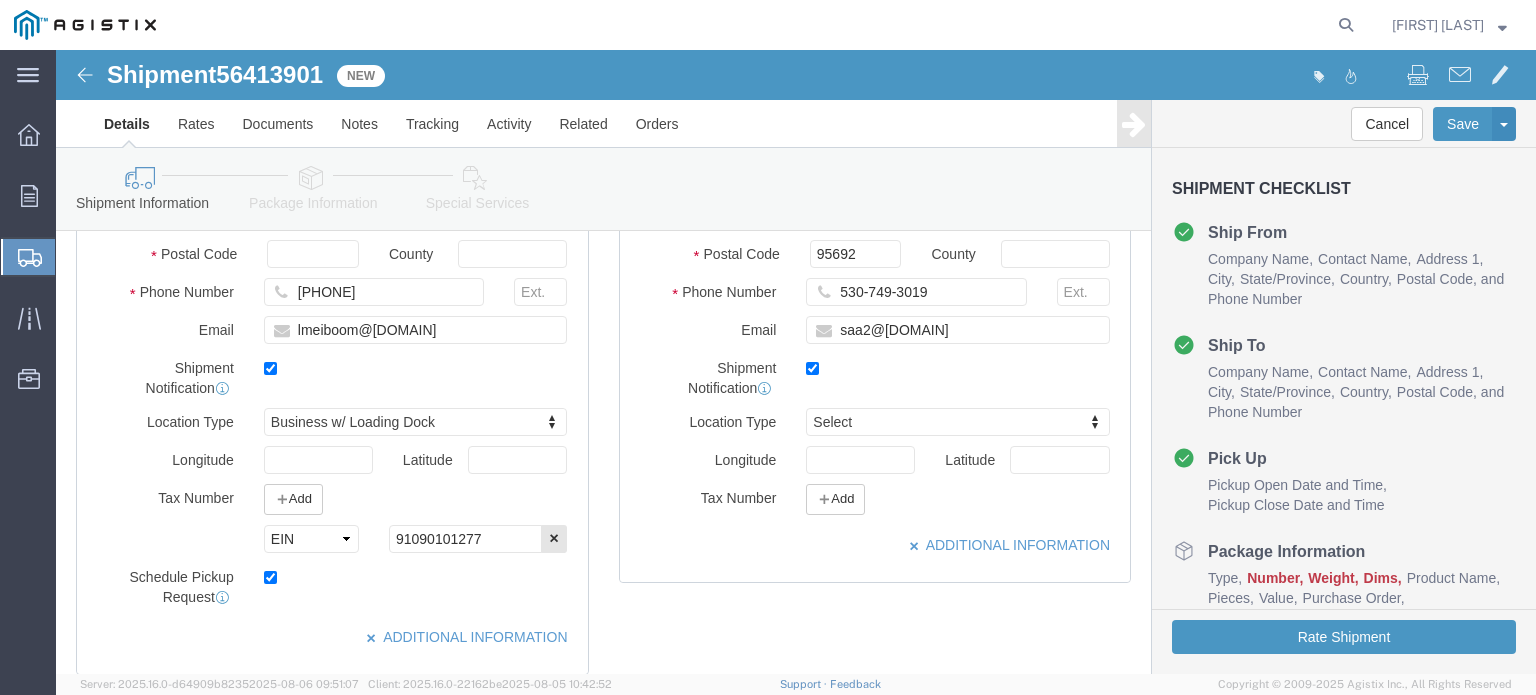 drag, startPoint x: 801, startPoint y: 369, endPoint x: 805, endPoint y: 400, distance: 31.257 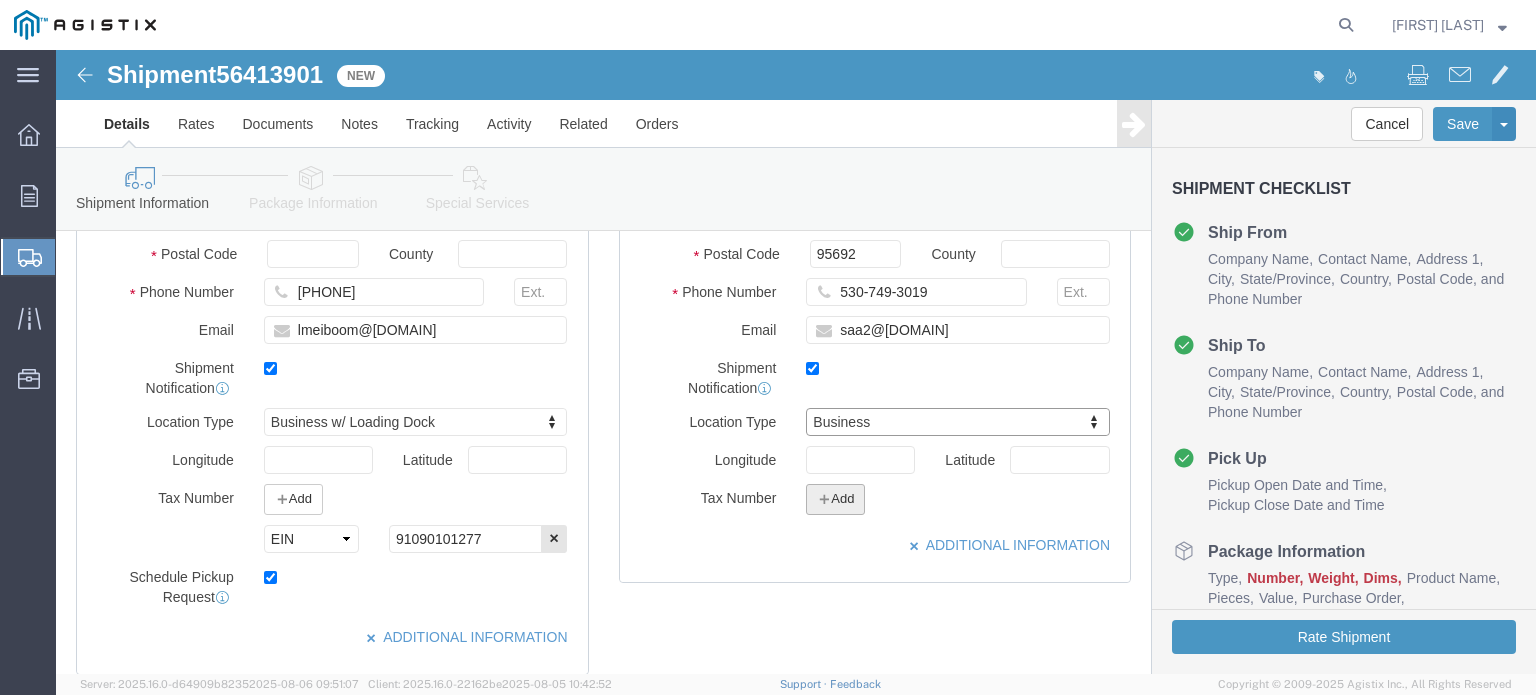 click on "Add" 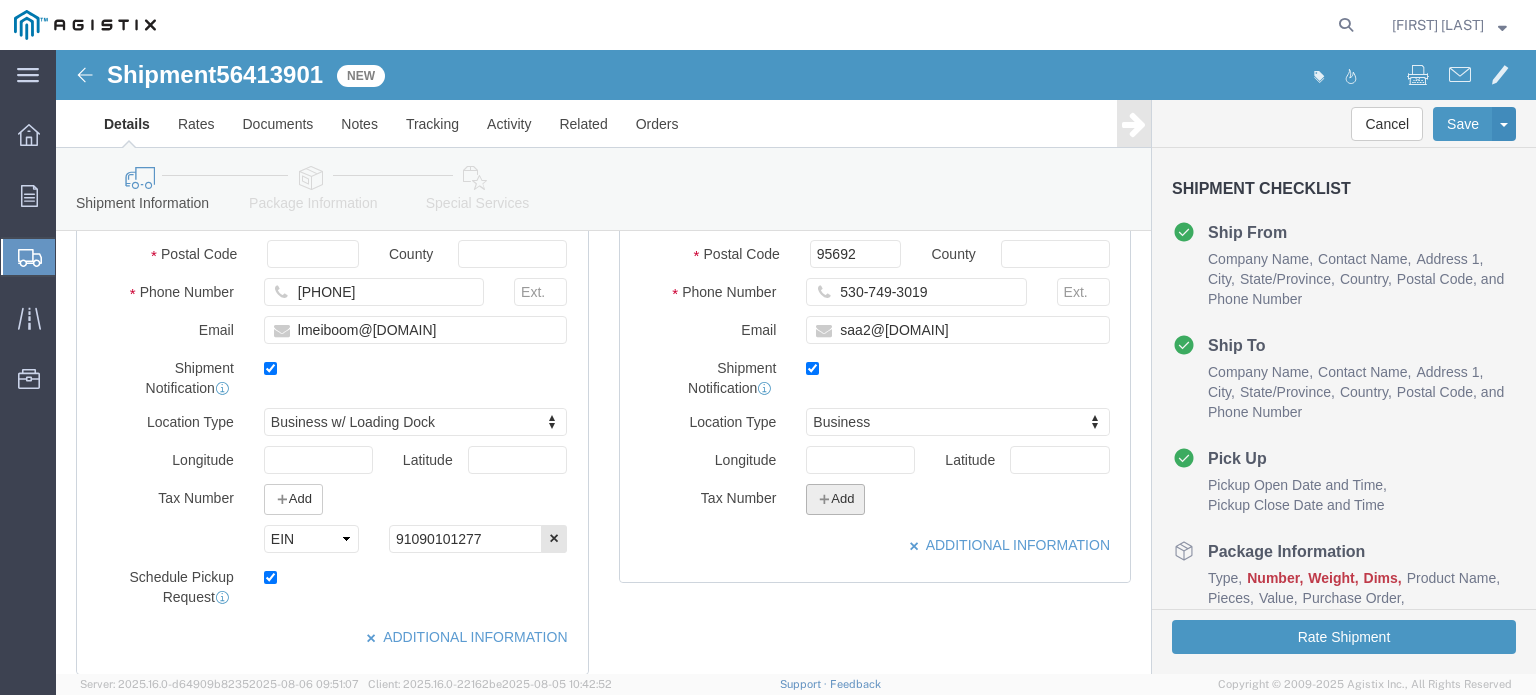 click on "Add" 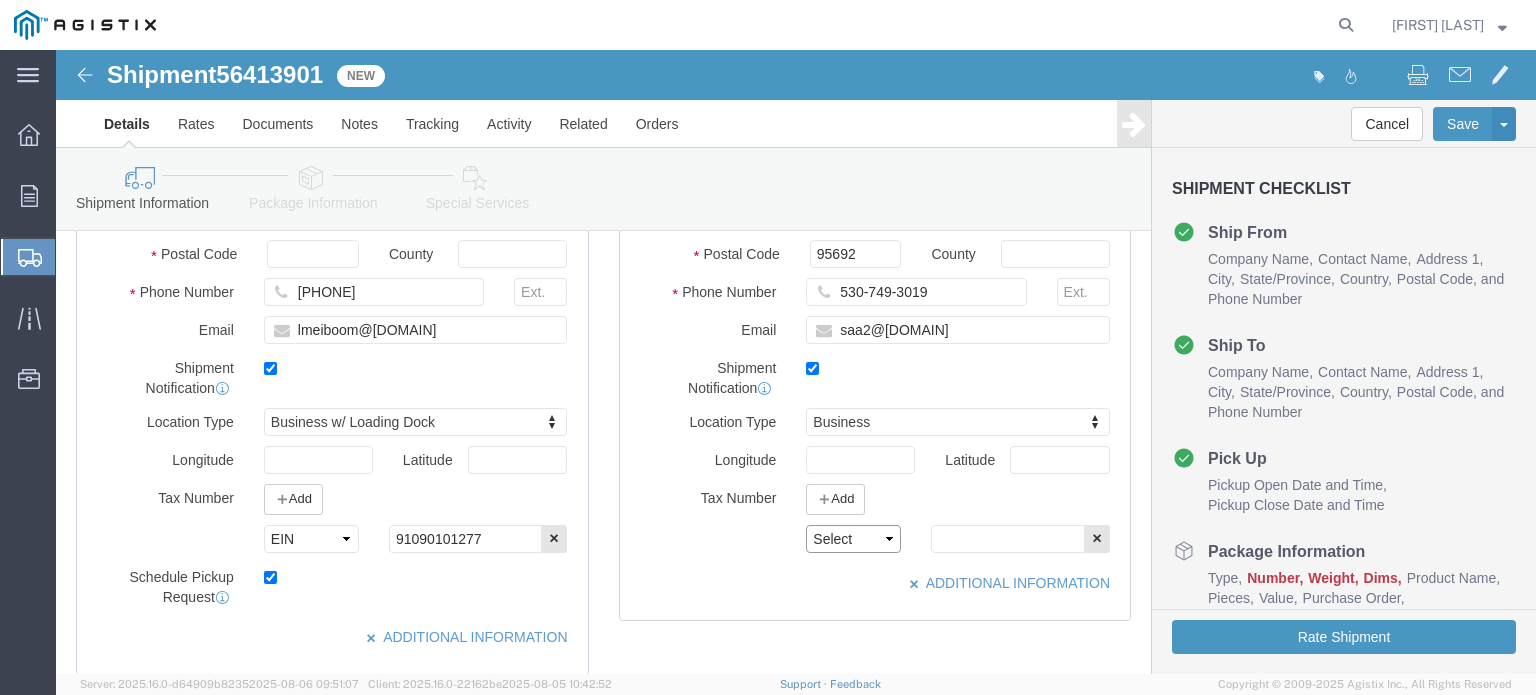 click on "Select EIN EORI TIN VAT Other" 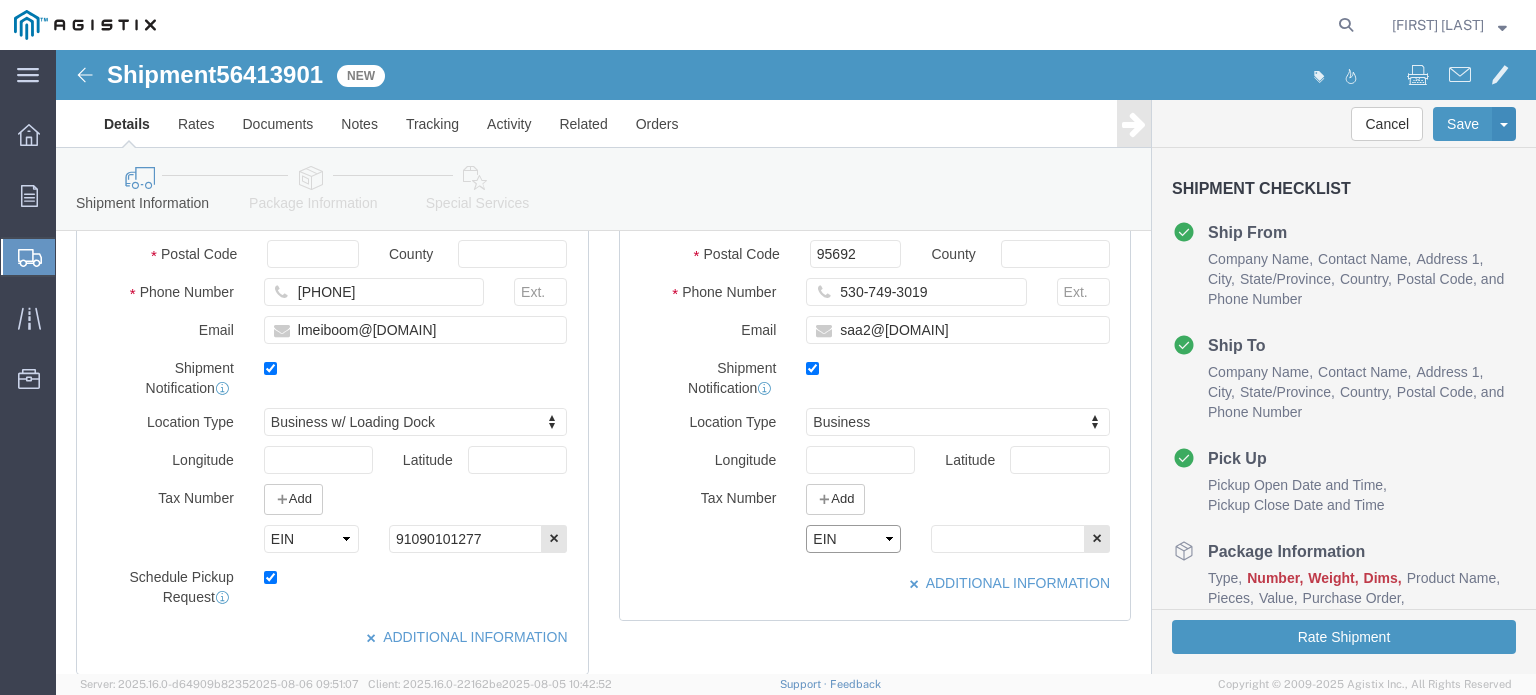 click on "Select EIN EORI TIN VAT Other" 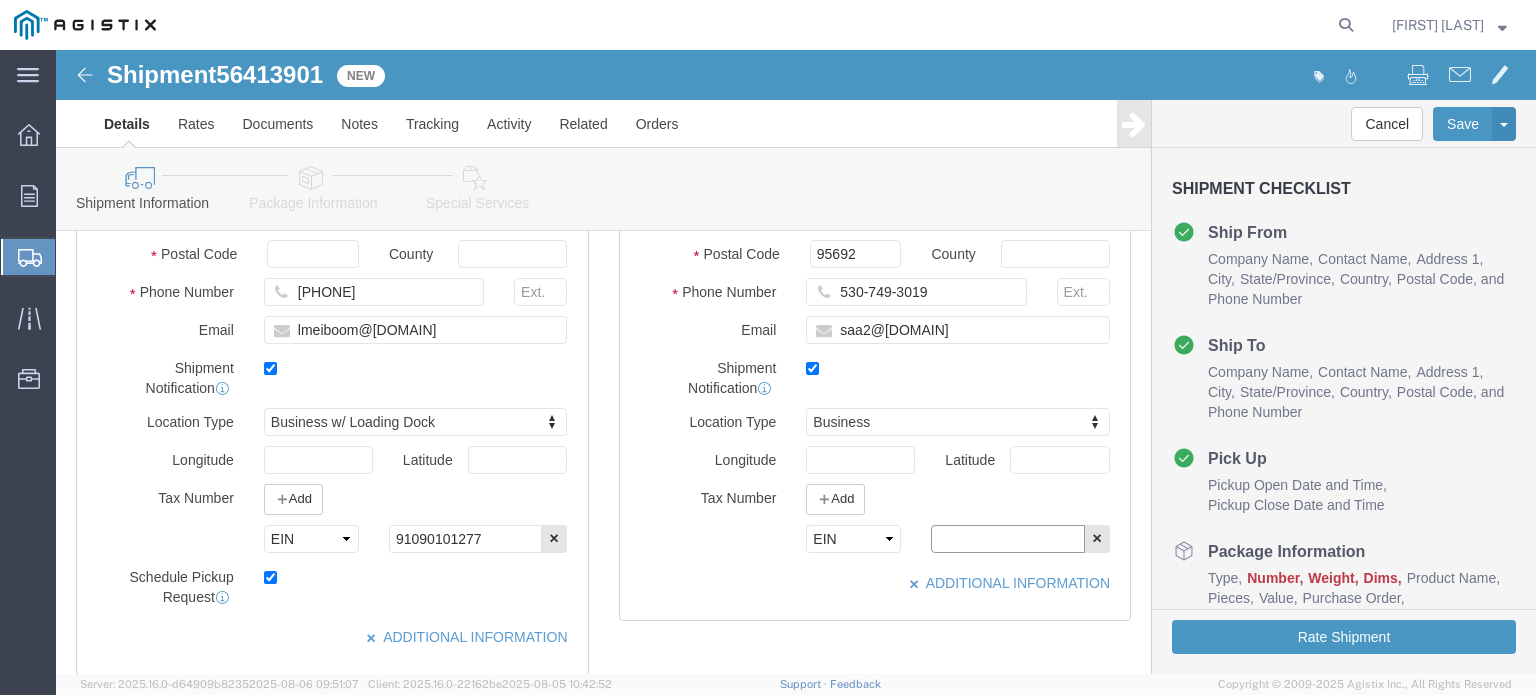 click 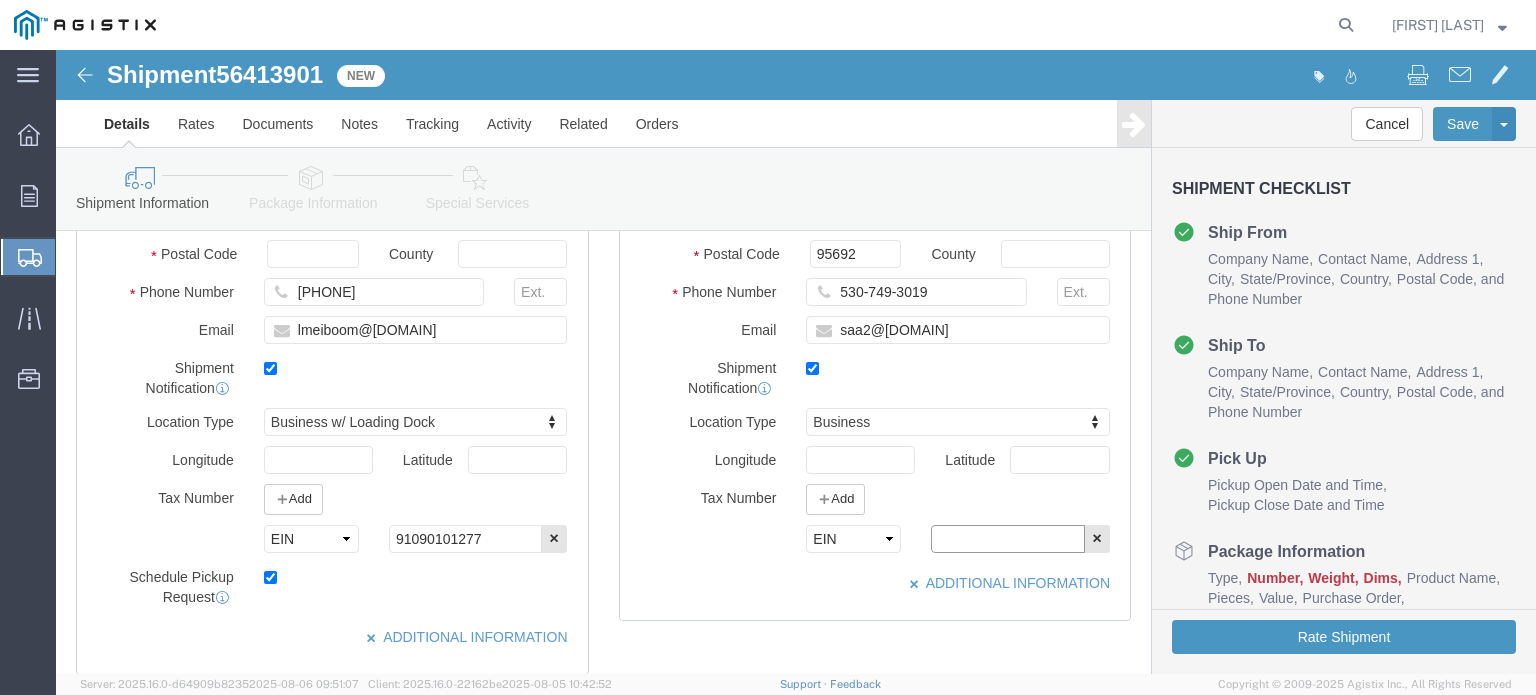 paste on "94074264000" 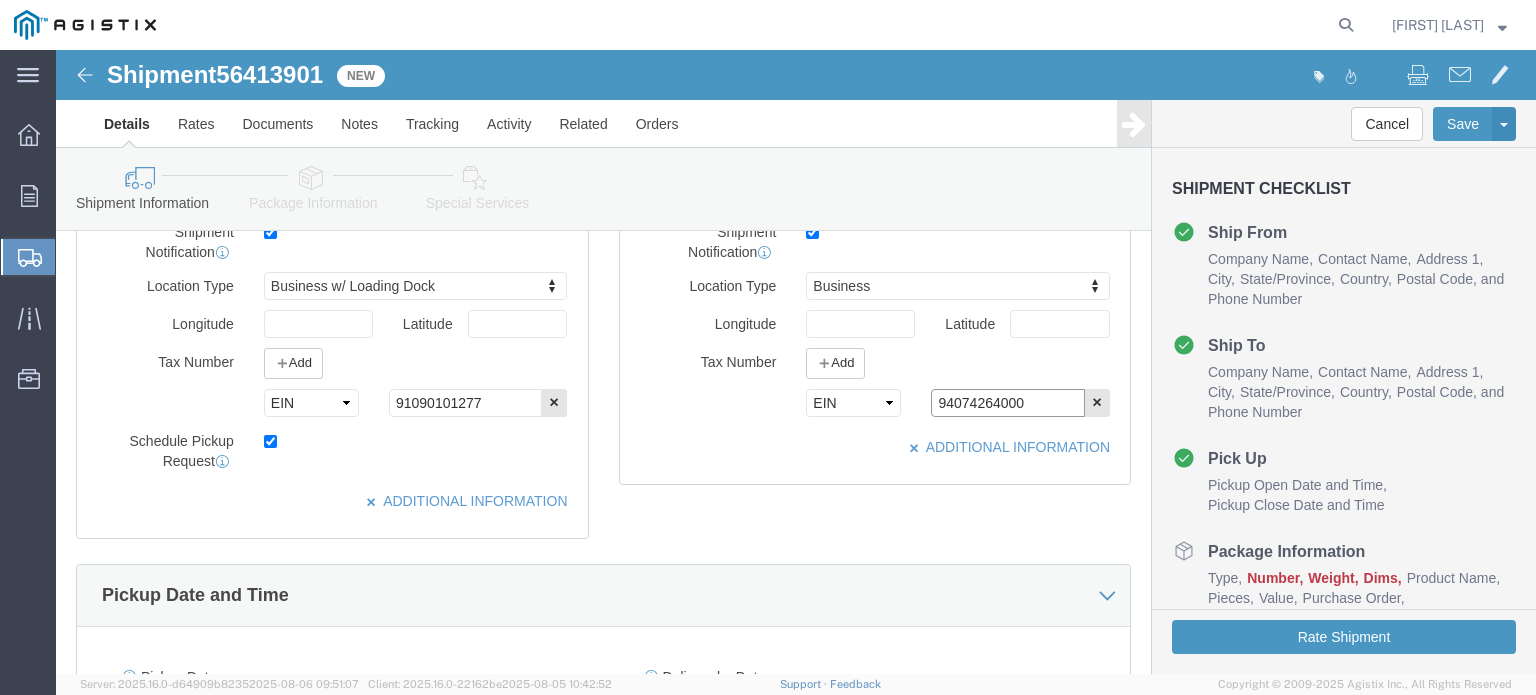 scroll, scrollTop: 900, scrollLeft: 0, axis: vertical 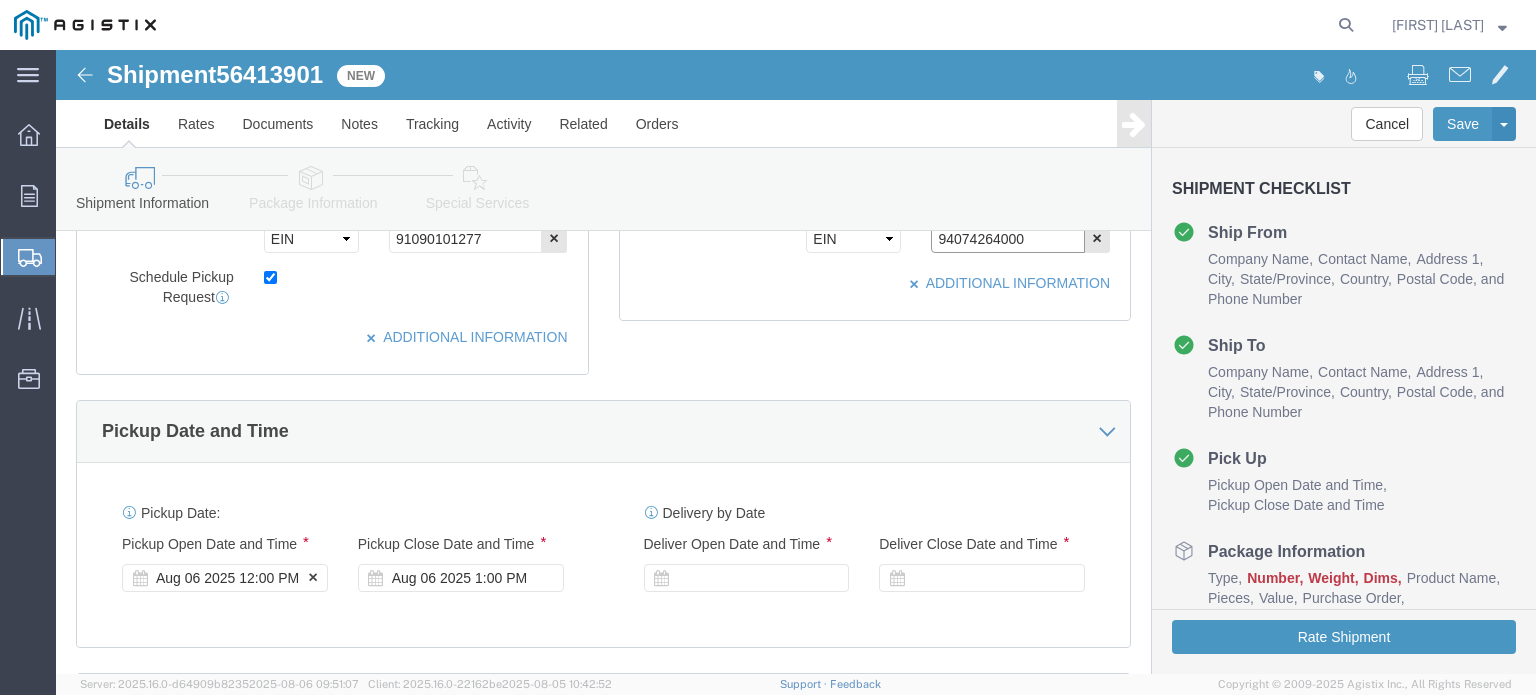 type on "94074264000" 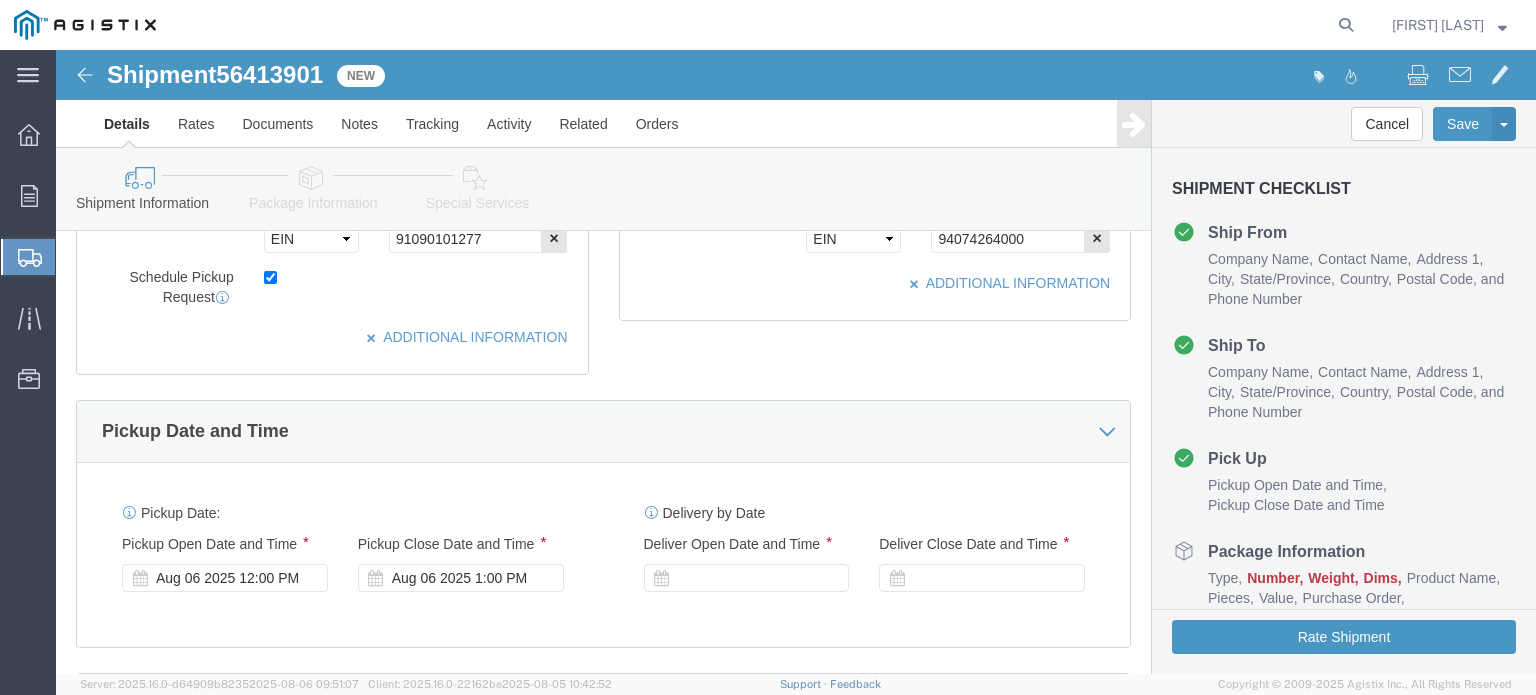 drag, startPoint x: 212, startPoint y: 530, endPoint x: 244, endPoint y: 529, distance: 32.01562 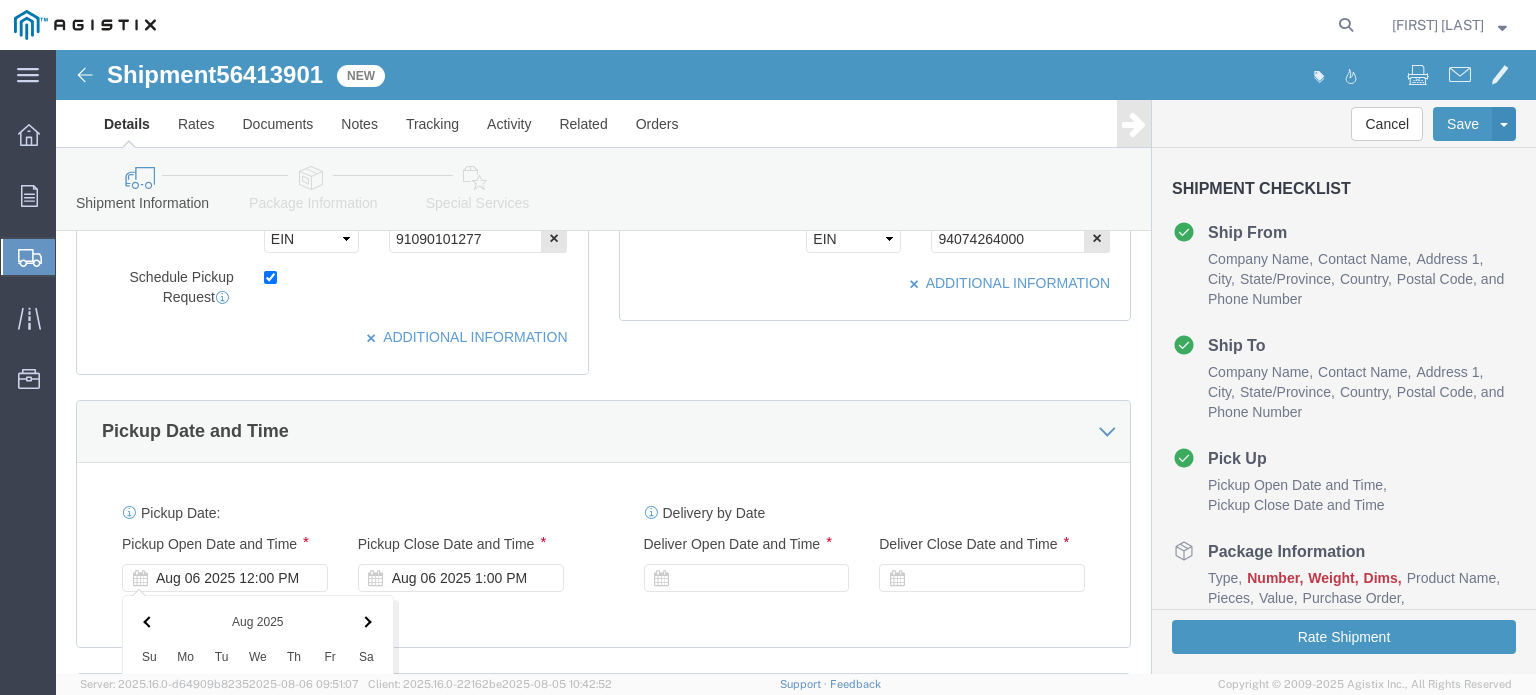 scroll, scrollTop: 1476, scrollLeft: 0, axis: vertical 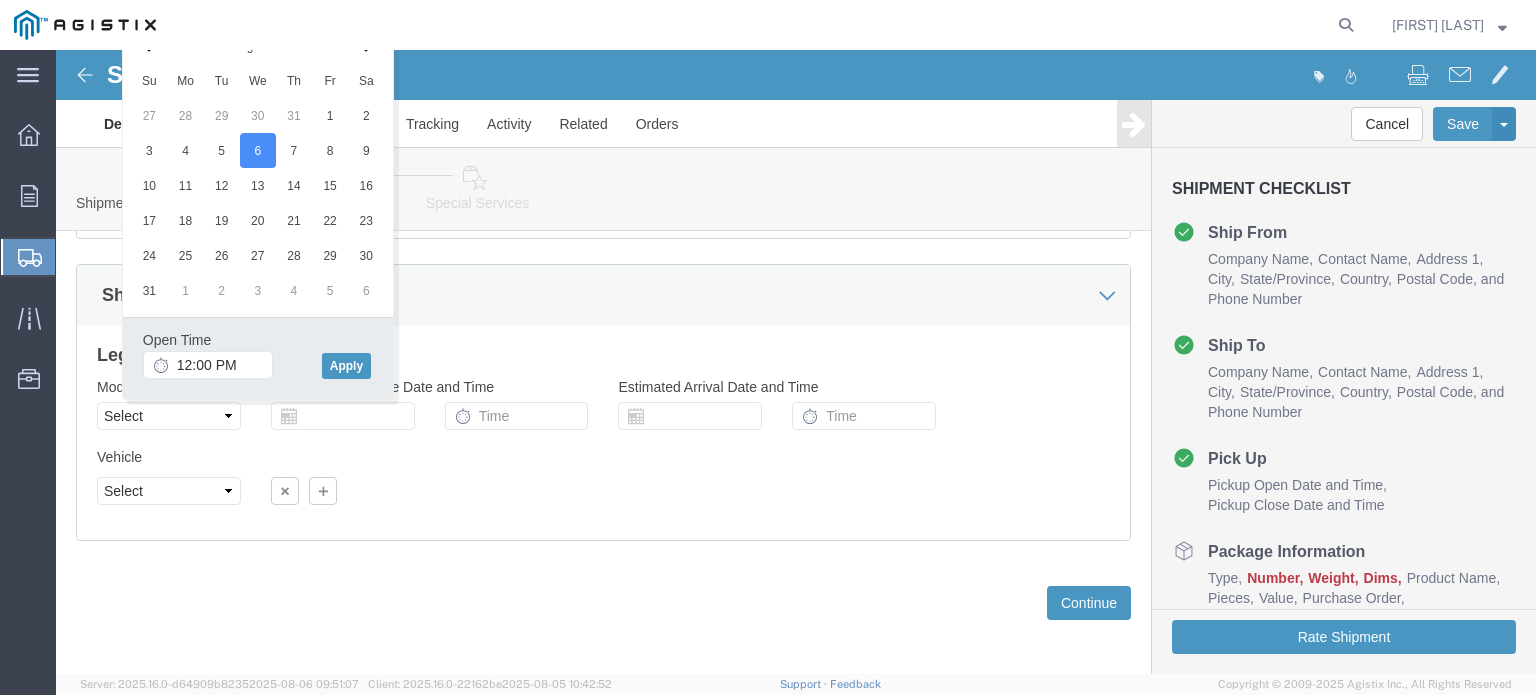 click on "Vehicle Select Size Select Container Number Owner Select Shipper Vessel" 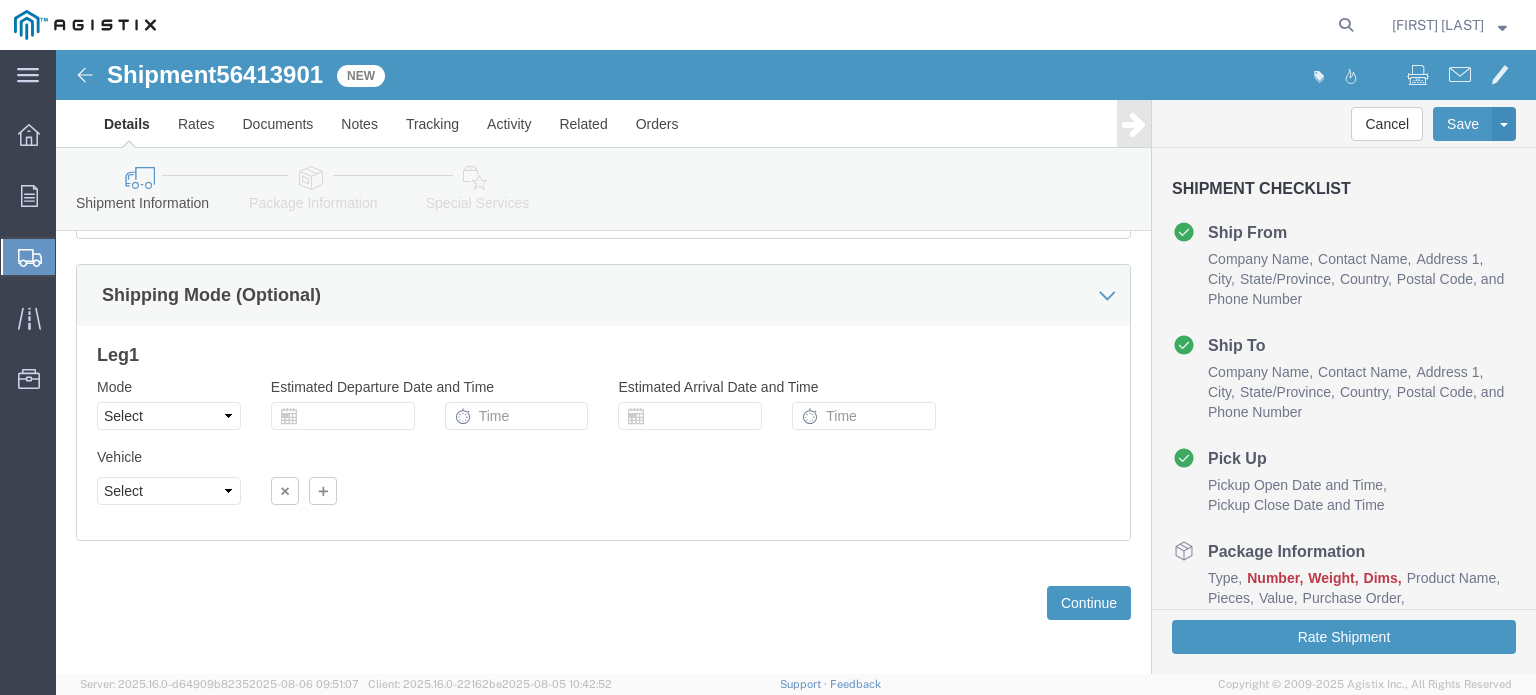 scroll, scrollTop: 1076, scrollLeft: 0, axis: vertical 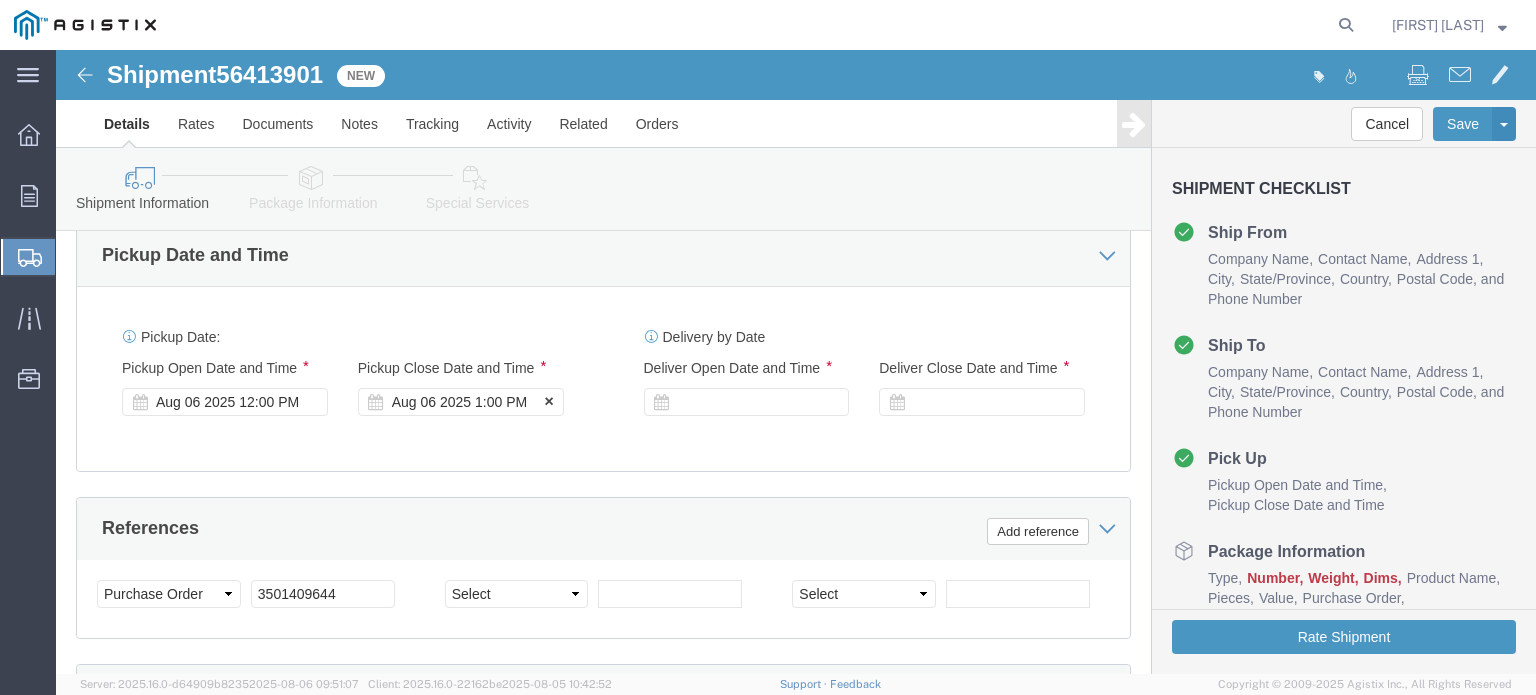 click on "Aug 06 2025 1:00 PM" 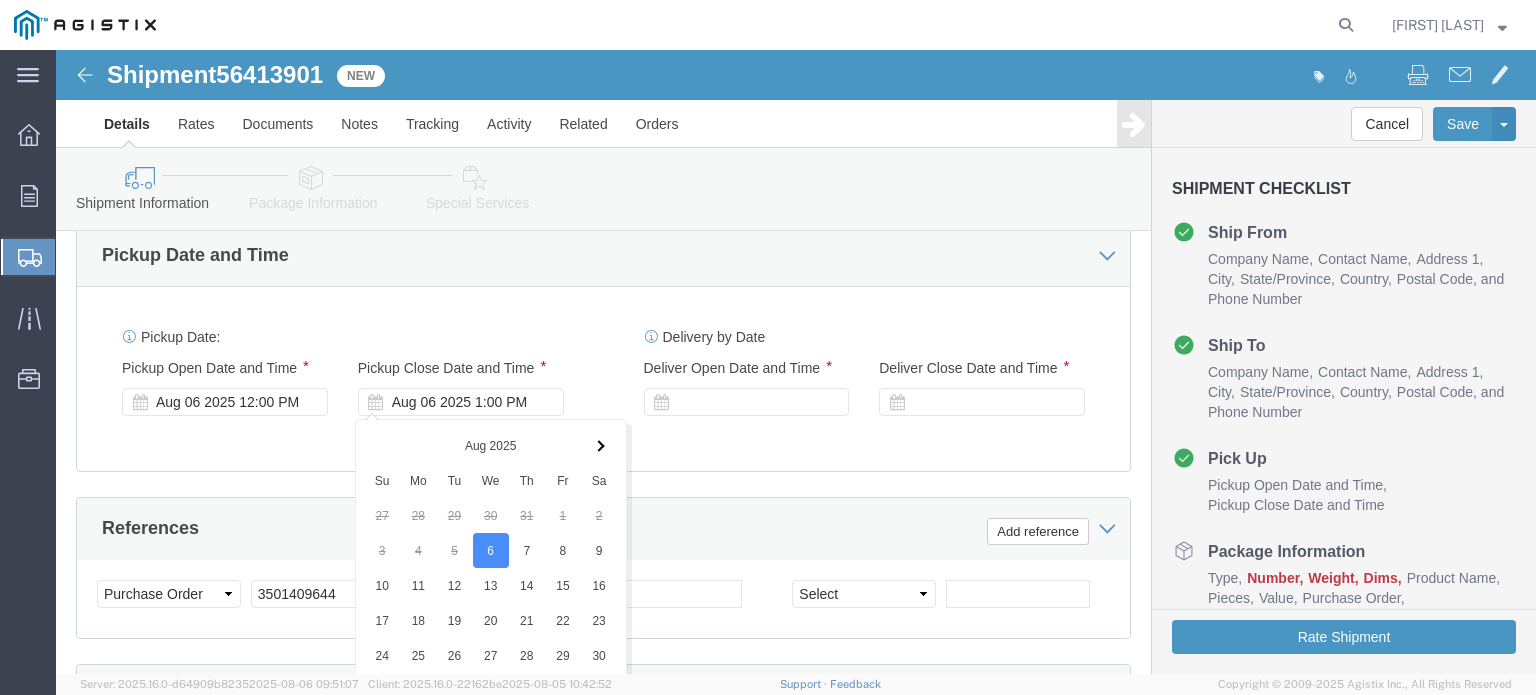 scroll, scrollTop: 1476, scrollLeft: 0, axis: vertical 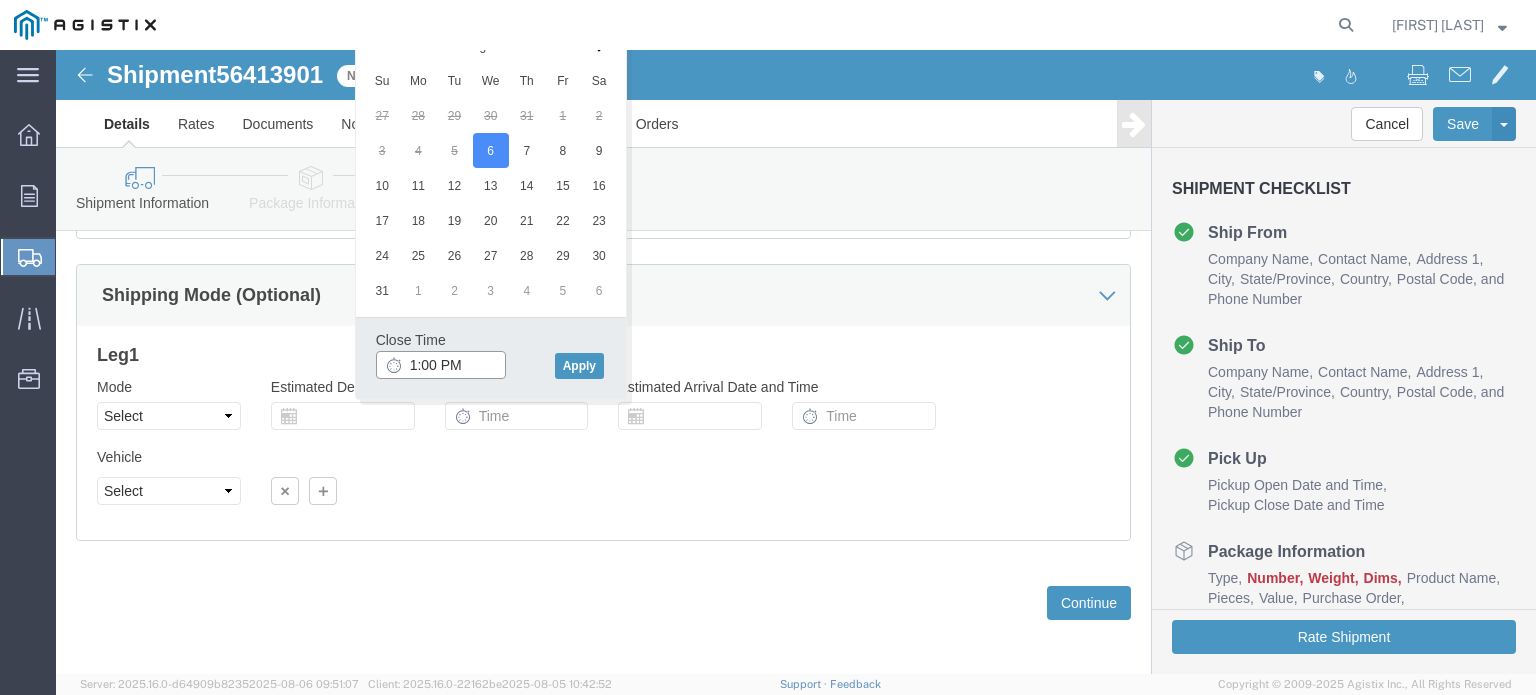 type on "5:00 PM" 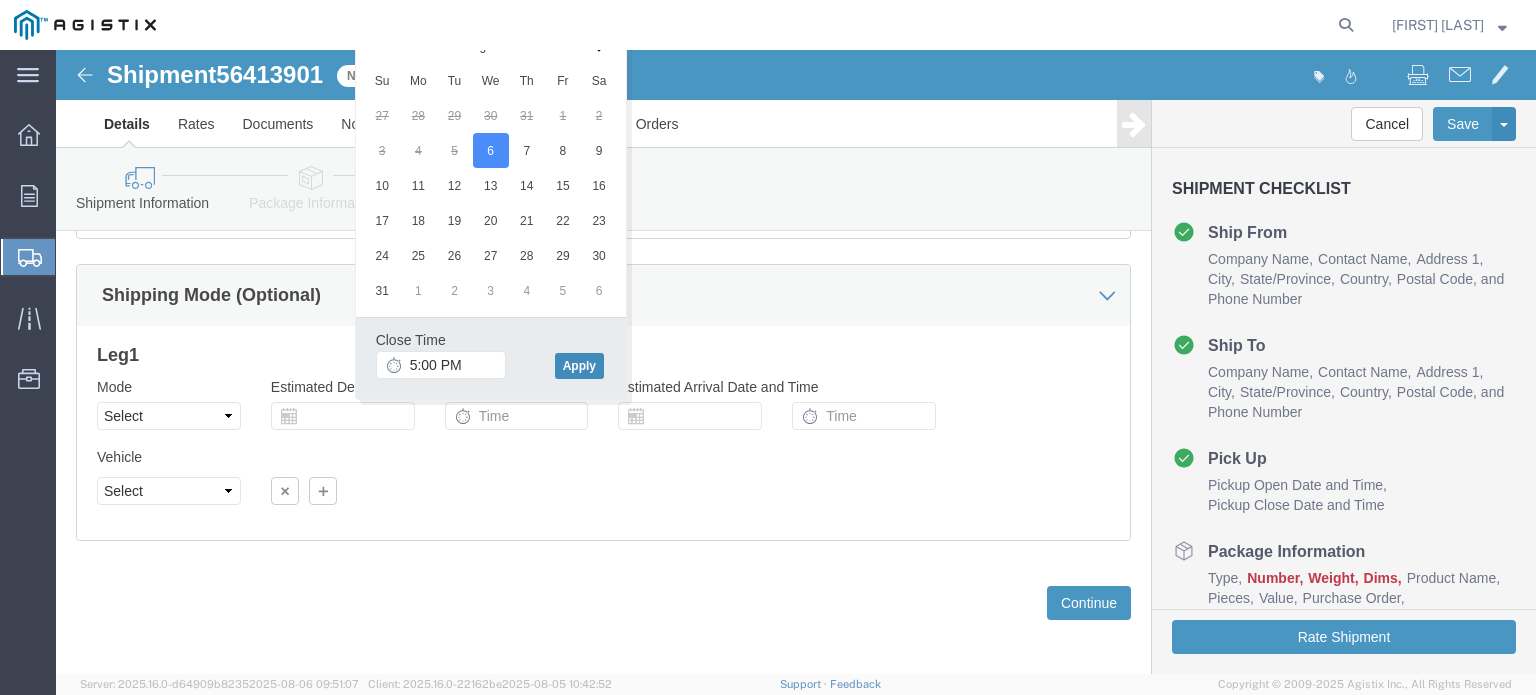 click on "Apply" 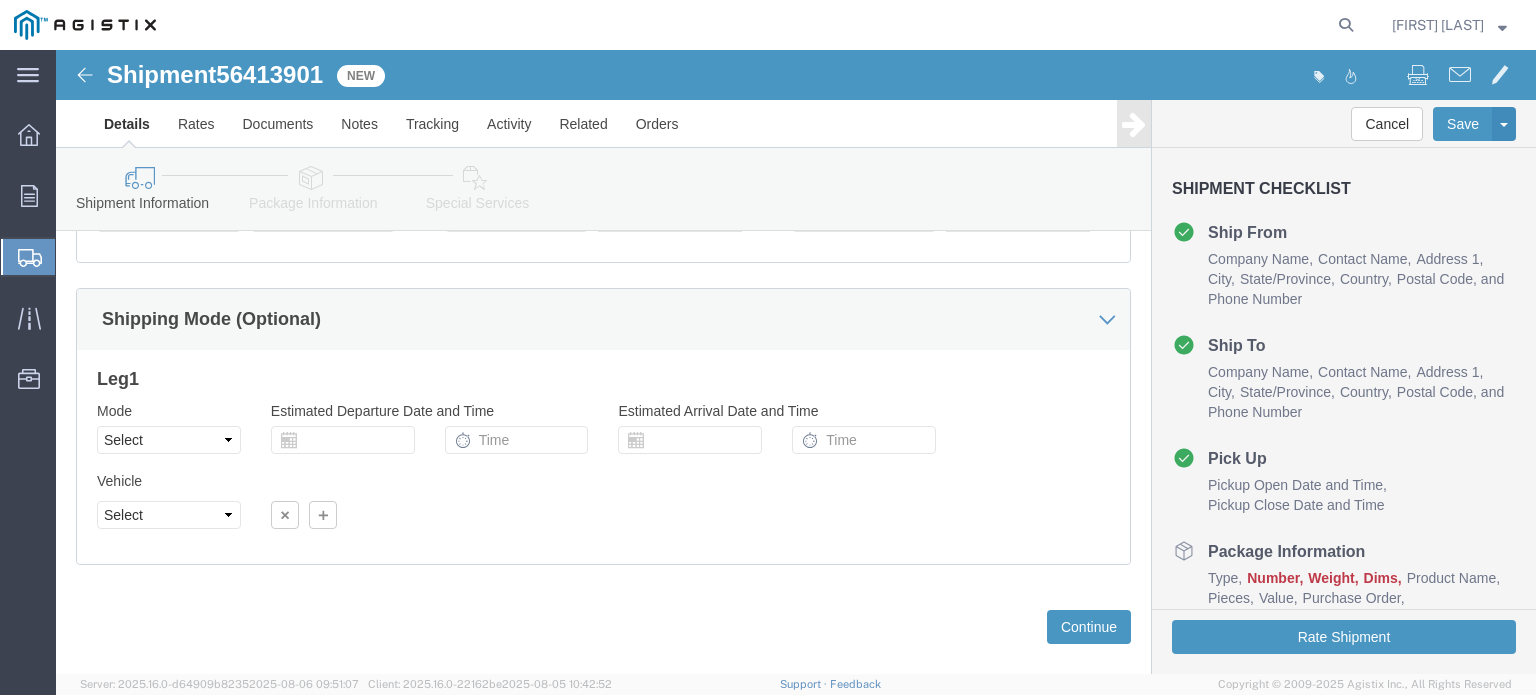 scroll, scrollTop: 1276, scrollLeft: 0, axis: vertical 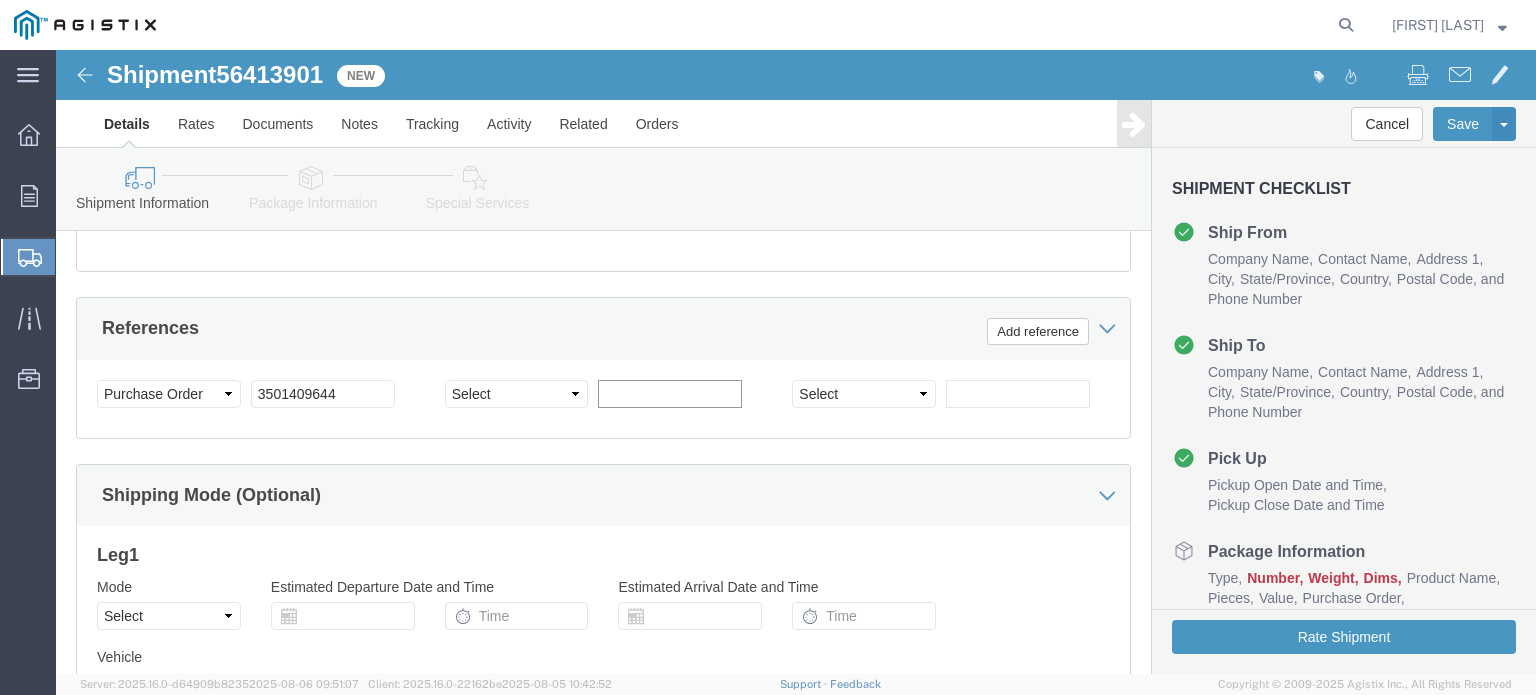 click 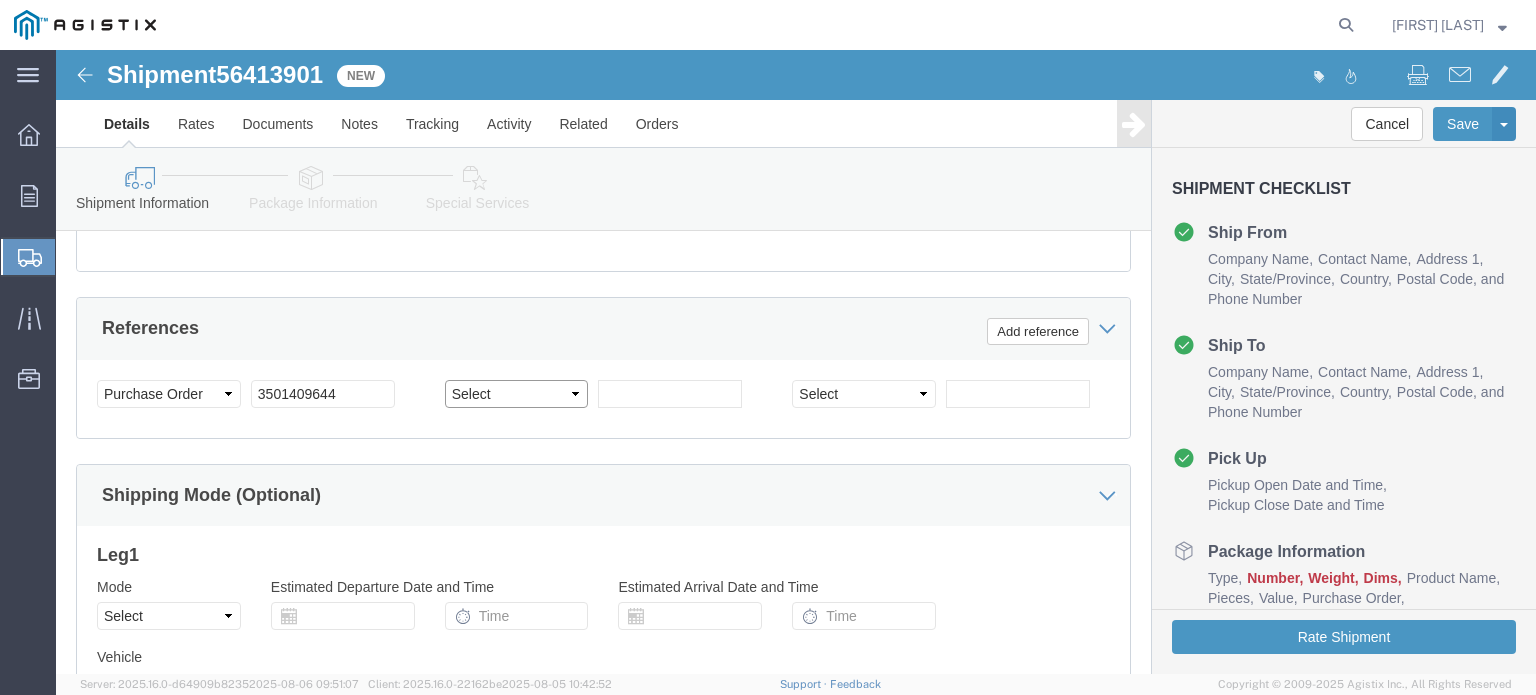 click on "Select Account Type Activity ID Airline Appointment Number ASN Batch Request # Bill Of Lading Bin Booking Number Booking Request ID Cancel Pickup Location CBP Entry No Claim Container Number Customer Ref Delivery Number Department Document No Expenditure Export Reference Flight Number General GL Code House Airway Bill Internal Requisition Invoice Number ITN No Job Number License Lloyd's Code Lot Number Master Airway Bill Master Tracking Number Material Requisition Order Number Organization Packing Slip Pickup Number Pickup Request PO Line Item No PRO # Problem File Number Project Project Number Protocol Number Purchase Order Quote Number R.M.A. Release Number Route Sales Order Seal Number Serial No Shipment Id Number Shipment Line No Study Number Task Tender ID VAT Number Vessel Name VIN Voyage Number Waybill Number Work Order" 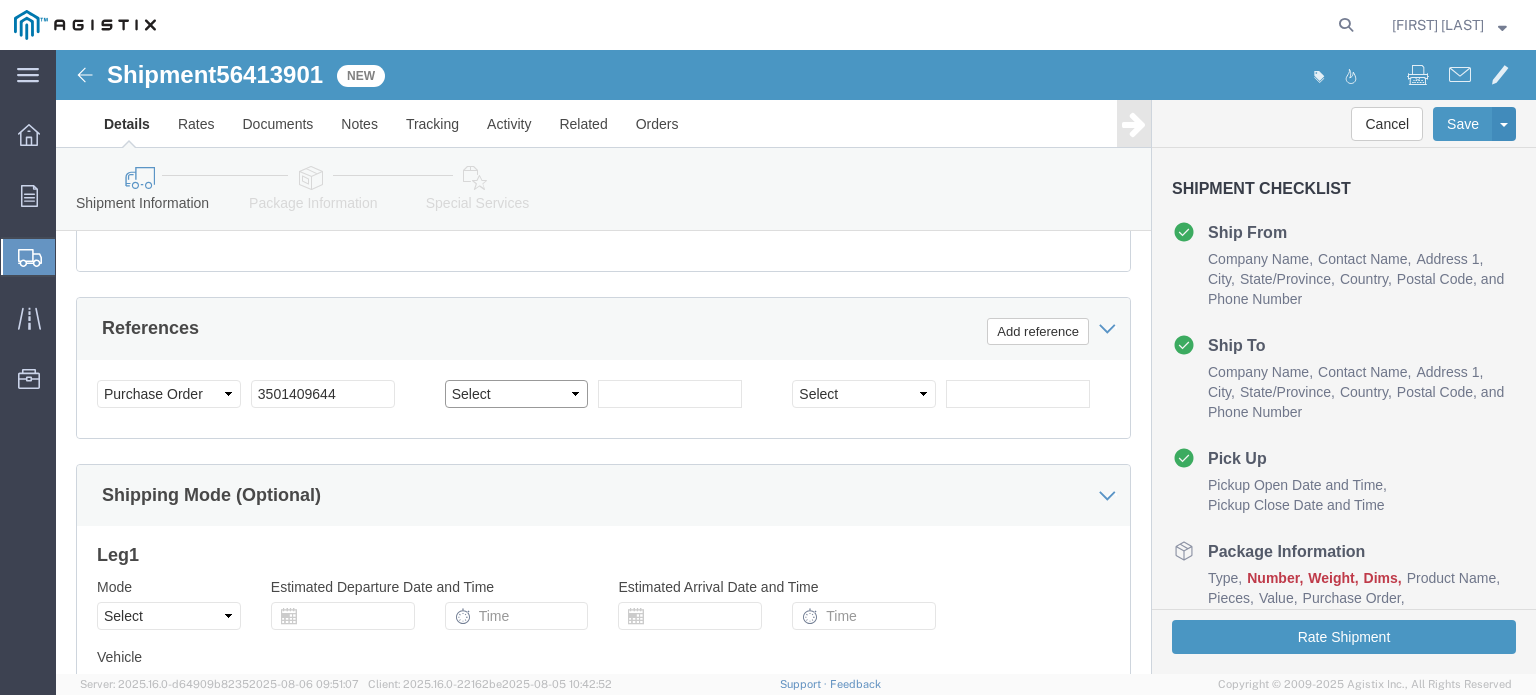 select on "PCKSLIP" 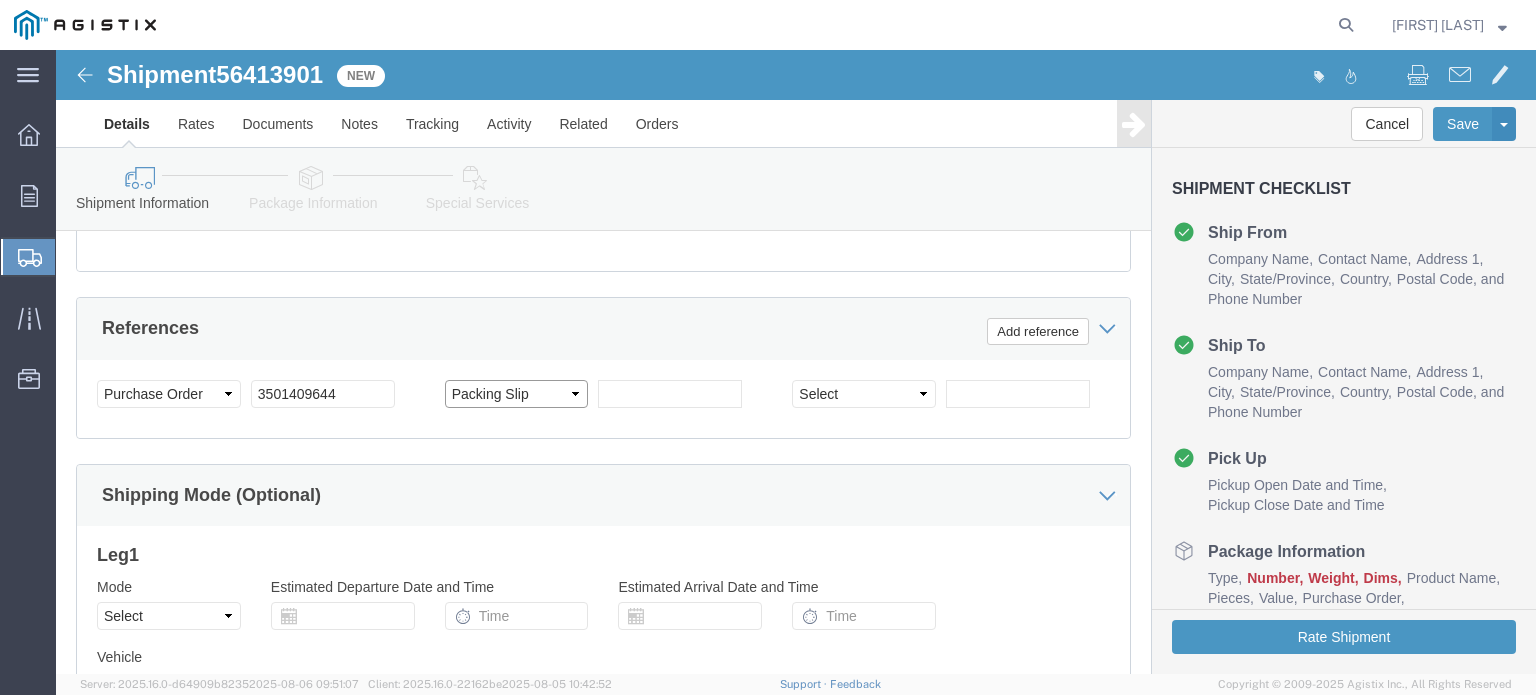 click on "Select Account Type Activity ID Airline Appointment Number ASN Batch Request # Bill Of Lading Bin Booking Number Booking Request ID Cancel Pickup Location CBP Entry No Claim Container Number Customer Ref Delivery Number Department Document No Expenditure Export Reference Flight Number General GL Code House Airway Bill Internal Requisition Invoice Number ITN No Job Number License Lloyd's Code Lot Number Master Airway Bill Master Tracking Number Material Requisition Order Number Organization Packing Slip Pickup Number Pickup Request PO Line Item No PRO # Problem File Number Project Project Number Protocol Number Purchase Order Quote Number R.M.A. Release Number Route Sales Order Seal Number Serial No Shipment Id Number Shipment Line No Study Number Task Tender ID VAT Number Vessel Name VIN Voyage Number Waybill Number Work Order" 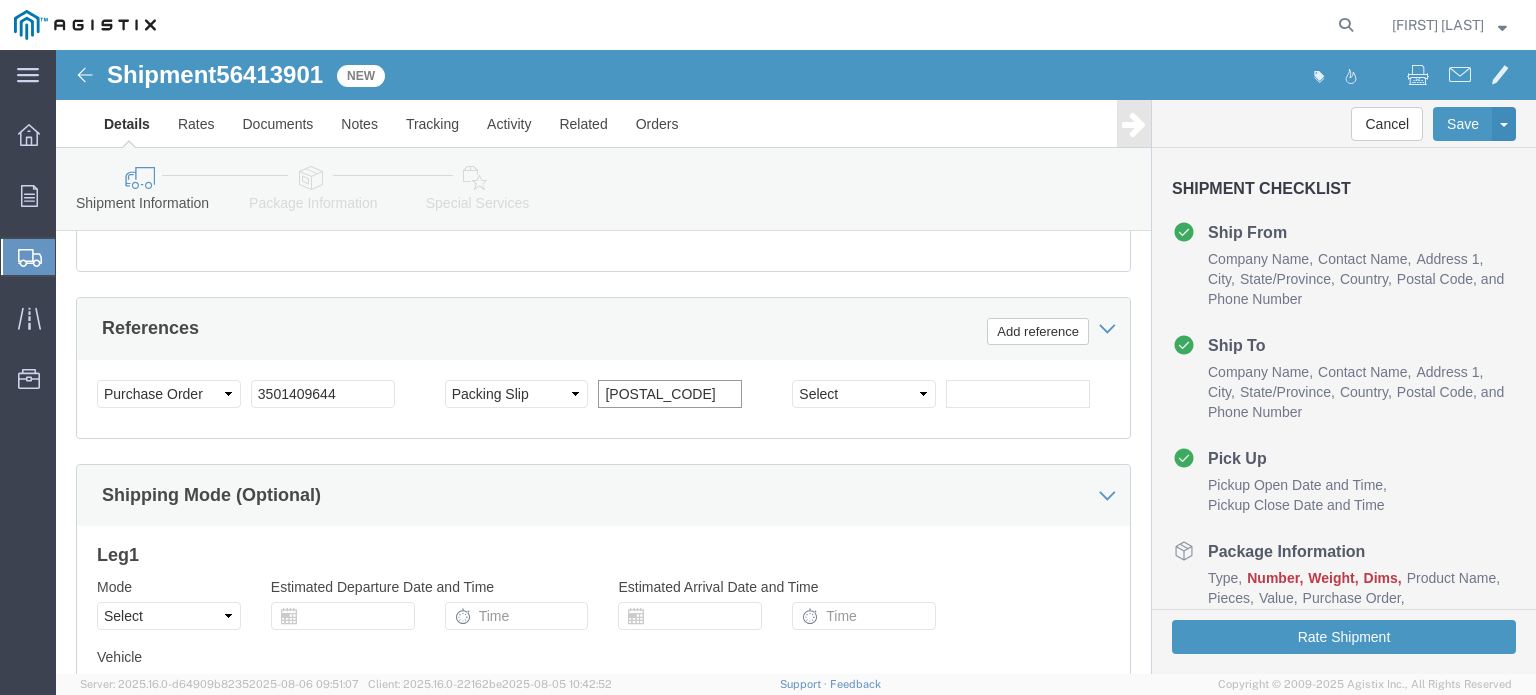 scroll, scrollTop: 1176, scrollLeft: 0, axis: vertical 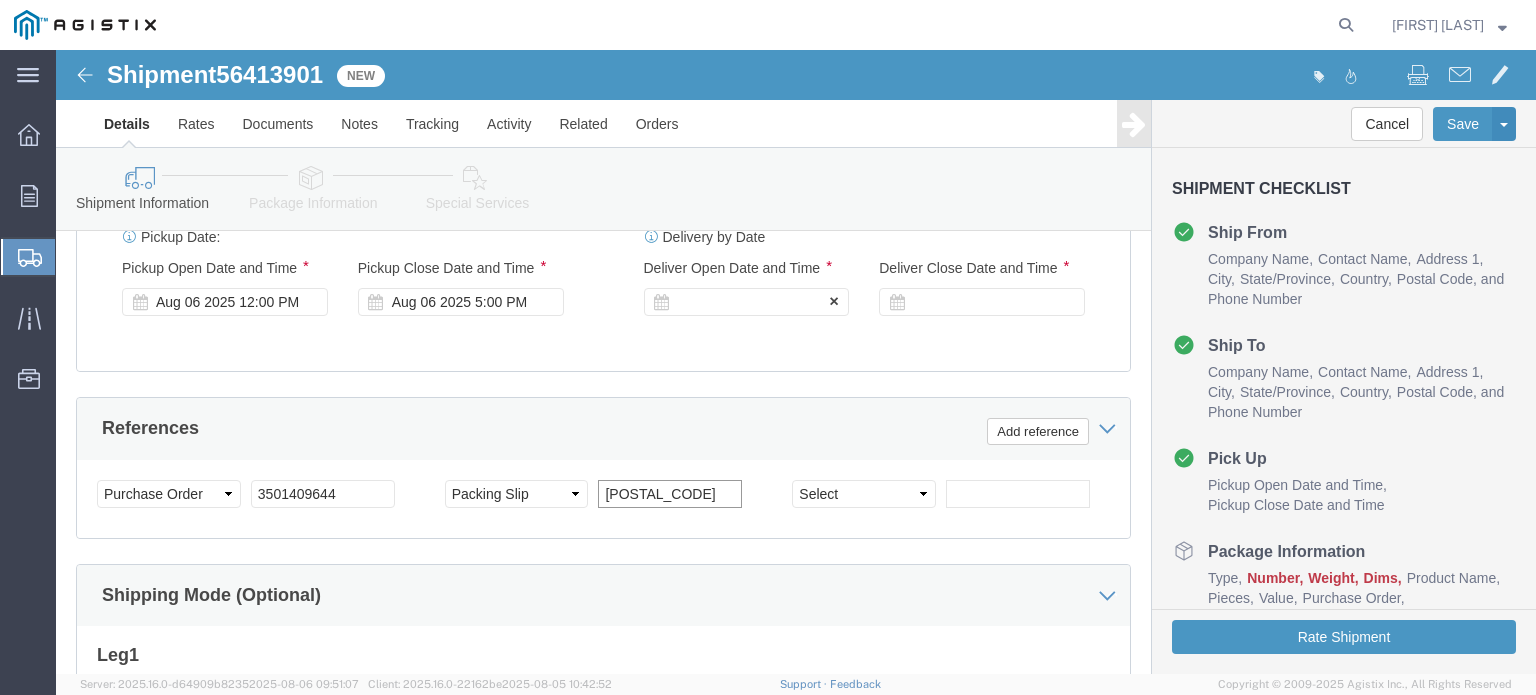 type on "[POSTAL_CODE]" 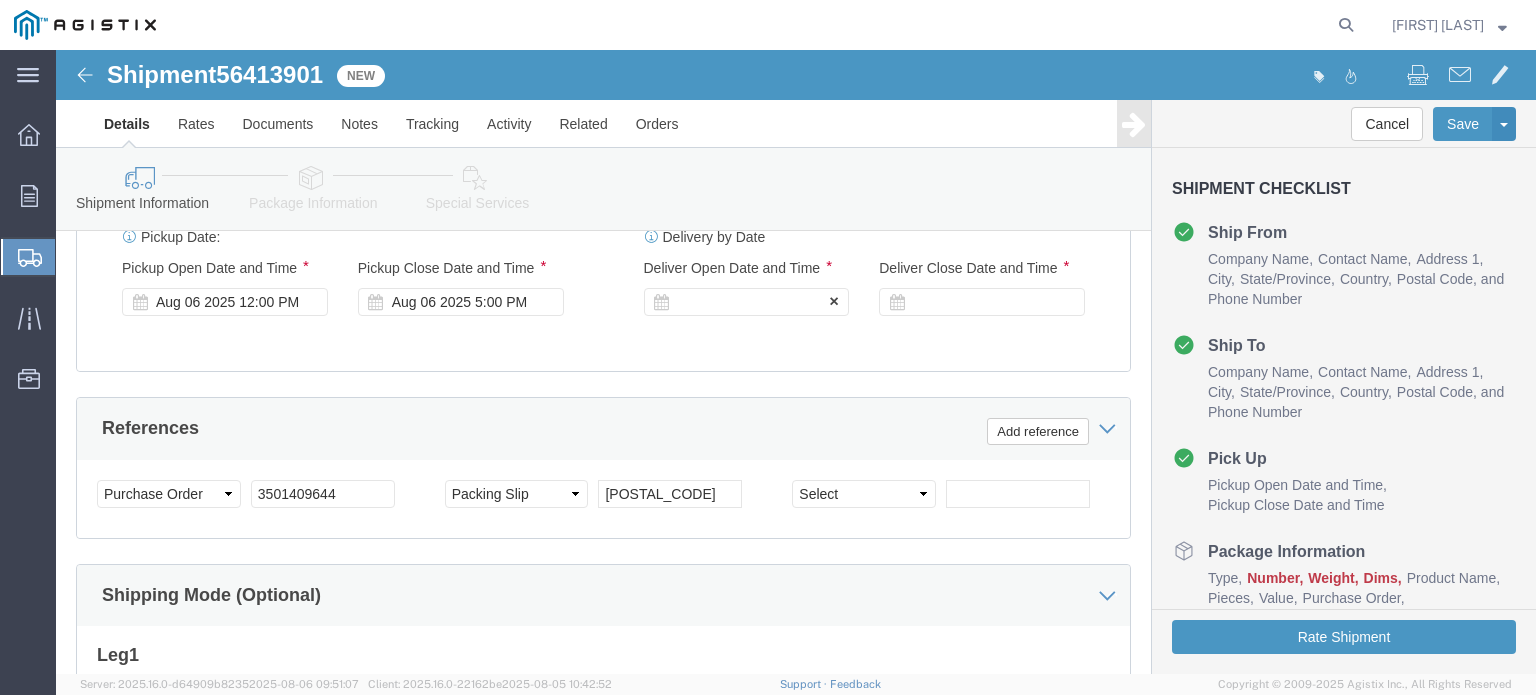 click 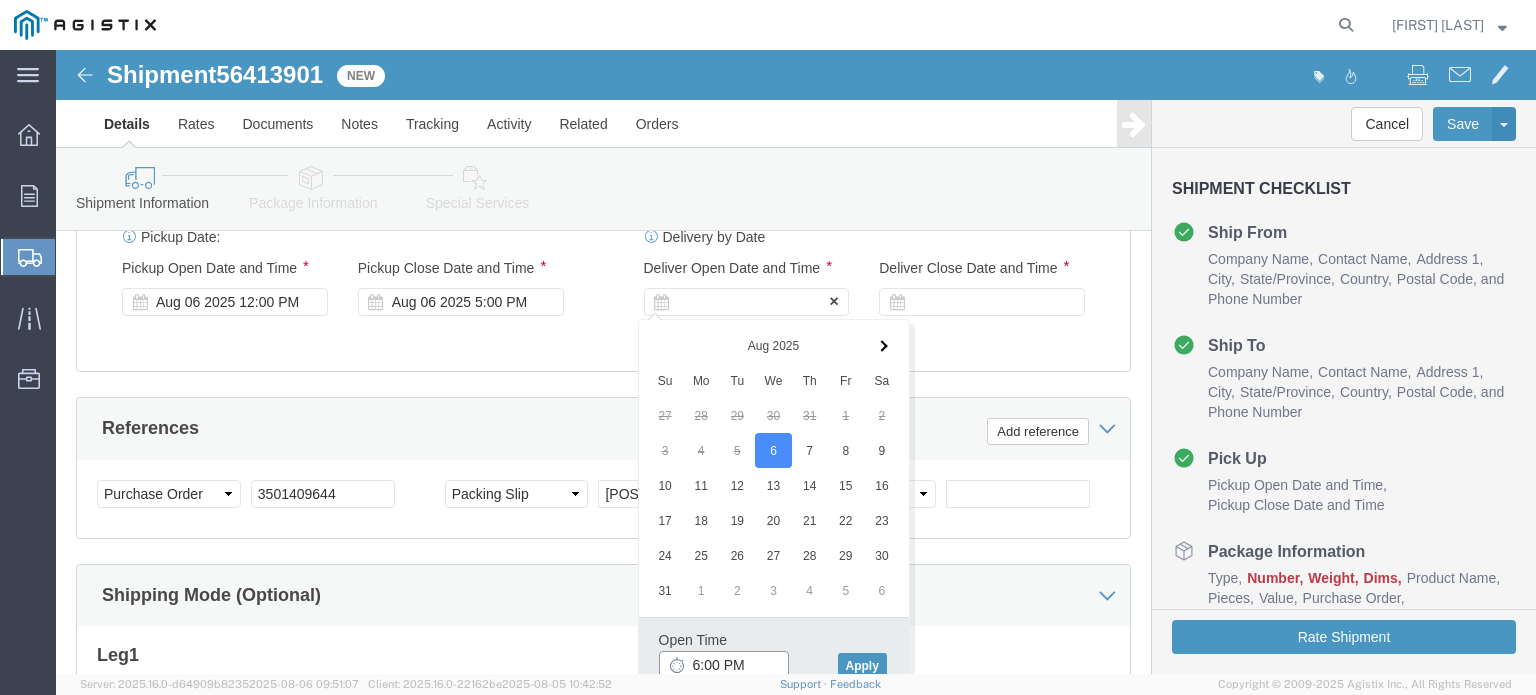 scroll, scrollTop: 1178, scrollLeft: 0, axis: vertical 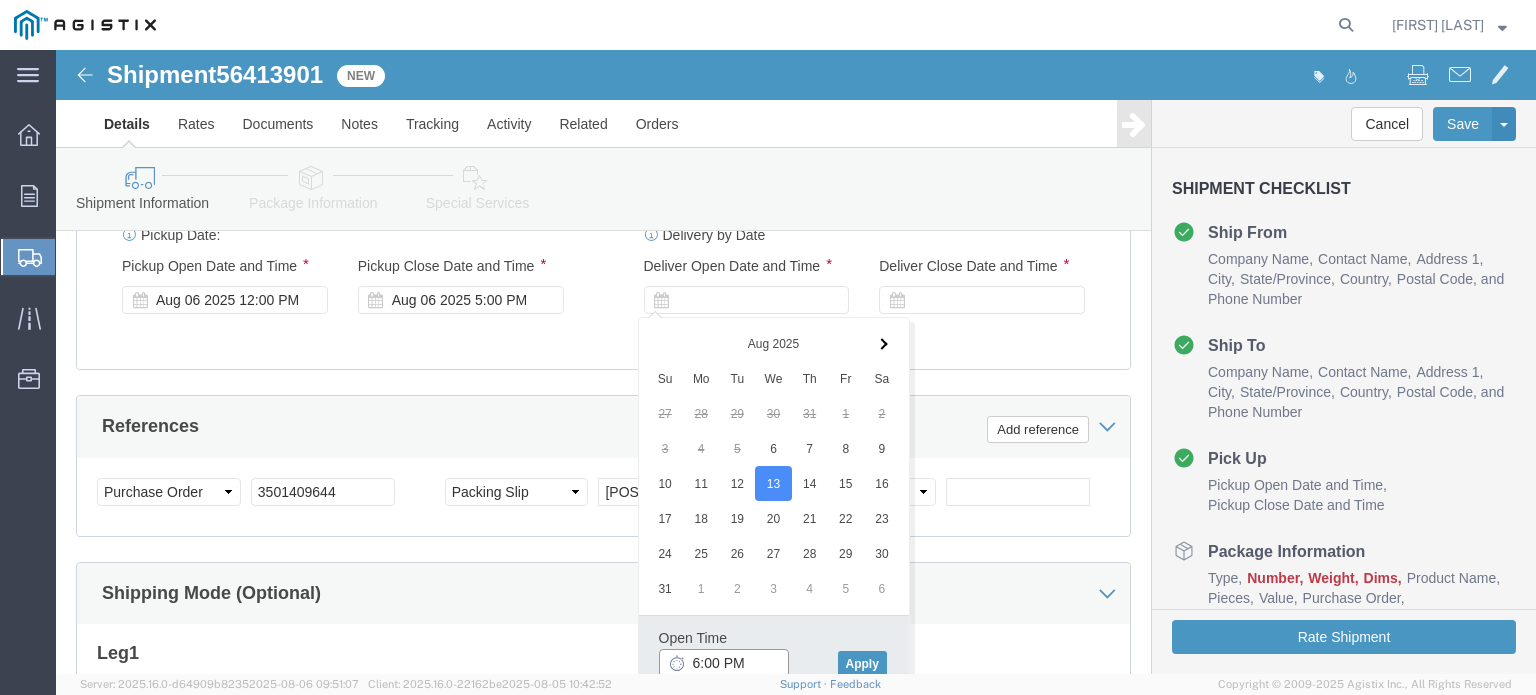 click on "6:00 PM" 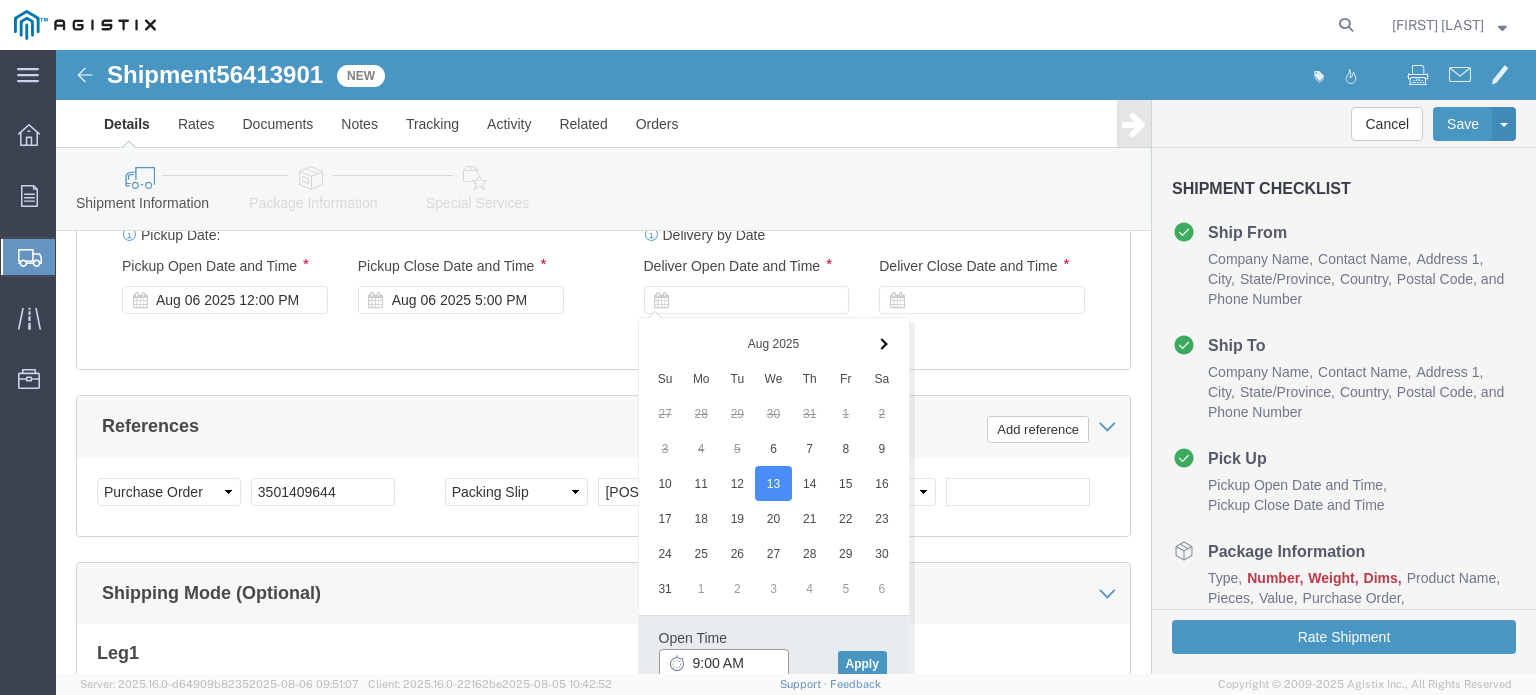 type on "9:00 AM" 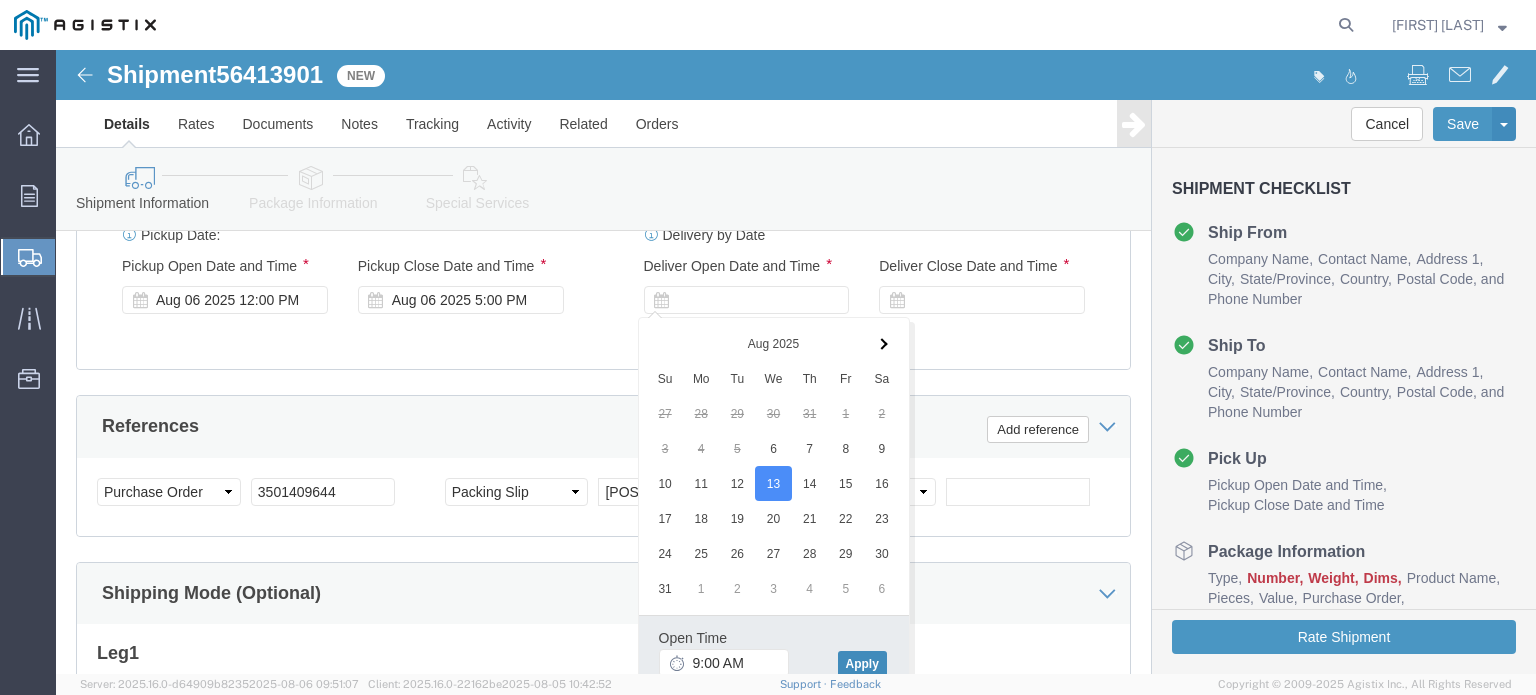 type 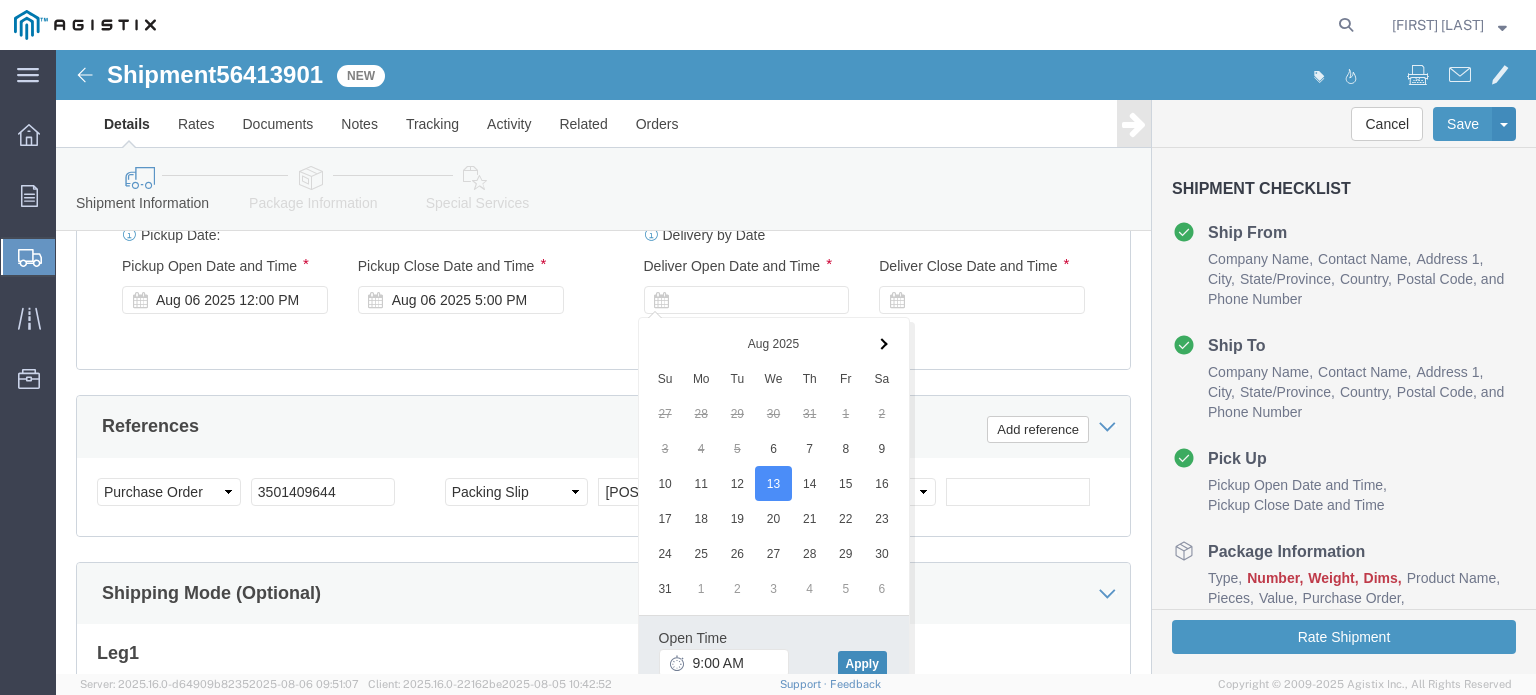 click on "Apply" 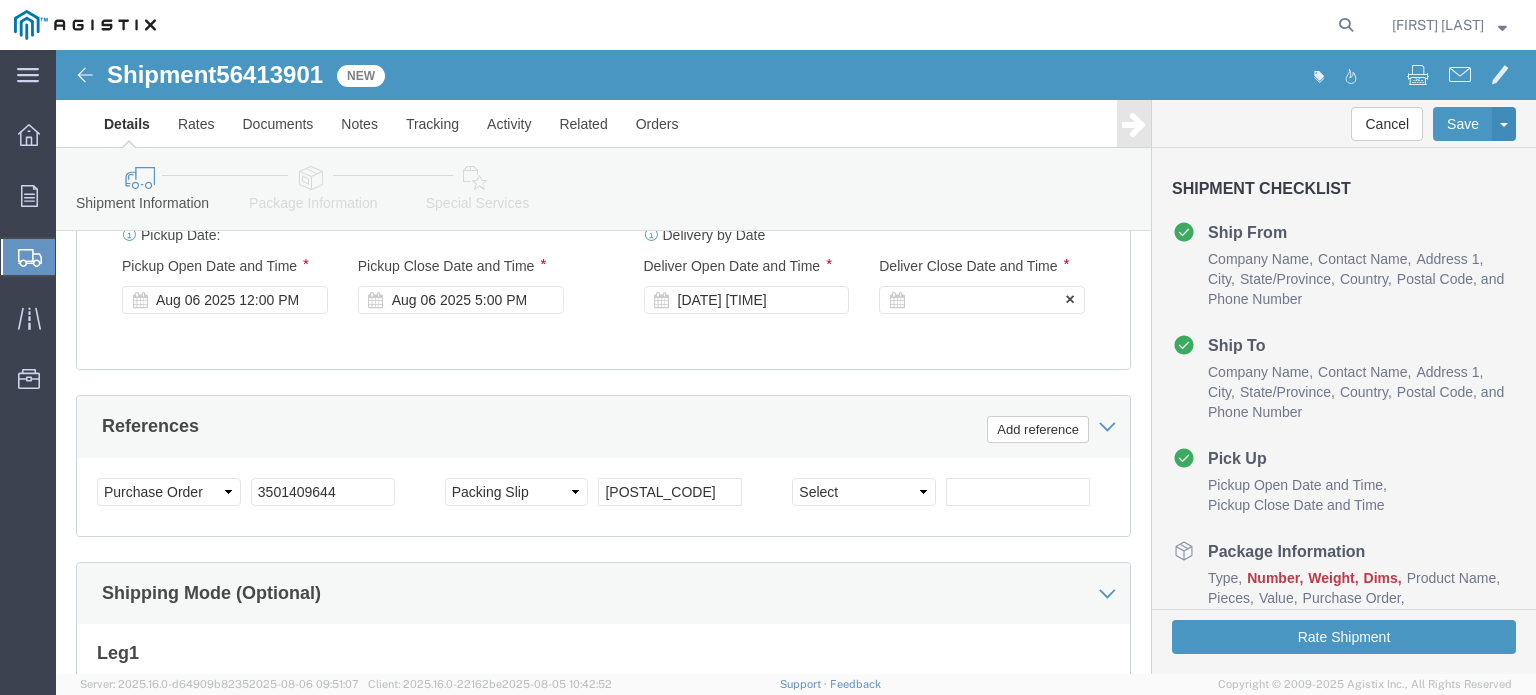 click 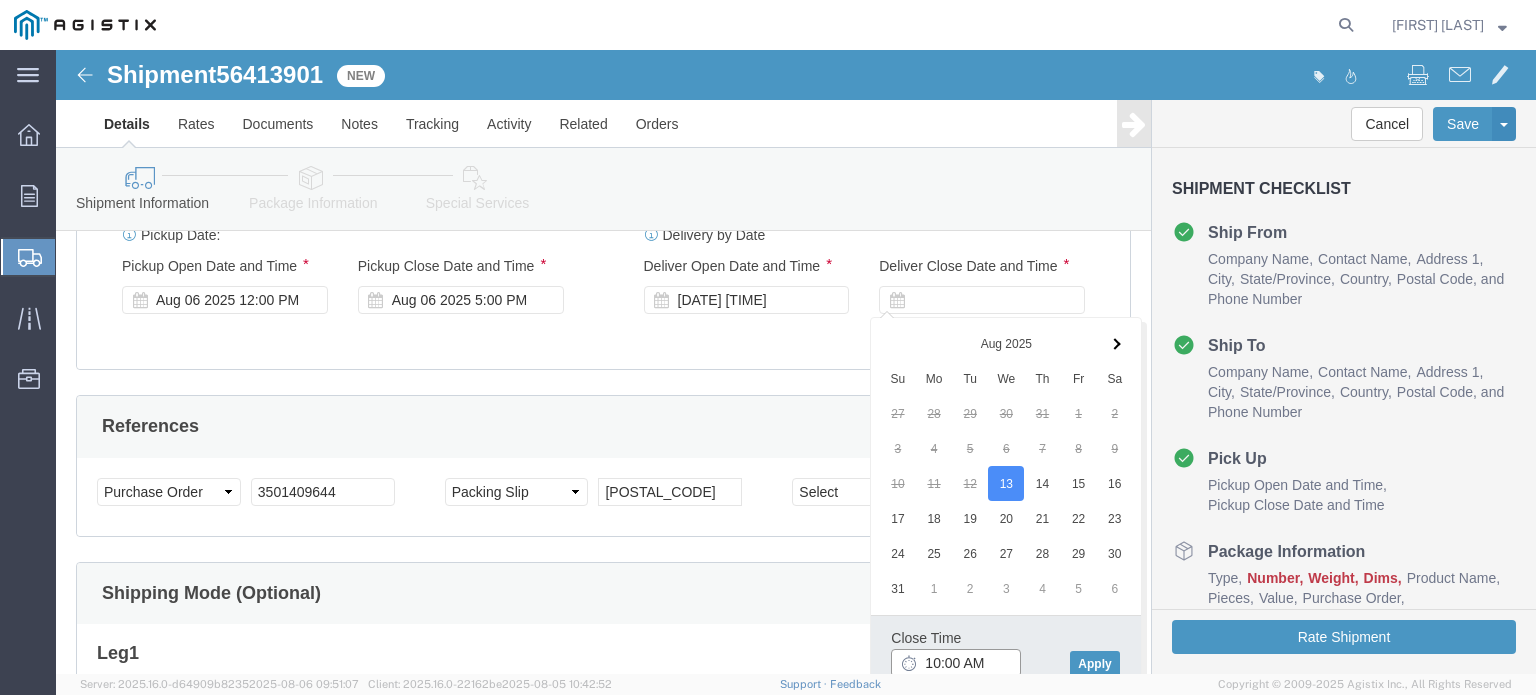 click on "10:00 AM" 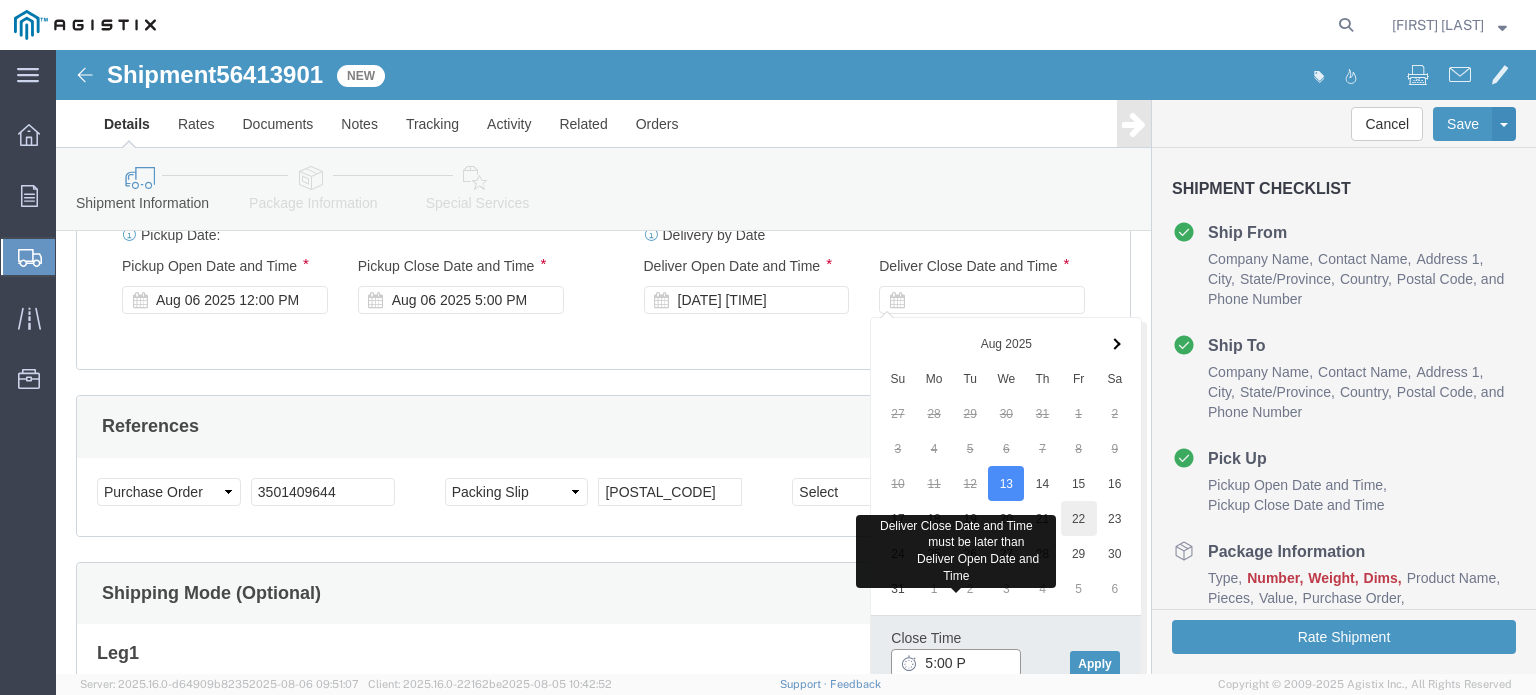 type on "5:00 PM" 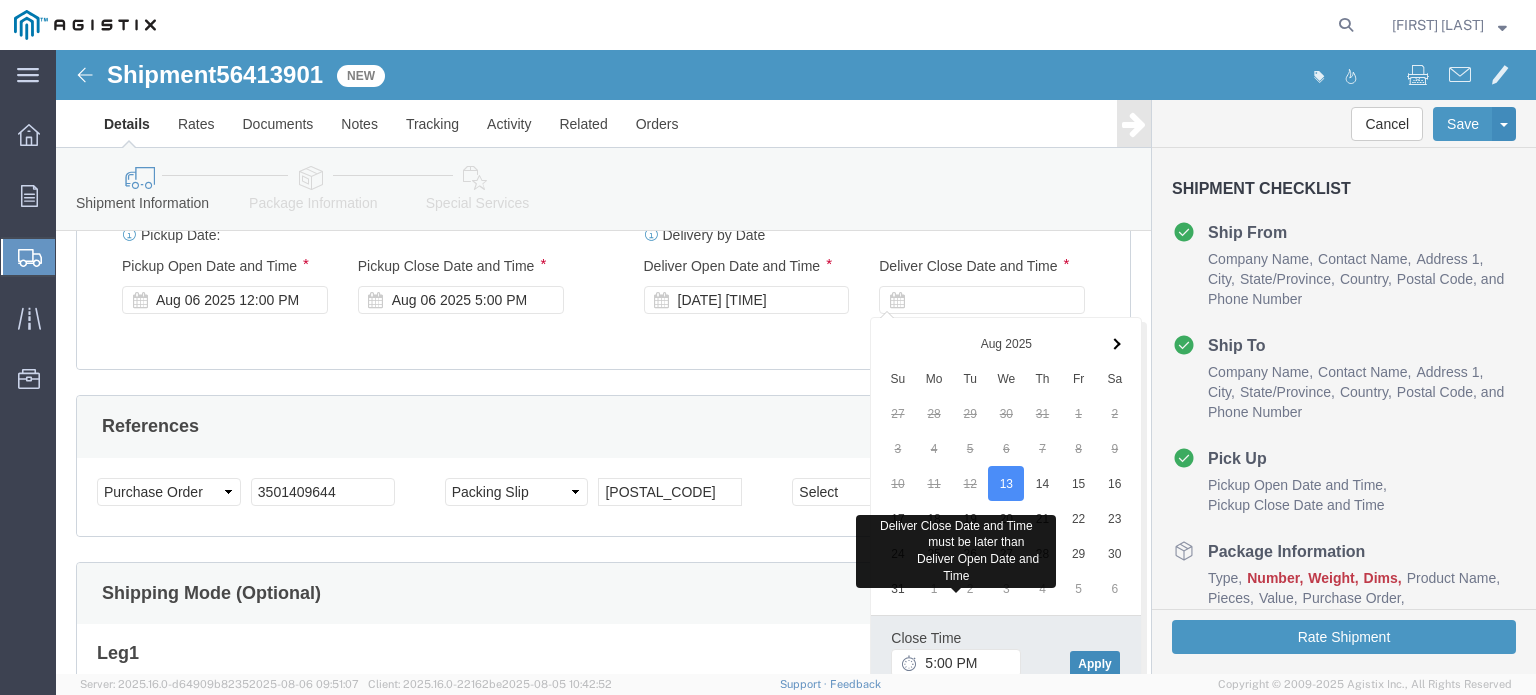click on "Apply" 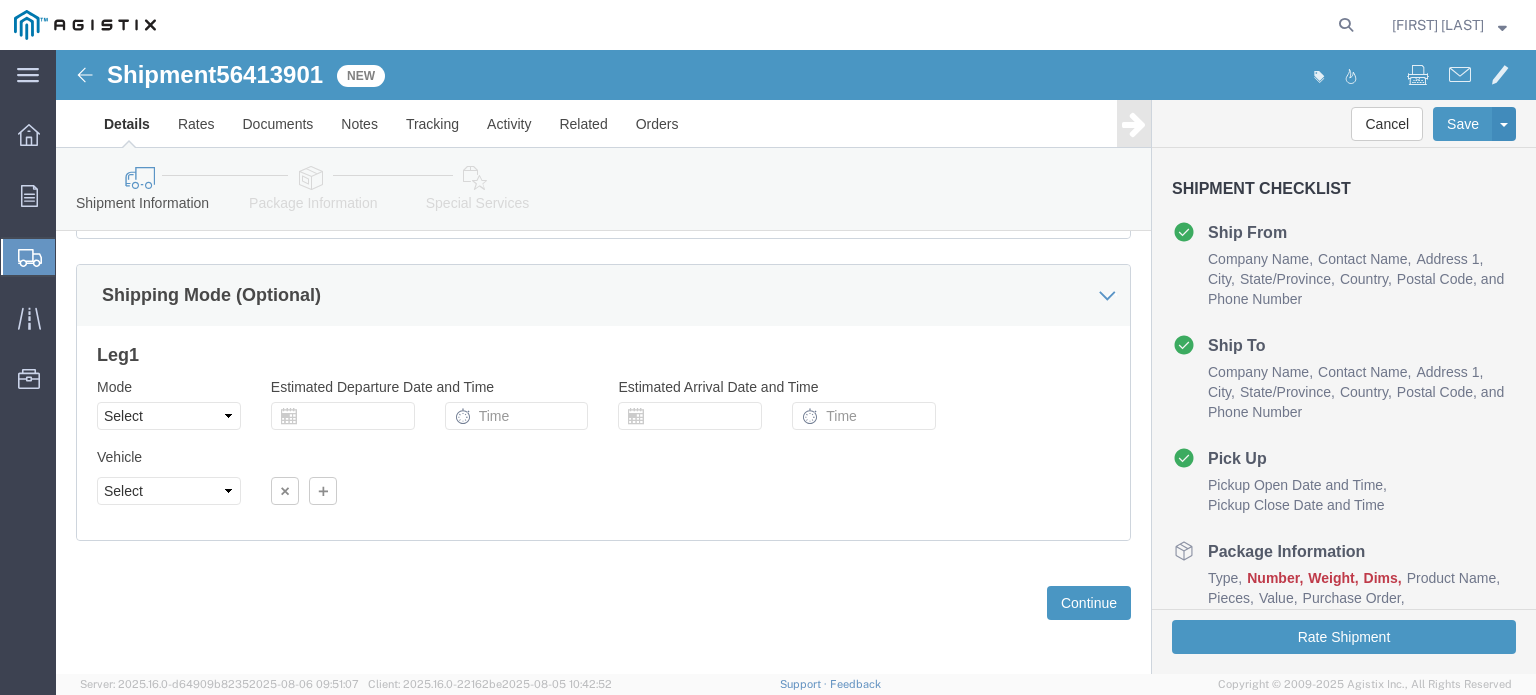 scroll, scrollTop: 1478, scrollLeft: 0, axis: vertical 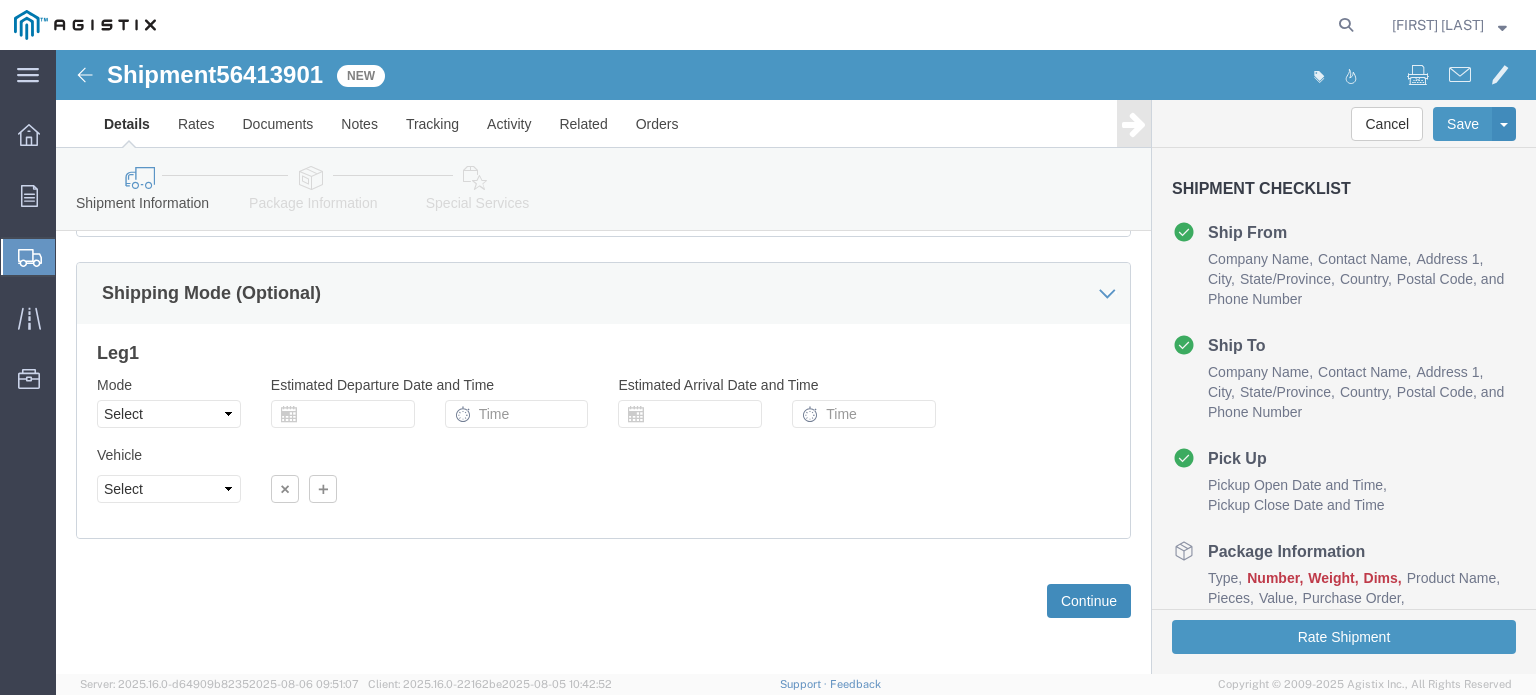 click on "Continue" 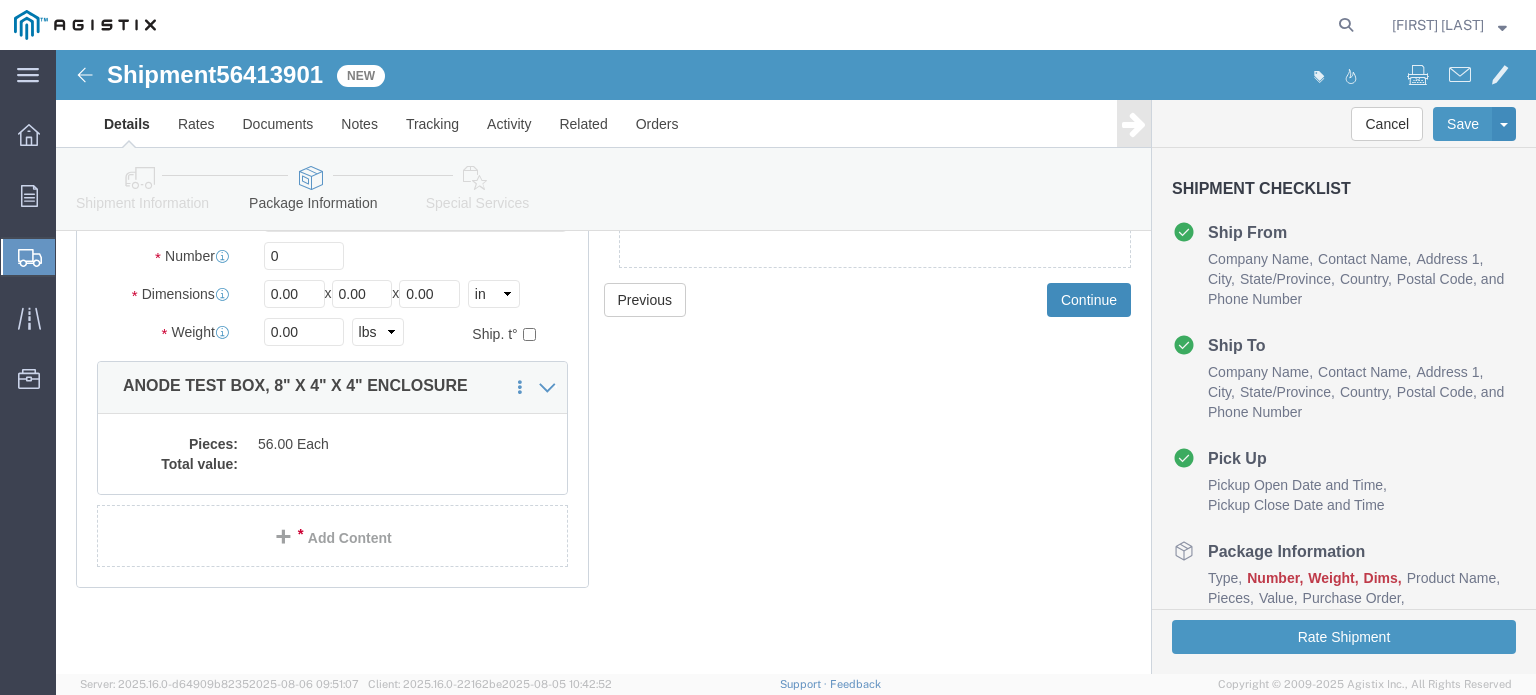 scroll, scrollTop: 0, scrollLeft: 0, axis: both 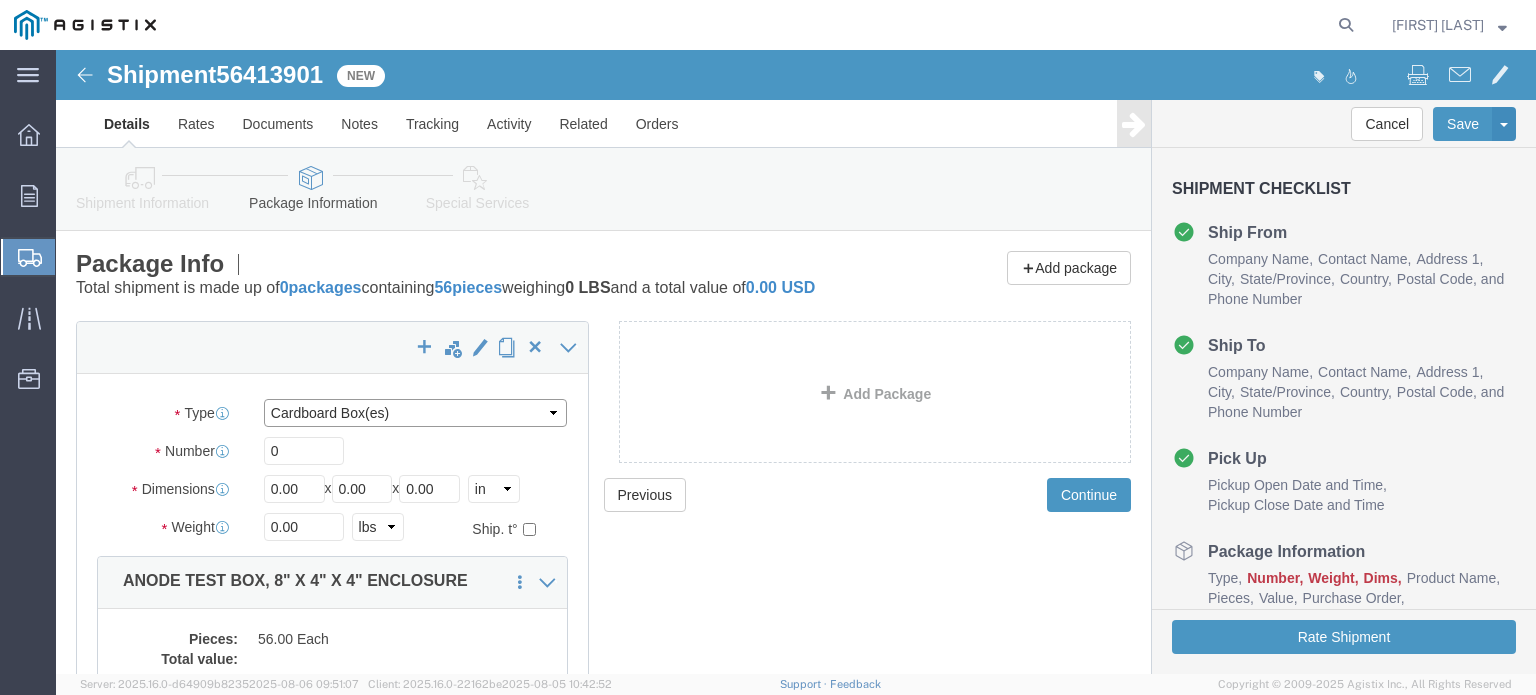 click on "Select Bulk Bundle(s) Cardboard Box(es) Carton(s) Crate(s) Drum(s) (Fiberboard) Drum(s) (Metal) Drum(s) (Plastic) Envelope Naked Cargo (UnPackaged) Pallet(s) Oversized (Not Stackable) Pallet(s) Oversized (Stackable) Pallet(s) Standard (Not Stackable) Pallet(s) Standard (Stackable) Roll(s) Your Packaging" 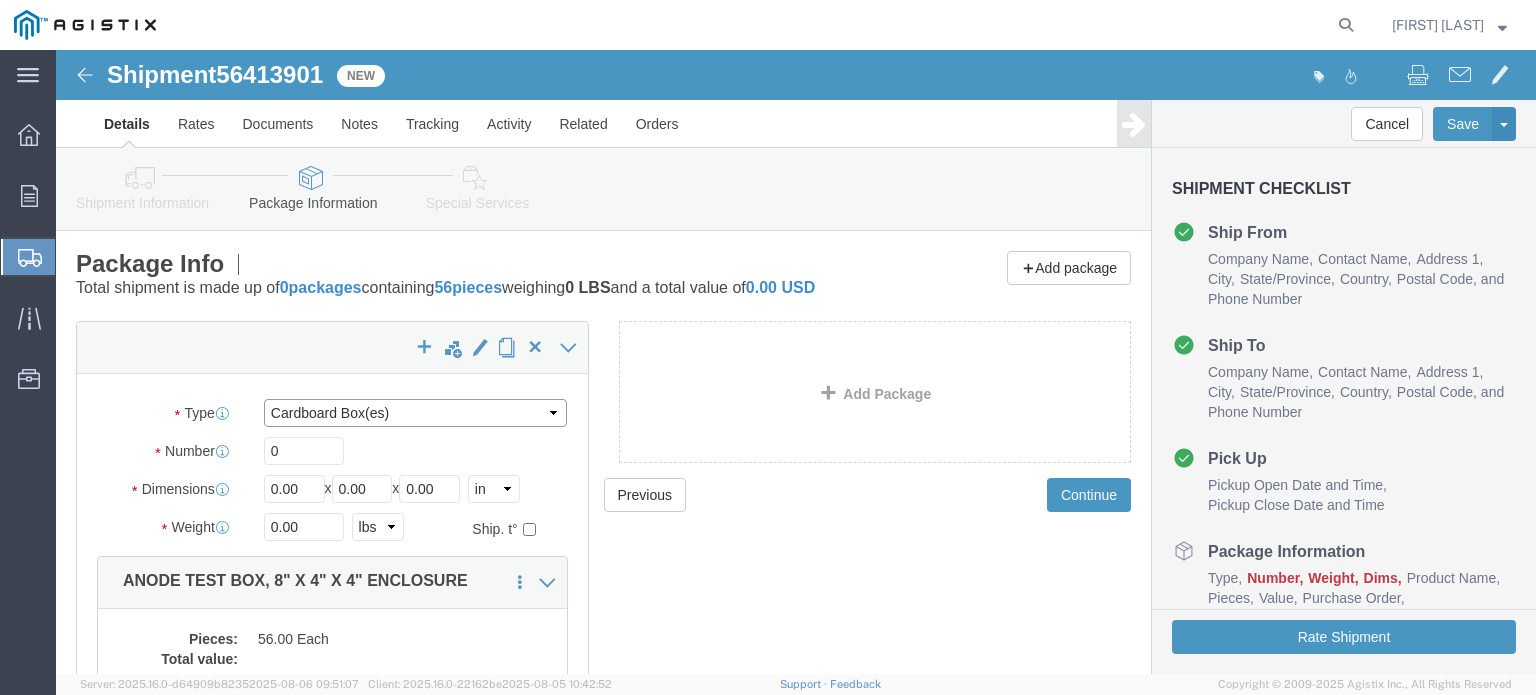 select on "PSNS" 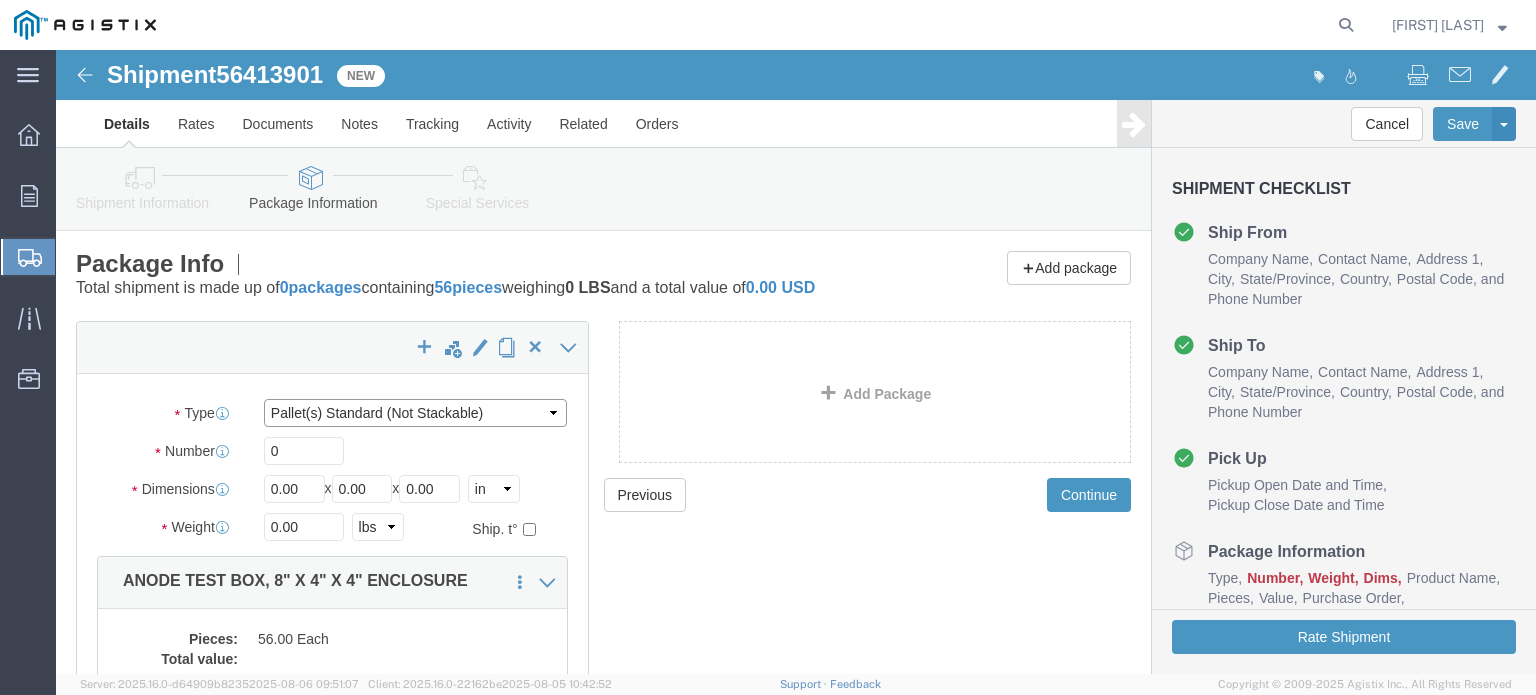 click on "Select Bulk Bundle(s) Cardboard Box(es) Carton(s) Crate(s) Drum(s) (Fiberboard) Drum(s) (Metal) Drum(s) (Plastic) Envelope Naked Cargo (UnPackaged) Pallet(s) Oversized (Not Stackable) Pallet(s) Oversized (Stackable) Pallet(s) Standard (Not Stackable) Pallet(s) Standard (Stackable) Roll(s) Your Packaging" 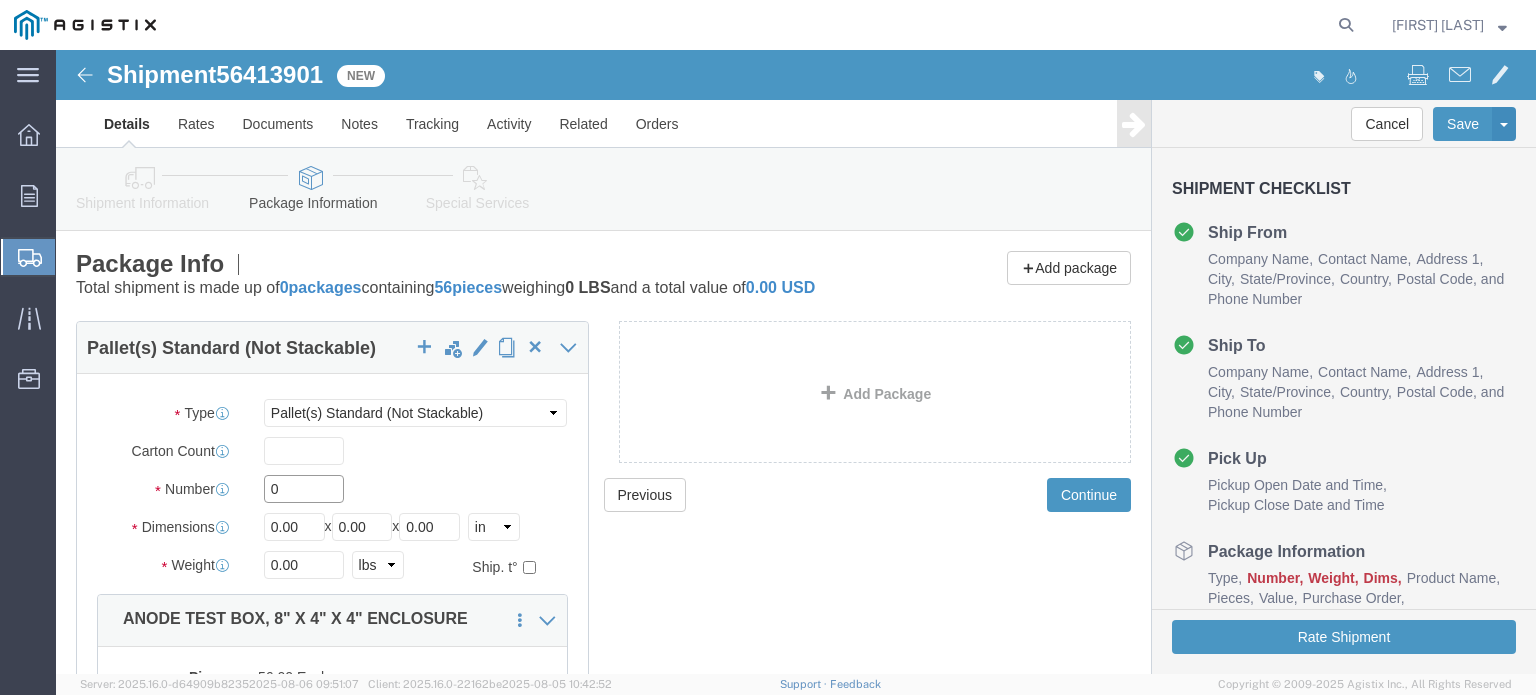 click on "0" 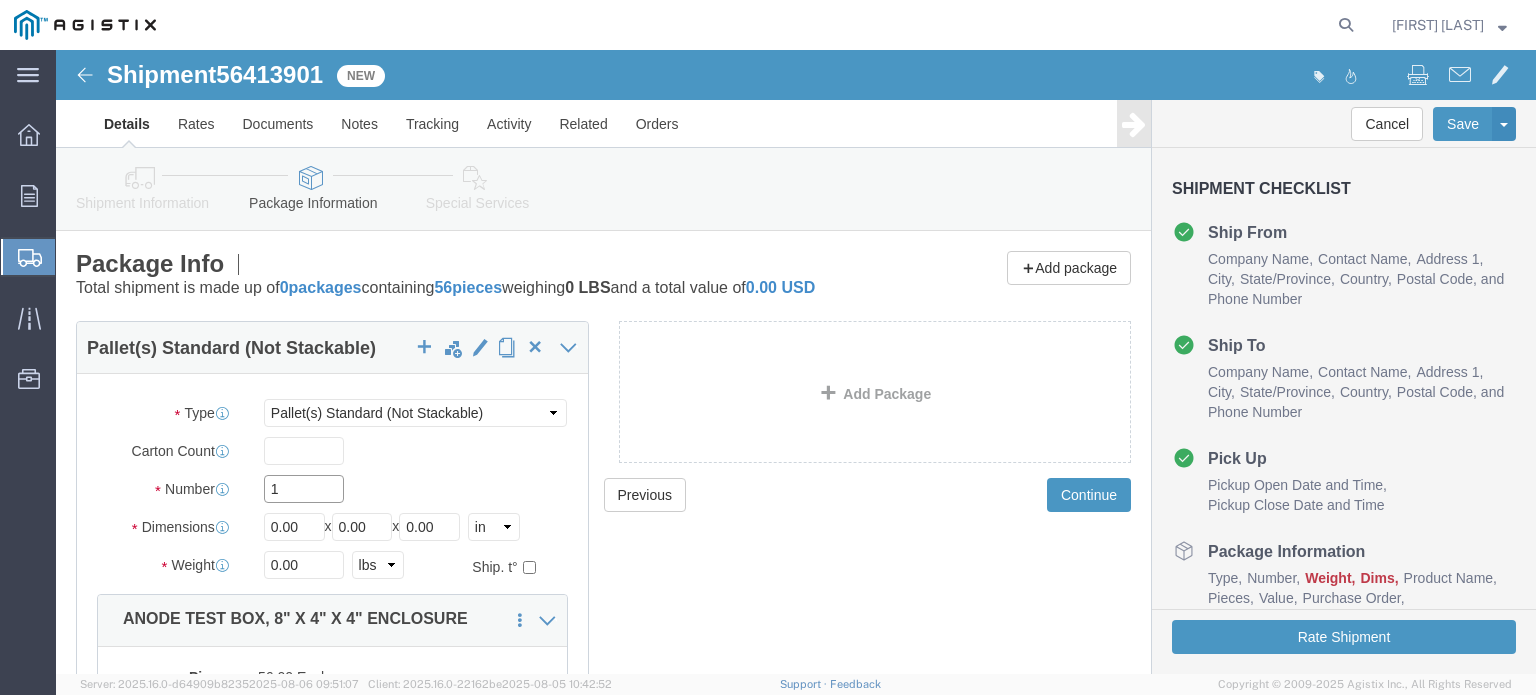 type on "1" 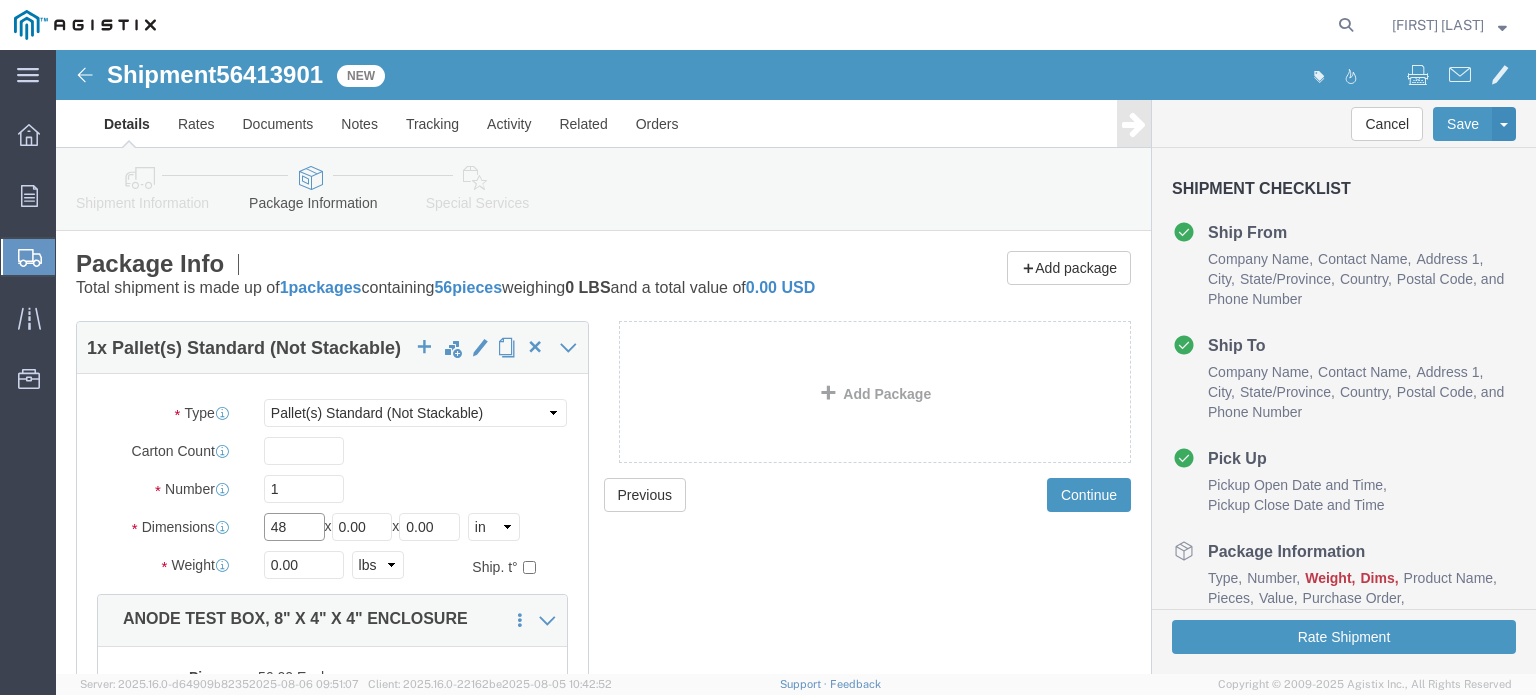 type on "48" 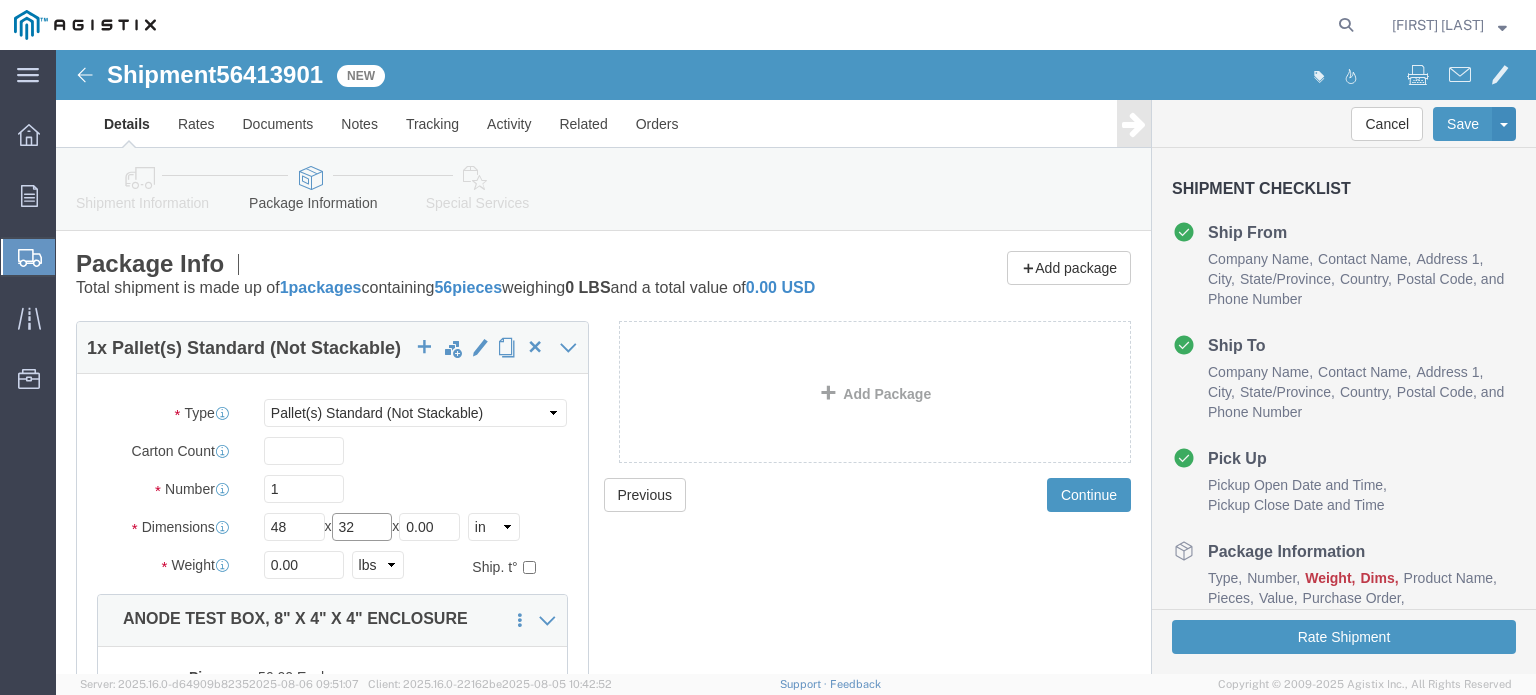 type on "32" 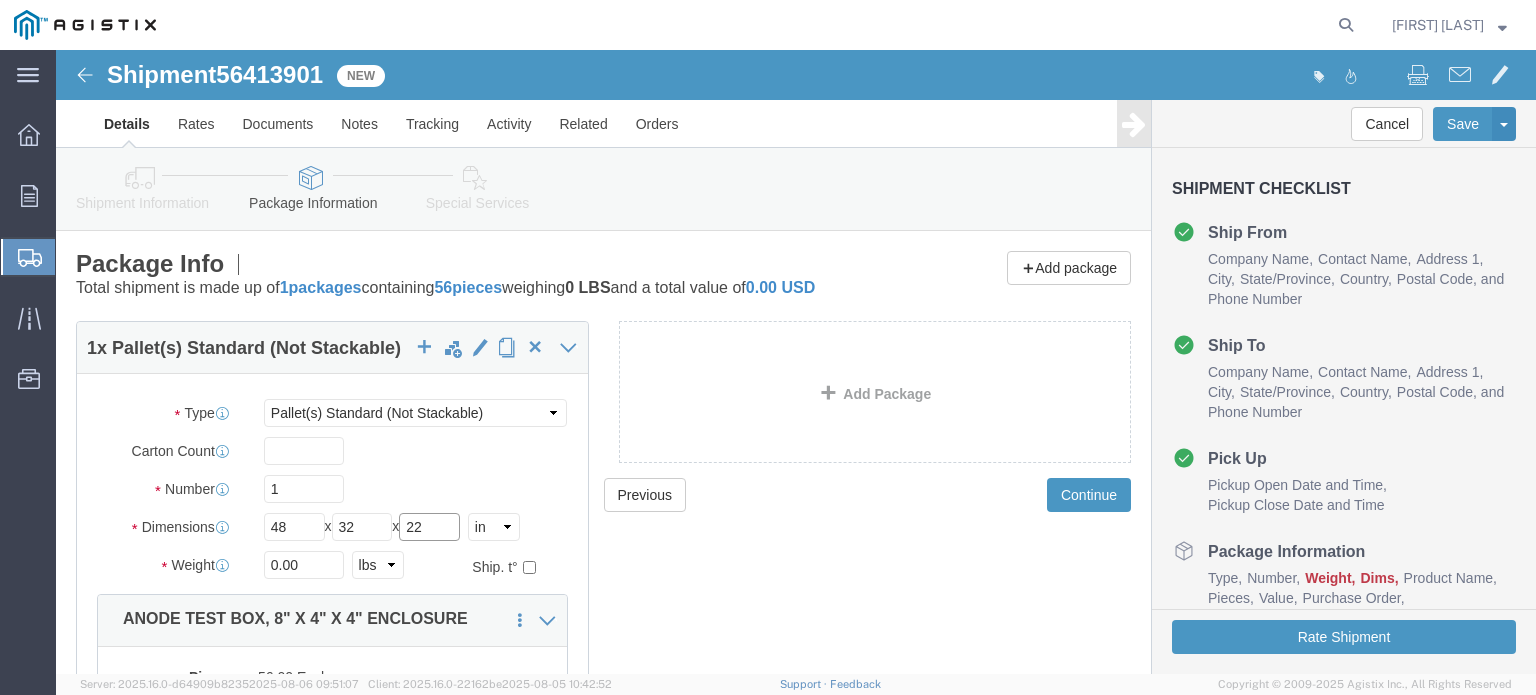 type on "22" 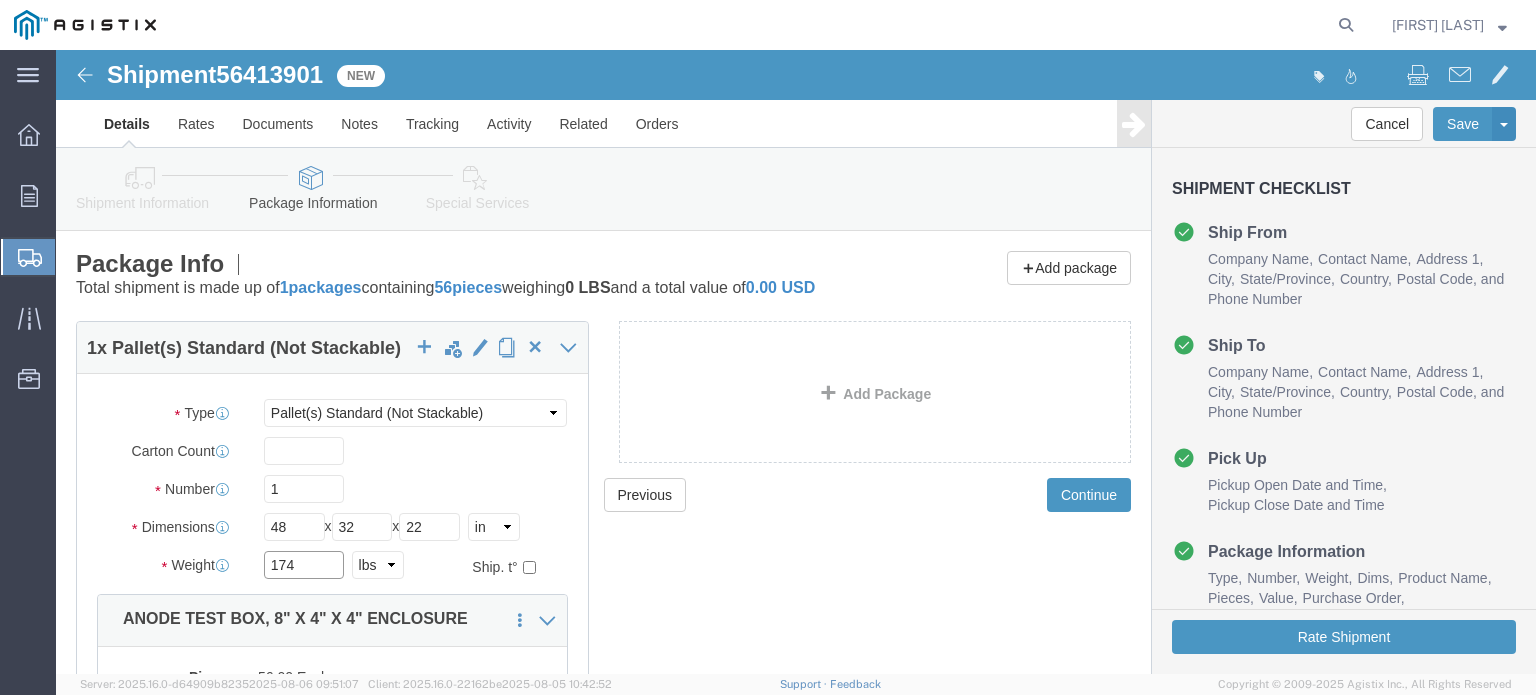 type on "174" 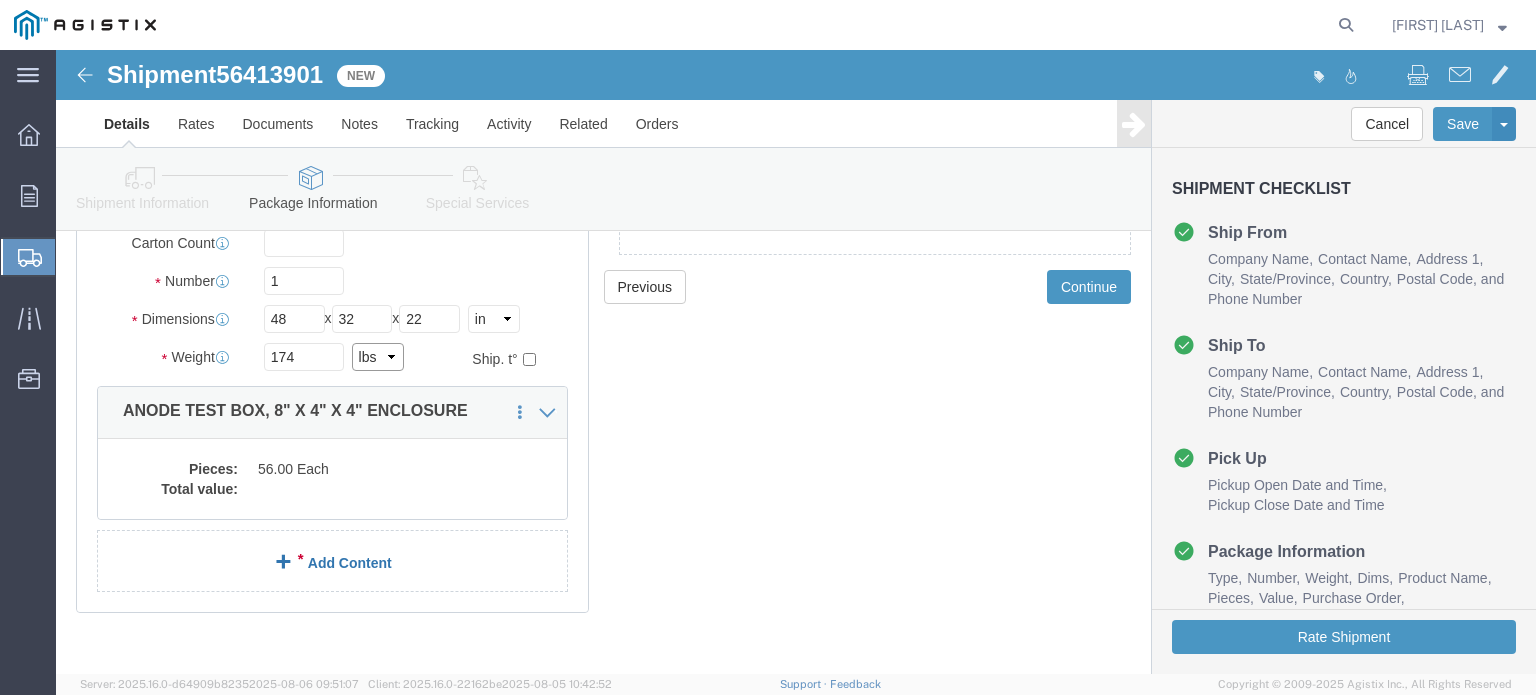 scroll, scrollTop: 253, scrollLeft: 0, axis: vertical 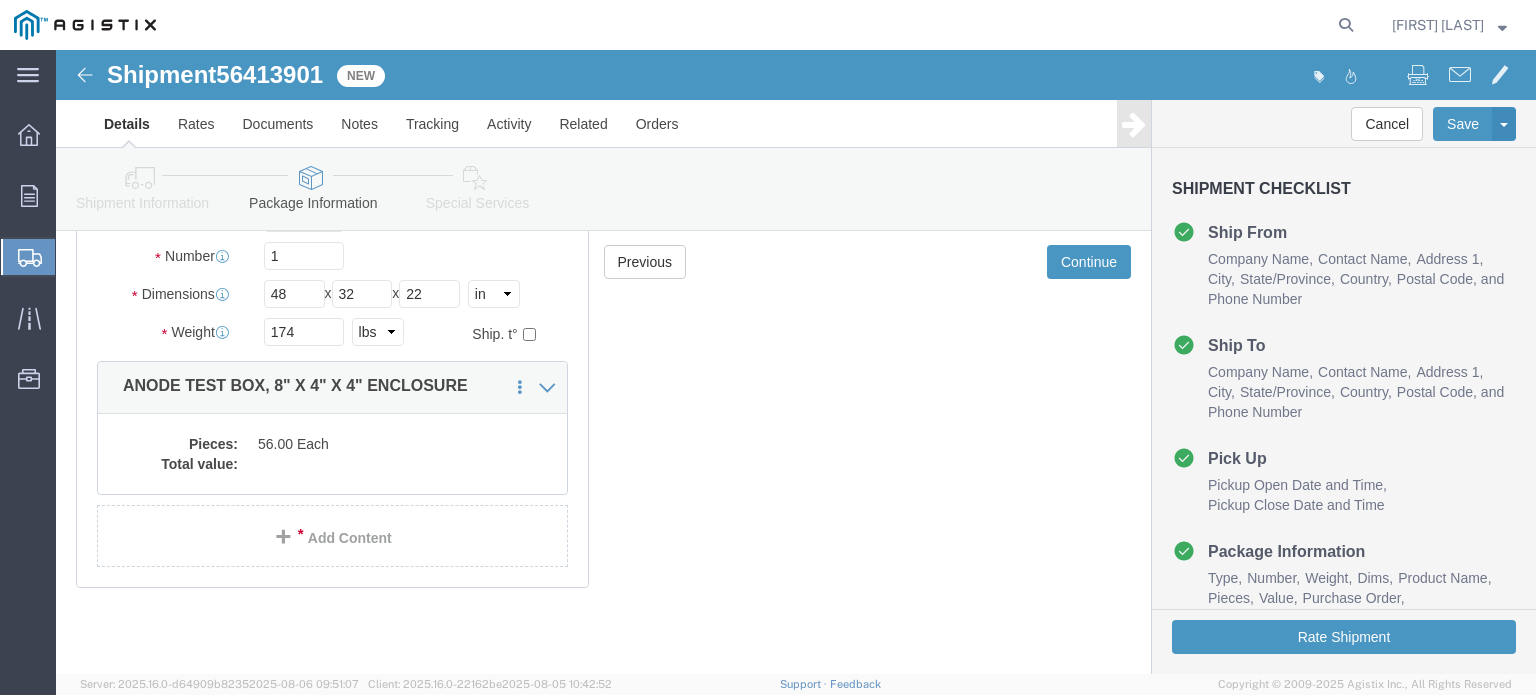 click on "Pieces: 56.00 Each Total value:" 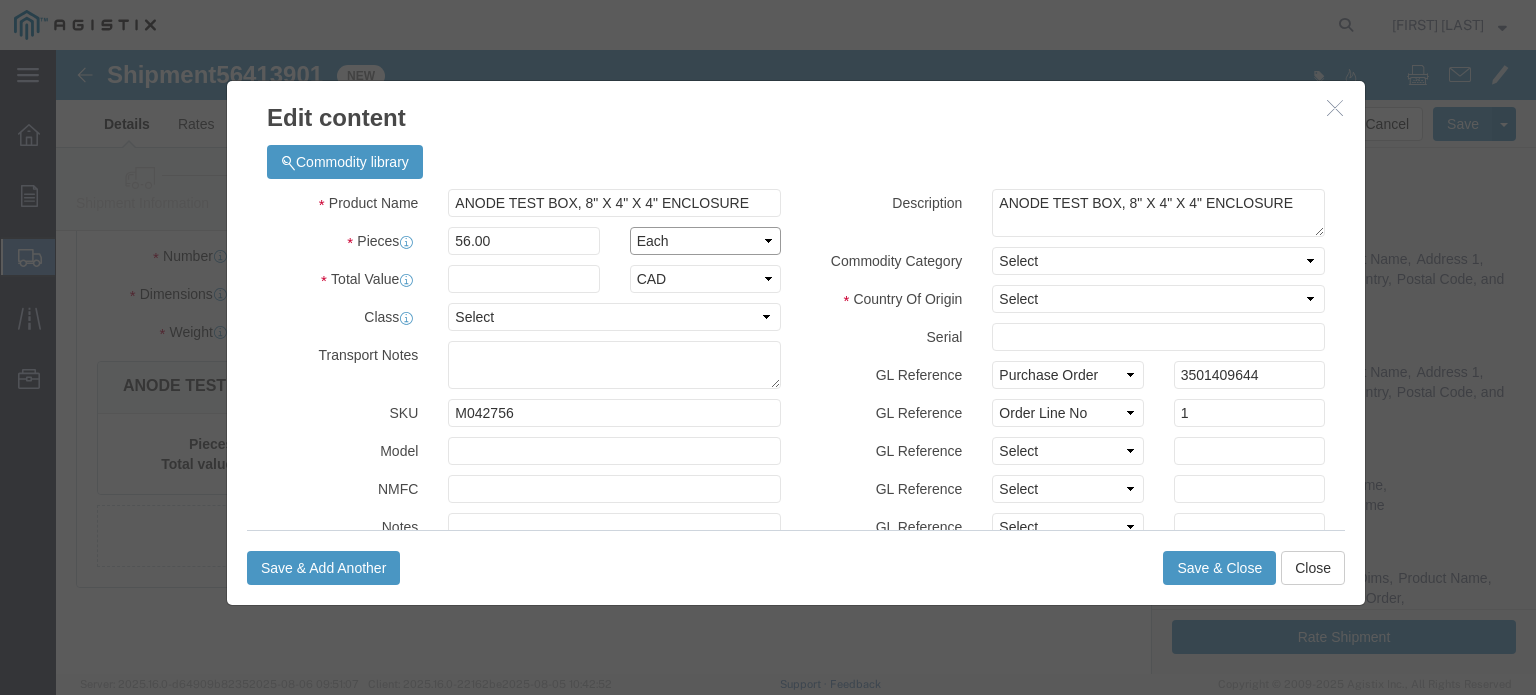 click on "Select Bag Barrels 100Board Feet Bottle Box Blister Pack Carats Can Capsule Cartridge Case Cubic centimeter Cubic foot Centigram Cubic Inches Content in KG Centimeter Square centimeter Container Carton Content in TON Cubic yard Clean yield kilograms Doses Dozen Dozen pairs Dozen pieces Drum Each Fiber meters Fluid Ounce US Foot Gram Gallons Gigabecquerels Gross Hundred Hour Inches Jar Kilogram Kilometer Thousand cubic meters Kilogram total sugar Liter Pound Meter Square meter Cubic meter Milligram Milliliter Not otherwise specified Ounce Pack Pieces Proof liters Quart, US liquid Roll Square foot Square inch Stick Tablet US ton Tonne Thousands Tube Vials" 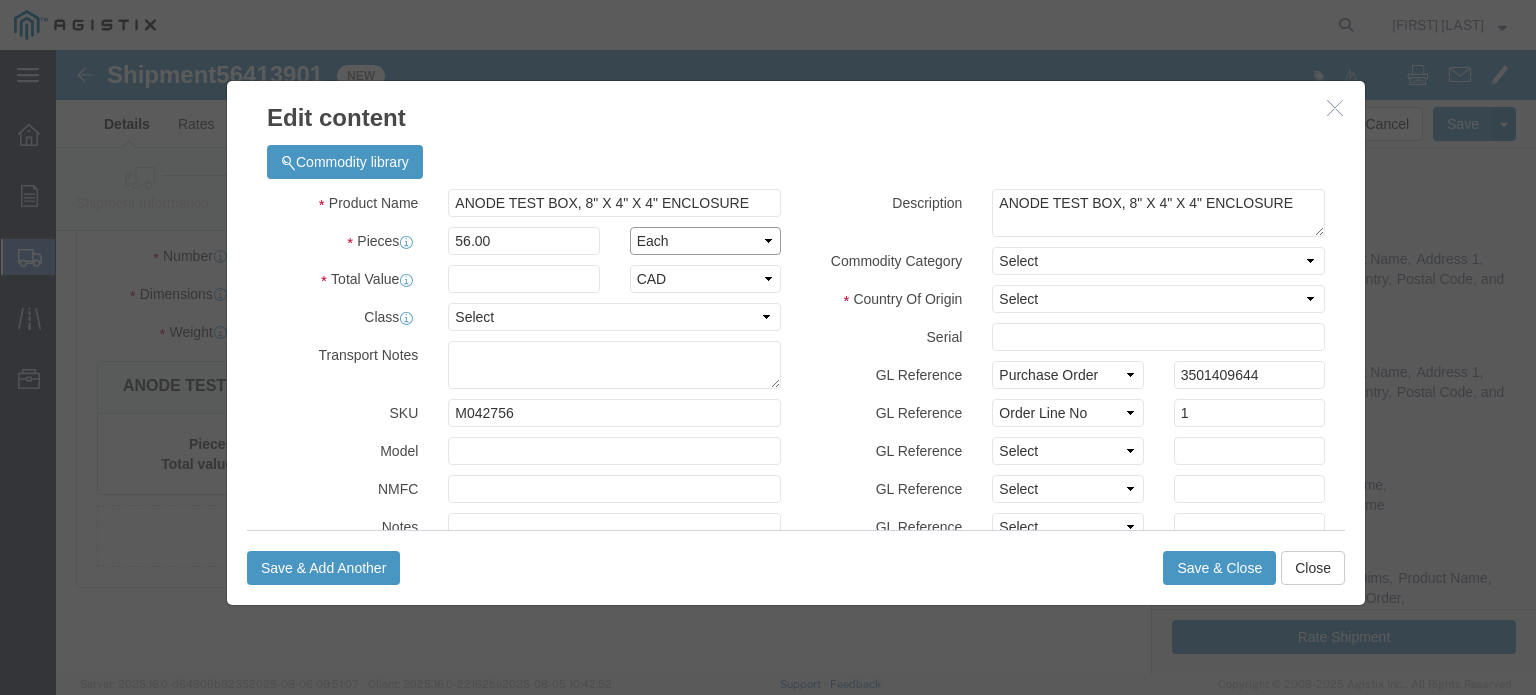 select on "PC" 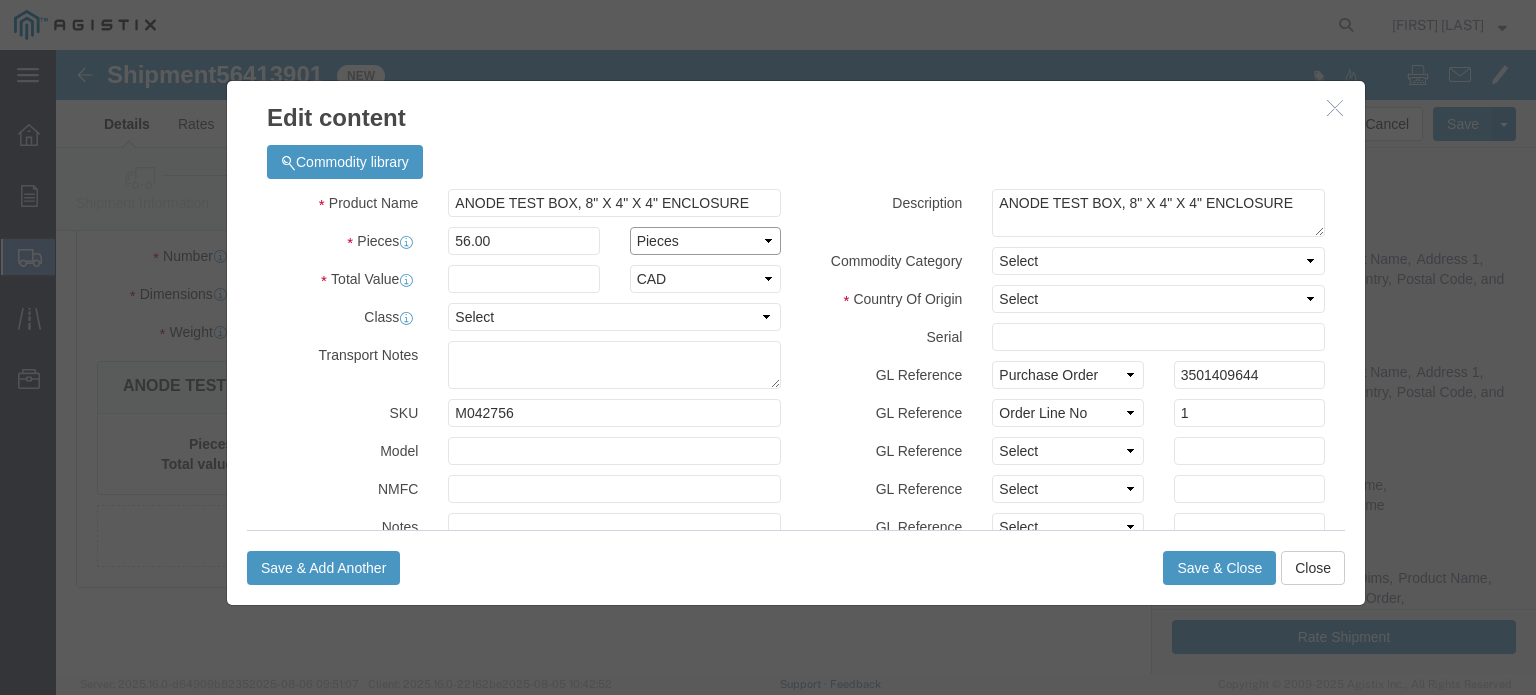 click on "Select Bag Barrels 100Board Feet Bottle Box Blister Pack Carats Can Capsule Cartridge Case Cubic centimeter Cubic foot Centigram Cubic Inches Content in KG Centimeter Square centimeter Container Carton Content in TON Cubic yard Clean yield kilograms Doses Dozen Dozen pairs Dozen pieces Drum Each Fiber meters Fluid Ounce US Foot Gram Gallons Gigabecquerels Gross Hundred Hour Inches Jar Kilogram Kilometer Thousand cubic meters Kilogram total sugar Liter Pound Meter Square meter Cubic meter Milligram Milliliter Not otherwise specified Ounce Pack Pieces Proof liters Quart, US liquid Roll Square foot Square inch Stick Tablet US ton Tonne Thousands Tube Vials" 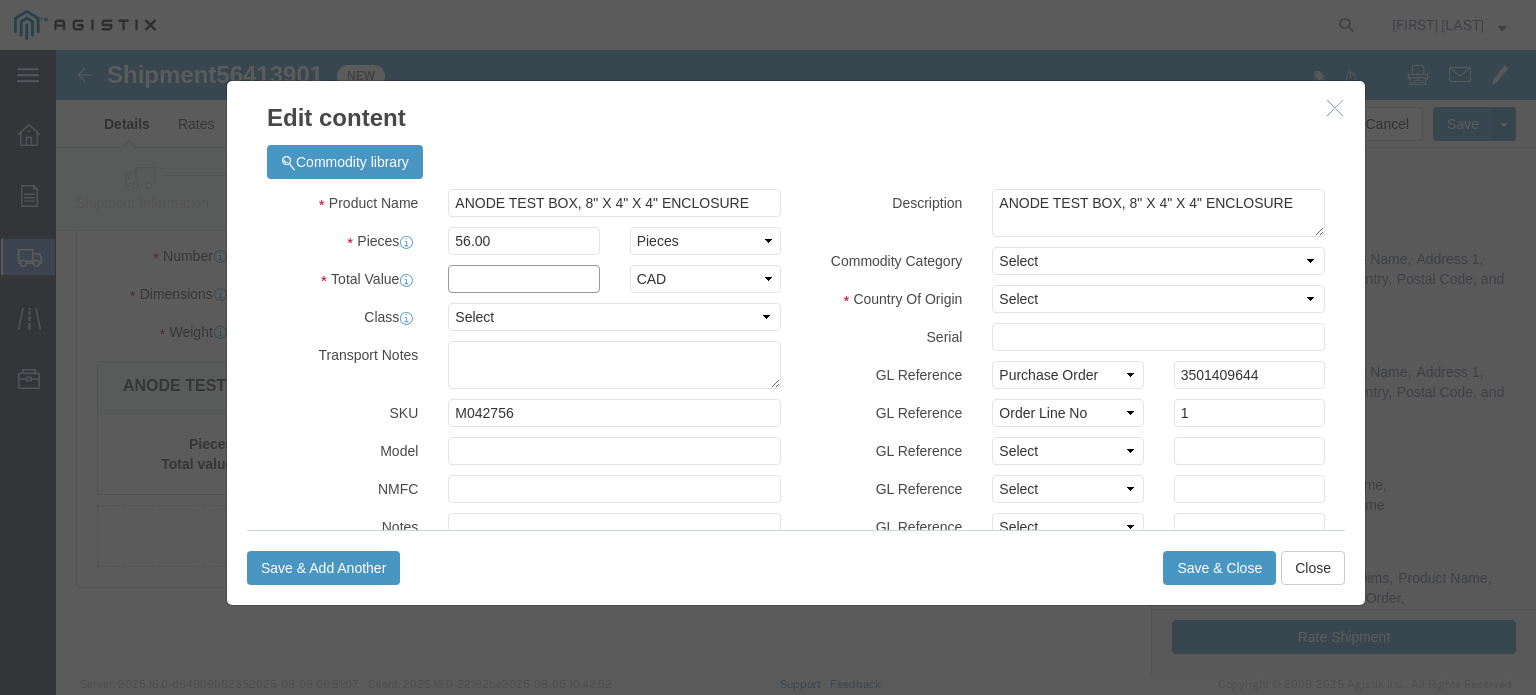 click 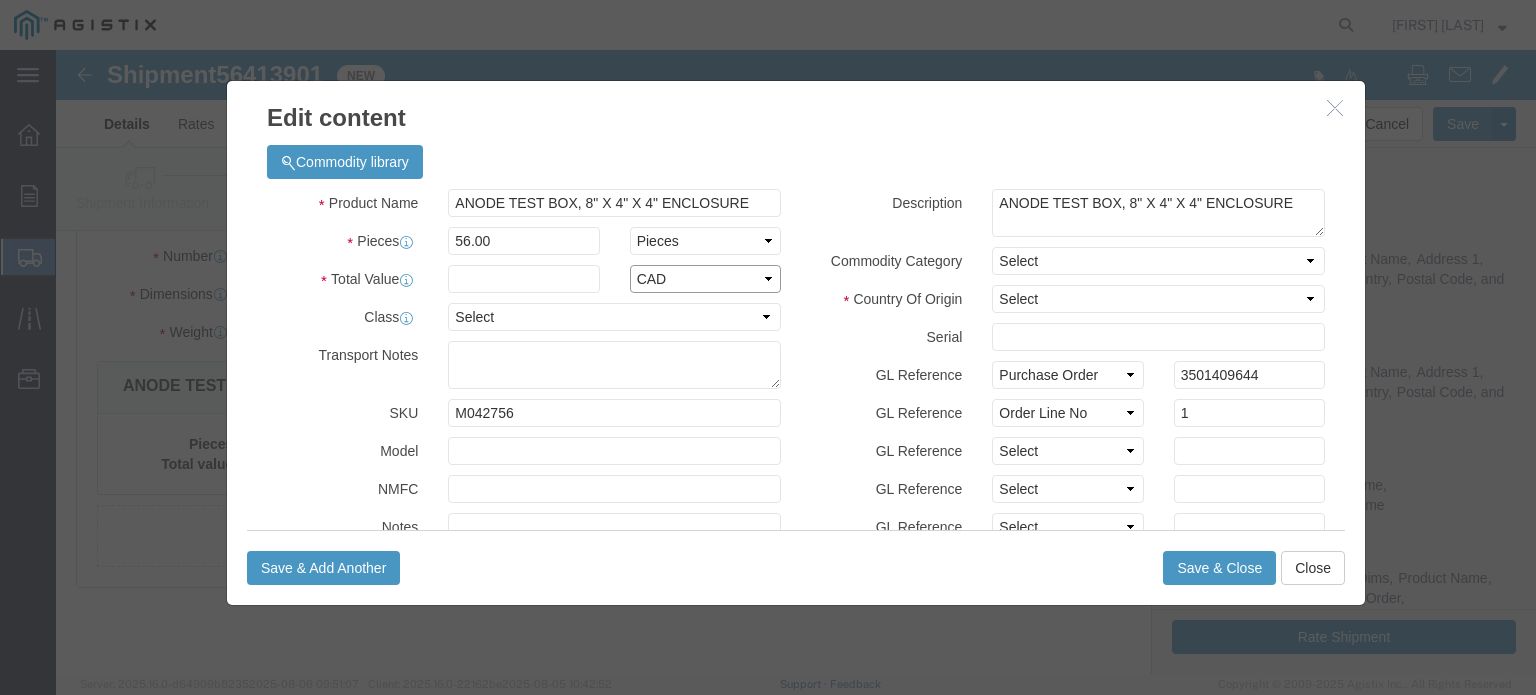 click on "Select ADP AED AFN ALL AMD AOA ARS ATS AUD AWG AZN BAM BBD BDT BGL BGN BHD BIF BMD BND BOB BRL BSD BTN BWP BYN BZD CAD CDF CHF CLP CNY COP CRC CUC CUP CVE CYP CZK DJF DKK DOP DZD EGP ERN ETB EUR FJD FKP GBP GEL GHS GIP GMD GNF GTQ GWP GYD HKD HNL HRK HTG HUF IDR ILS INR IQD IRR ISK JMD JOD JPY KES KGS KHR KMF KPW KRW KWD KYD KZT LAK LBP LKR LRD LSL LYD MAD MDL MGA MGF MKD MMK MNT MOP MRU MUR MVR MWK MXN MYR MZN NAD NGN NIO NOK NPR NZD OMR PAB PEN PGK PHP PKR PLN PYG QAR RON RSD RUB RWF SAR SBD SCR SDG SEK SGD SHP SLE SLL SOS SRD SRG SSP STN SVC SYP SZL THB TJS TMT TND TOP TPE TRY TTD TWD TZS UAH UGX USD UYU UZS VED VEF VES VND VUV WST XAF XCD XCG XDR XOF XPF XSU YER ZAR ZMW ZWG" 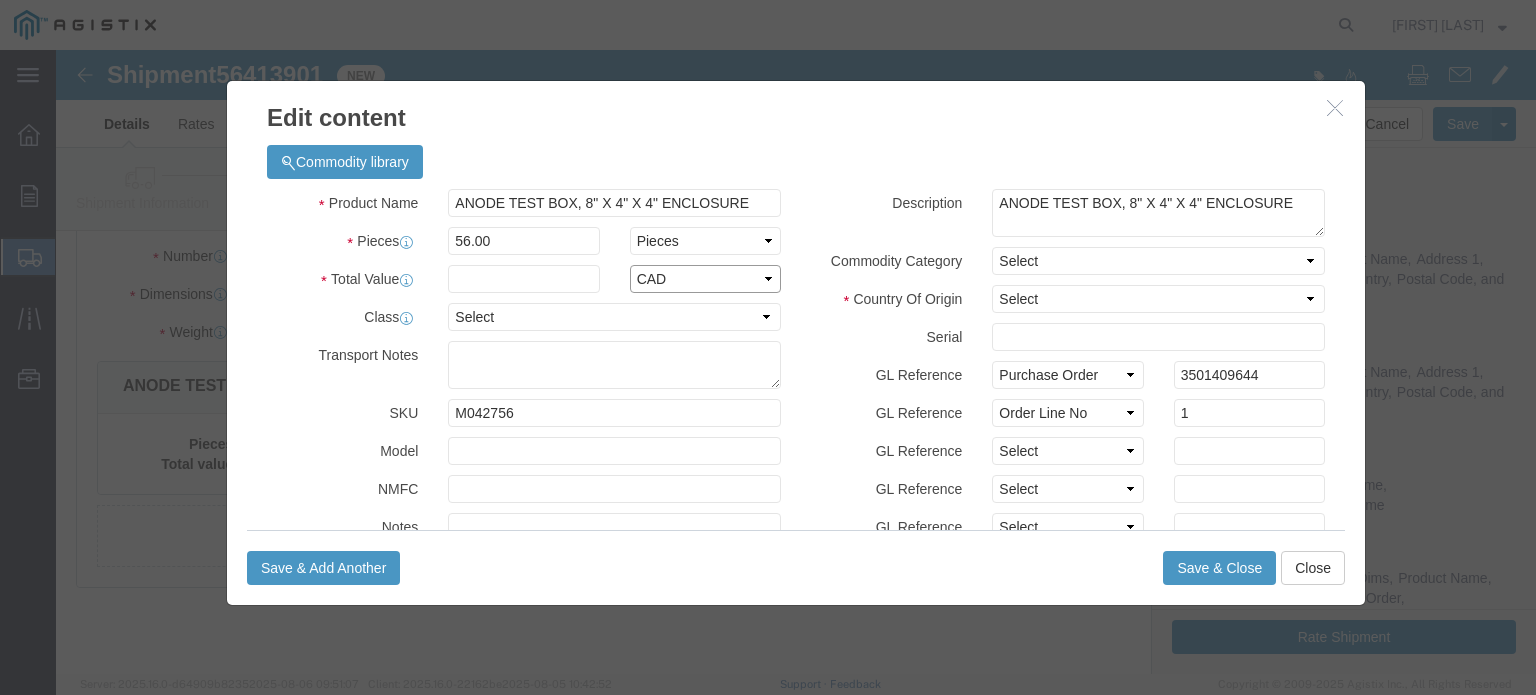 select on "USD" 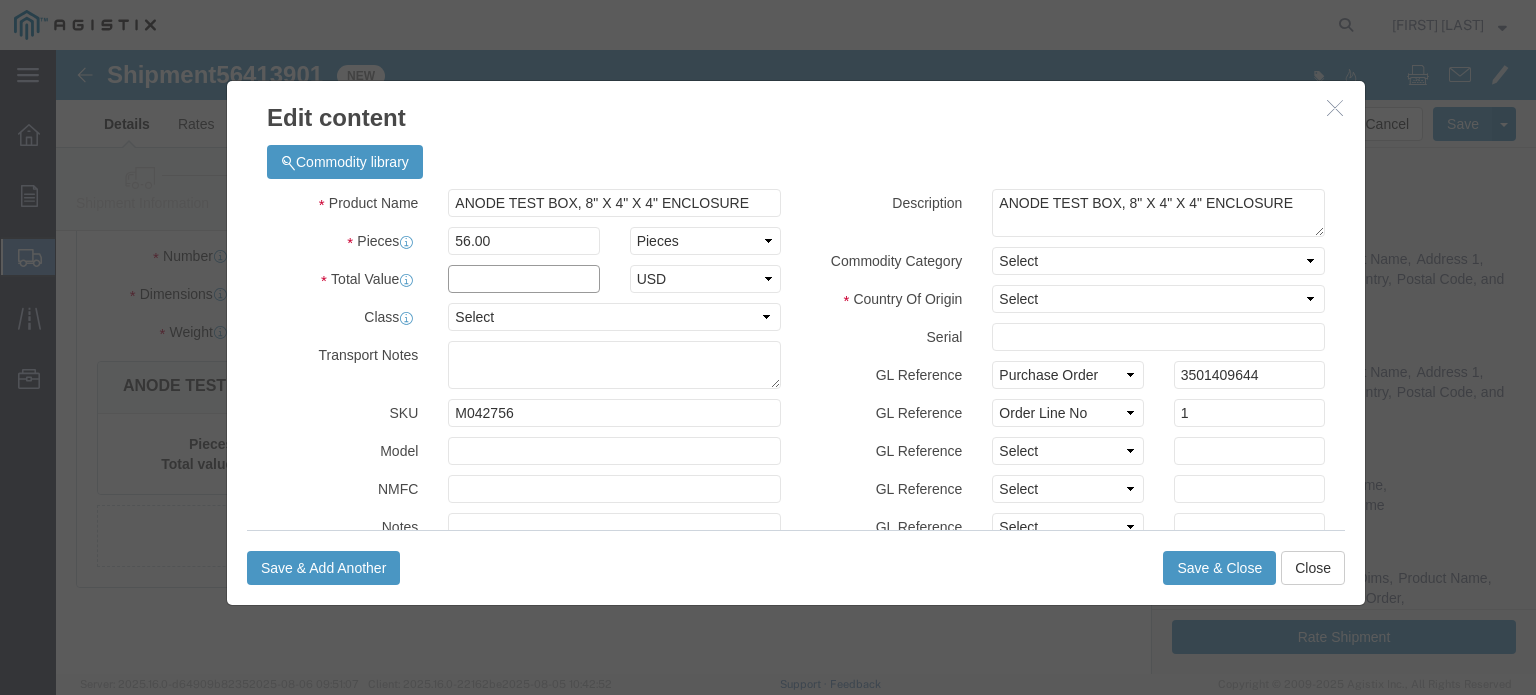click 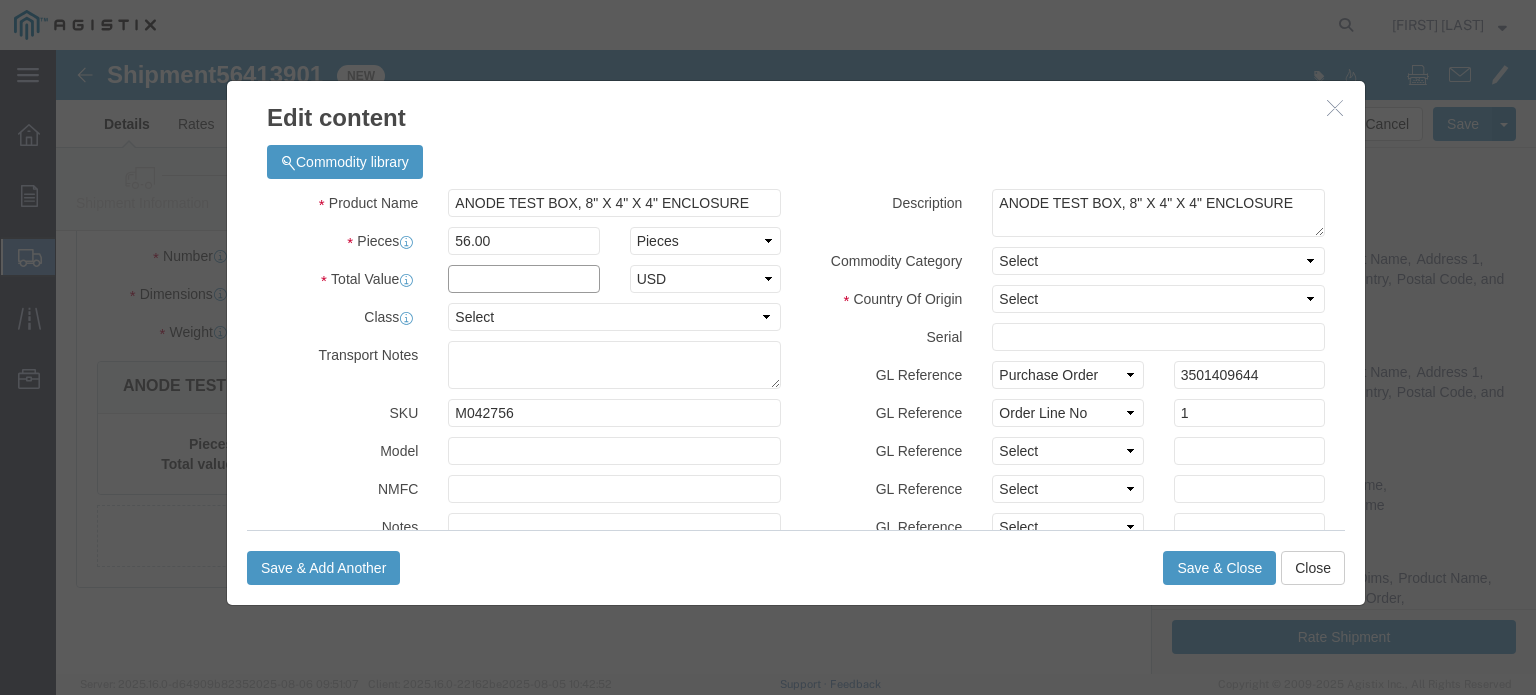 click 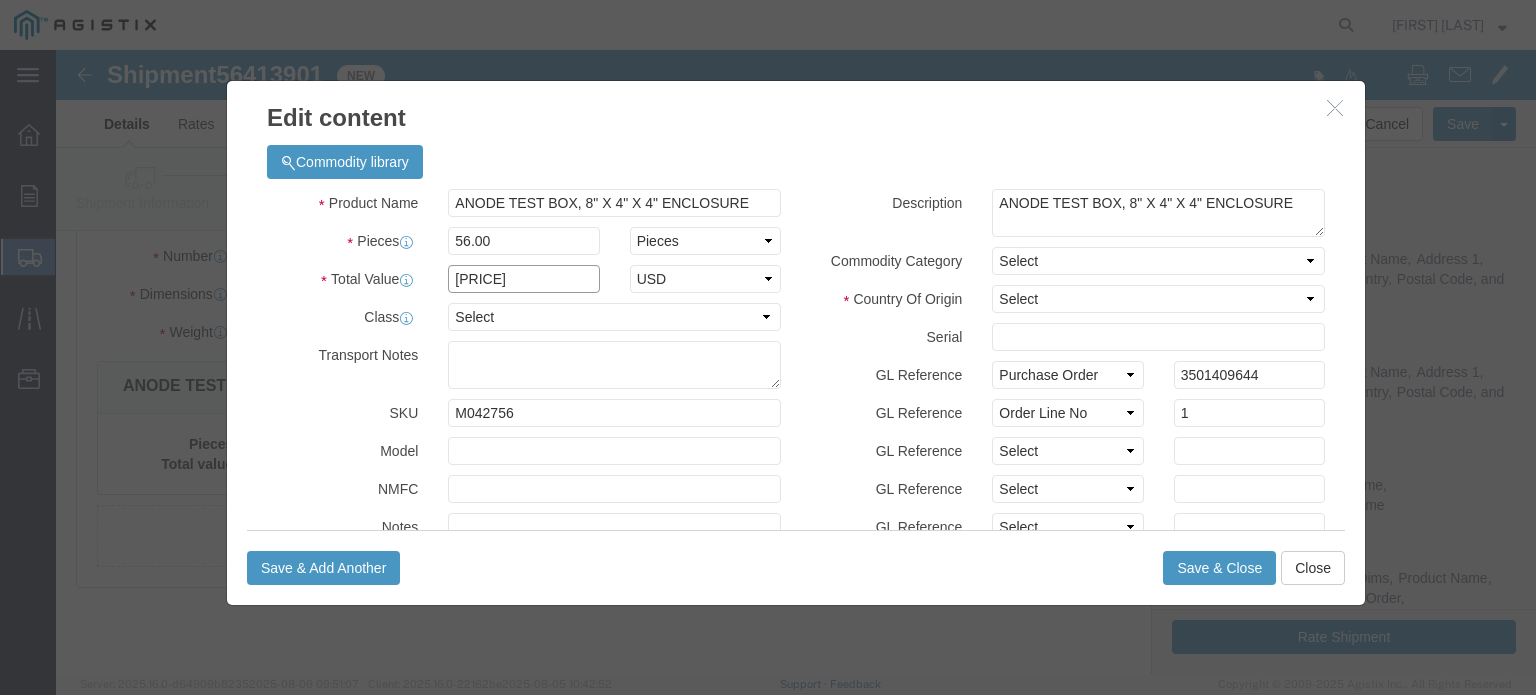 type on "[PRICE]" 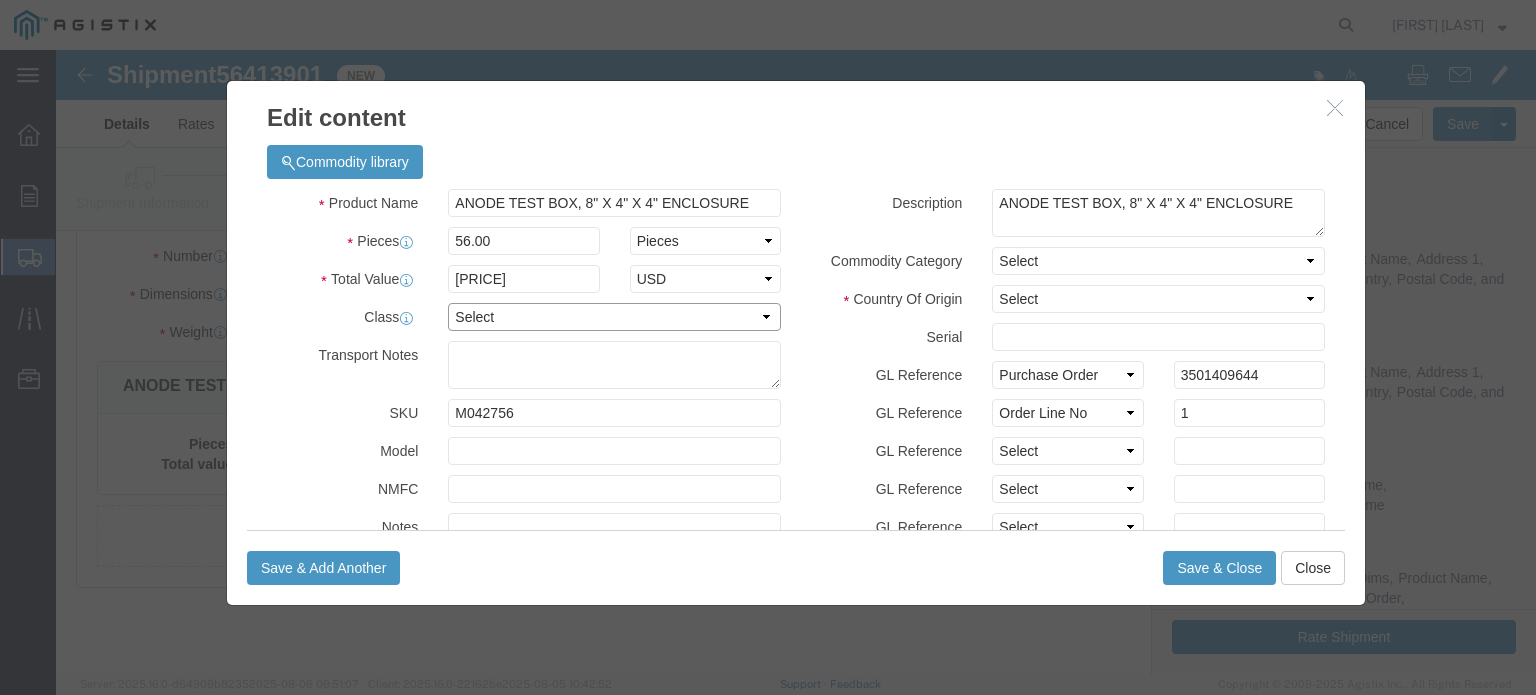 click on "Select 50 55 60 65 70 85 92.5 100 125 175 250 300 400" 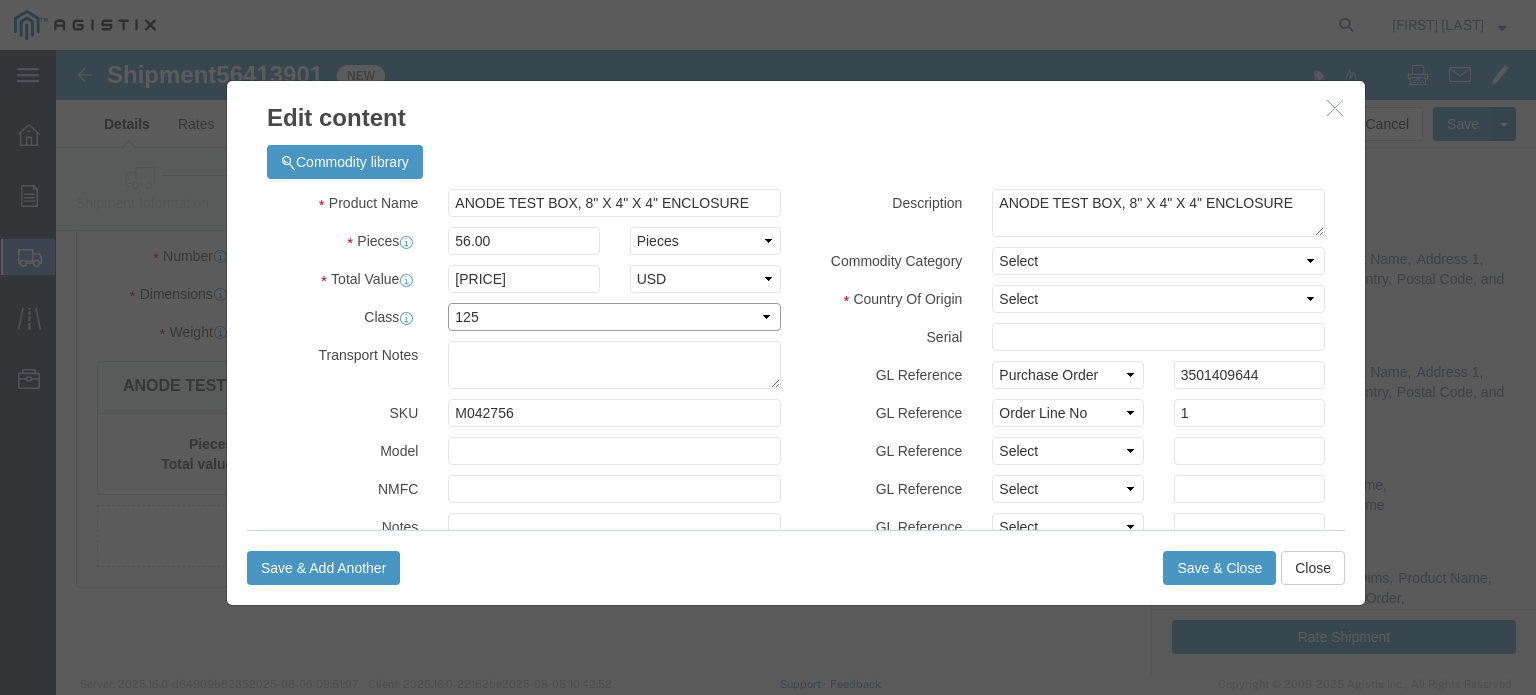 click on "Select 50 55 60 65 70 85 92.5 100 125 175 250 300 400" 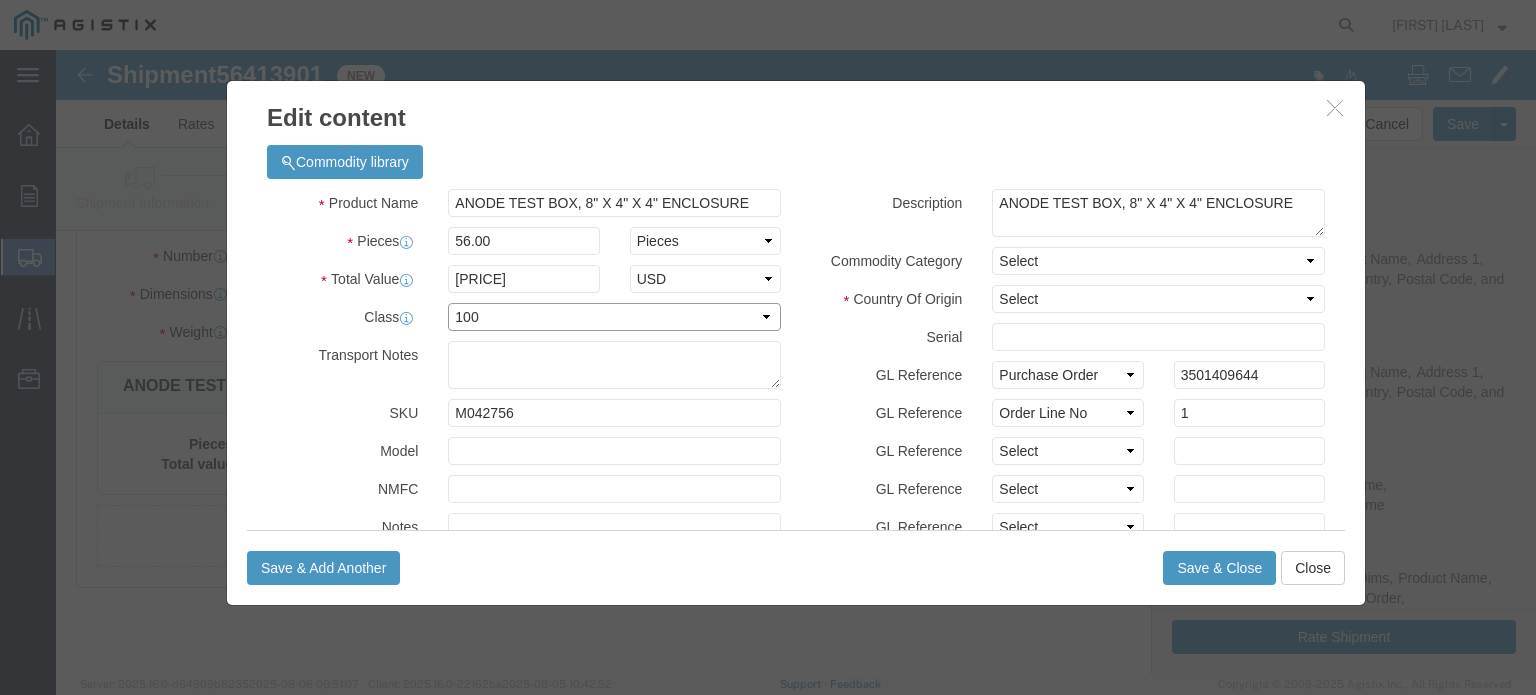 click on "Select 50 55 60 65 70 85 92.5 100 125 175 250 300 400" 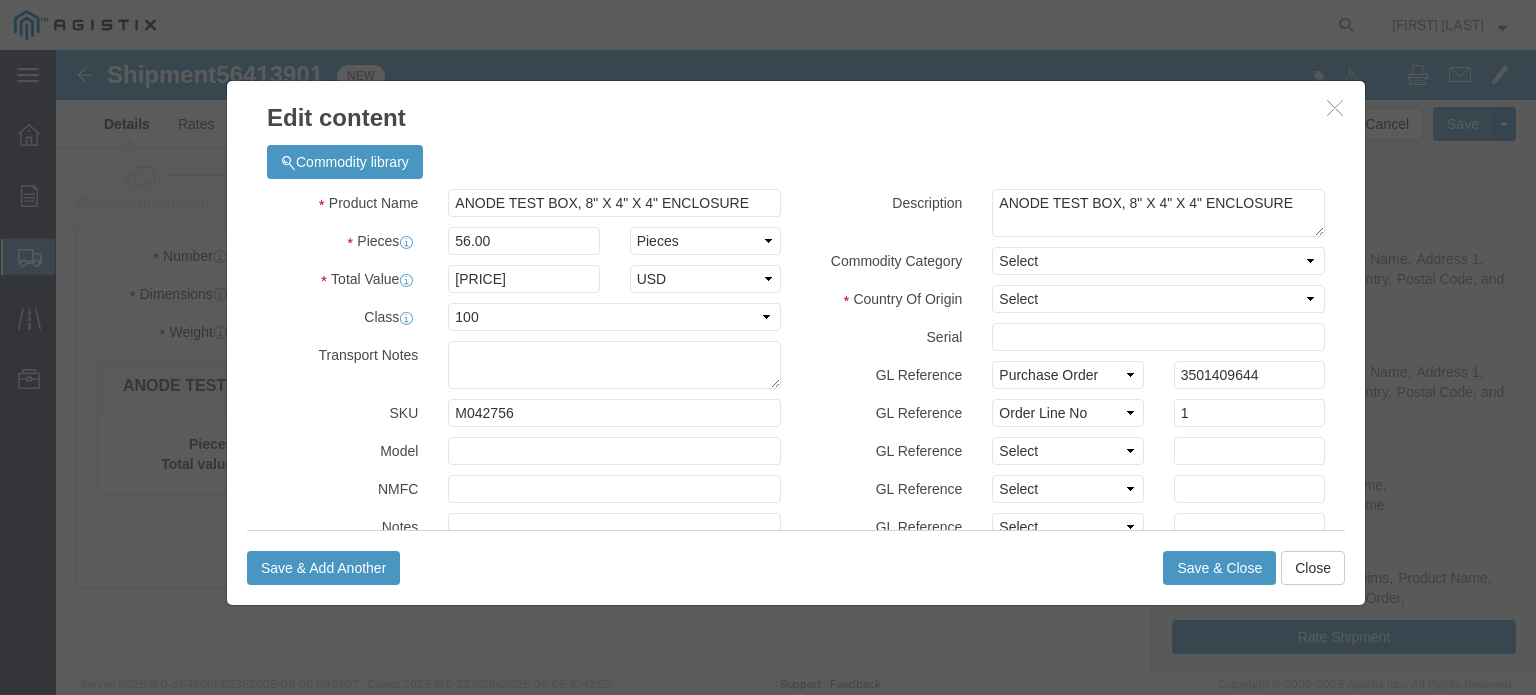 click on "Product Name
ANODE TEST BOX, 8" X 4" X 4" ENCLOSURE
Pieces  56.00 Select Bag Barrels 100Board Feet Bottle Box Blister Pack Carats Can Capsule Cartridge Case Cubic centimeter Cubic foot Centigram Cubic Inches Content in KG Centimeter Square centimeter Container Carton Content in TON Cubic yard Clean yield kilograms Doses Dozen Dozen pairs Dozen pieces Drum Each Fiber meters Fluid Ounce US Foot Gram Gallons Gigabecquerels Gross Hundred Hour Inches Jar Kilogram Kilometer Thousand cubic meters Kilogram total sugar Liter Pound Meter Square meter Cubic meter Milligram Milliliter Not otherwise specified Ounce Pack Pieces Proof liters Quart, US liquid Roll Square foot Square inch Stick Tablet US ton Tonne Thousands Tube Vials Secondary Quantuty 0 Select Bag Barrels 100Board Feet Bottle Box Blister Pack Carats Can Capsule Cartridge Case Cubic centimeter Cubic foot Centigram Cubic Inches Content in KG Centimeter Square centimeter Container Carton Content in TON Cubic yard Doses Drum" 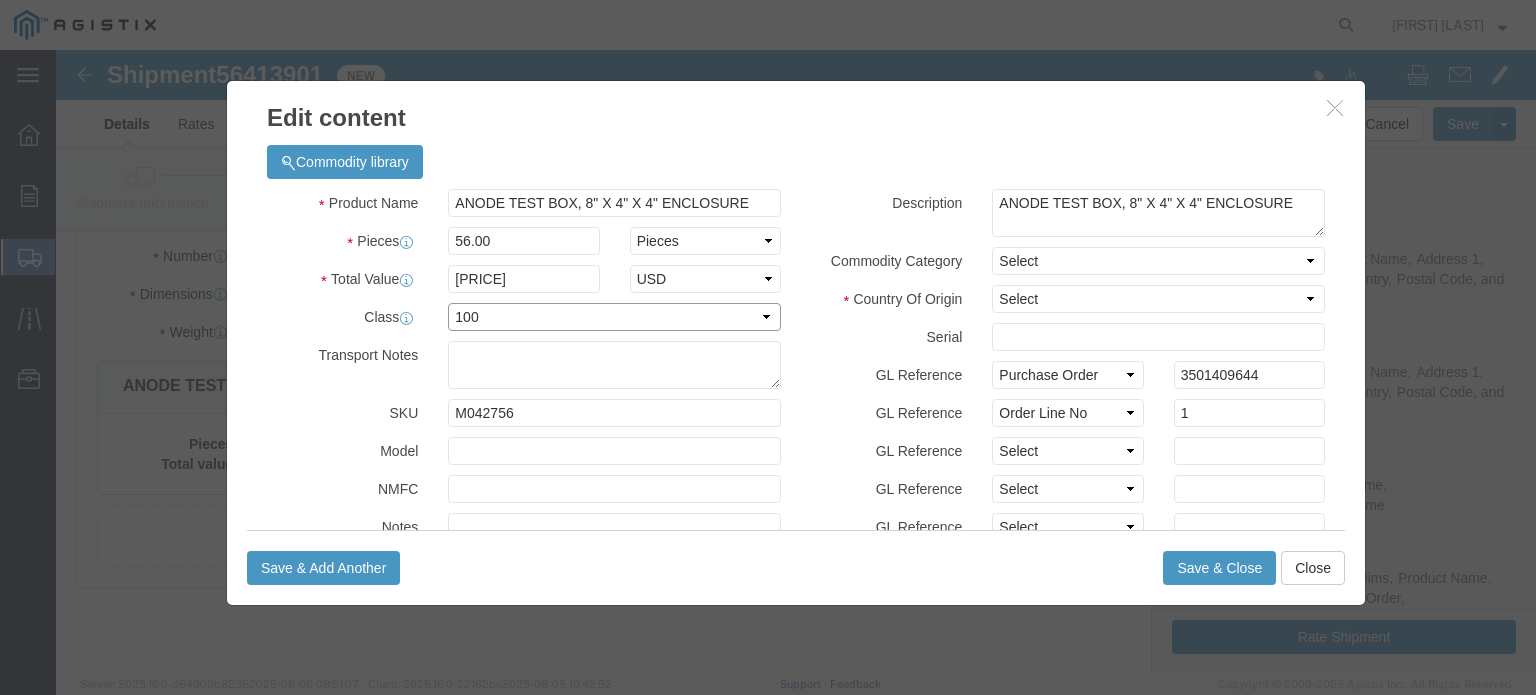 drag, startPoint x: 493, startPoint y: 275, endPoint x: 476, endPoint y: 275, distance: 17 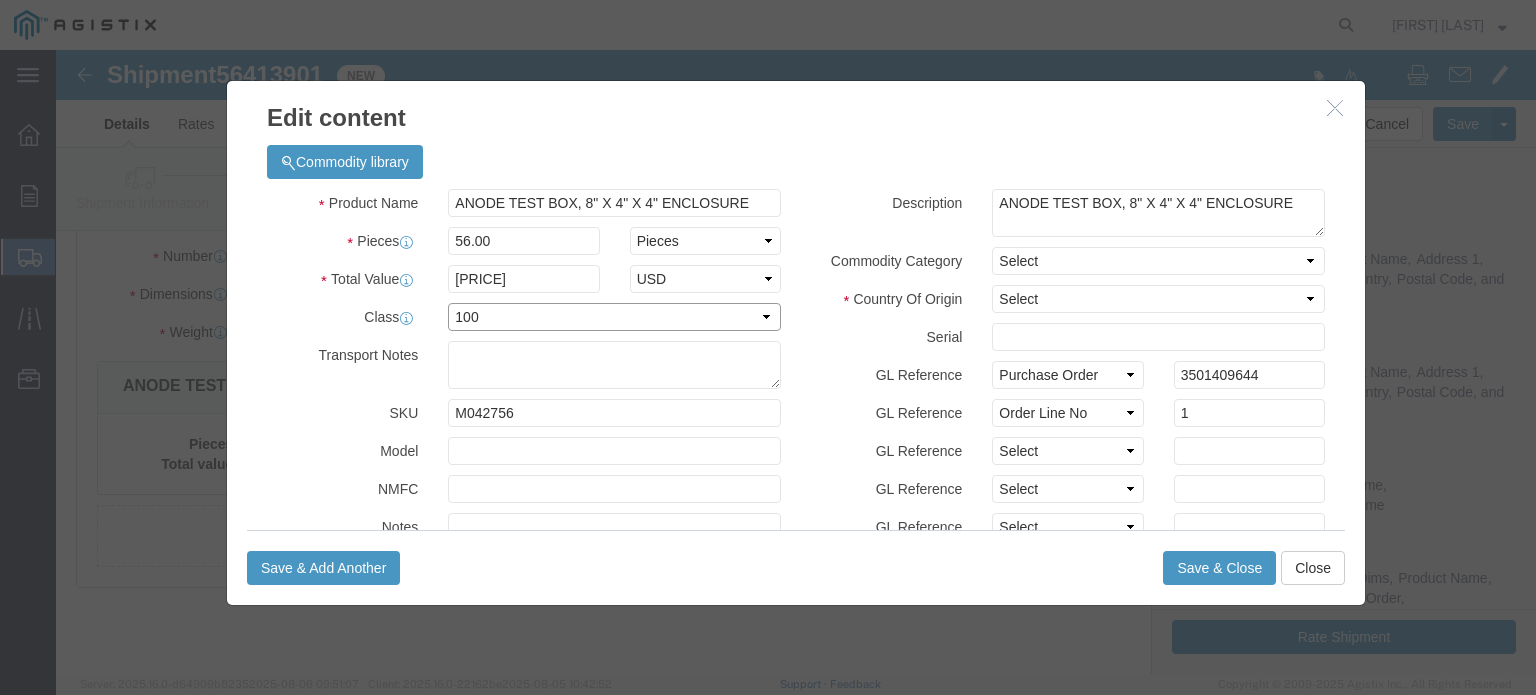select on "125" 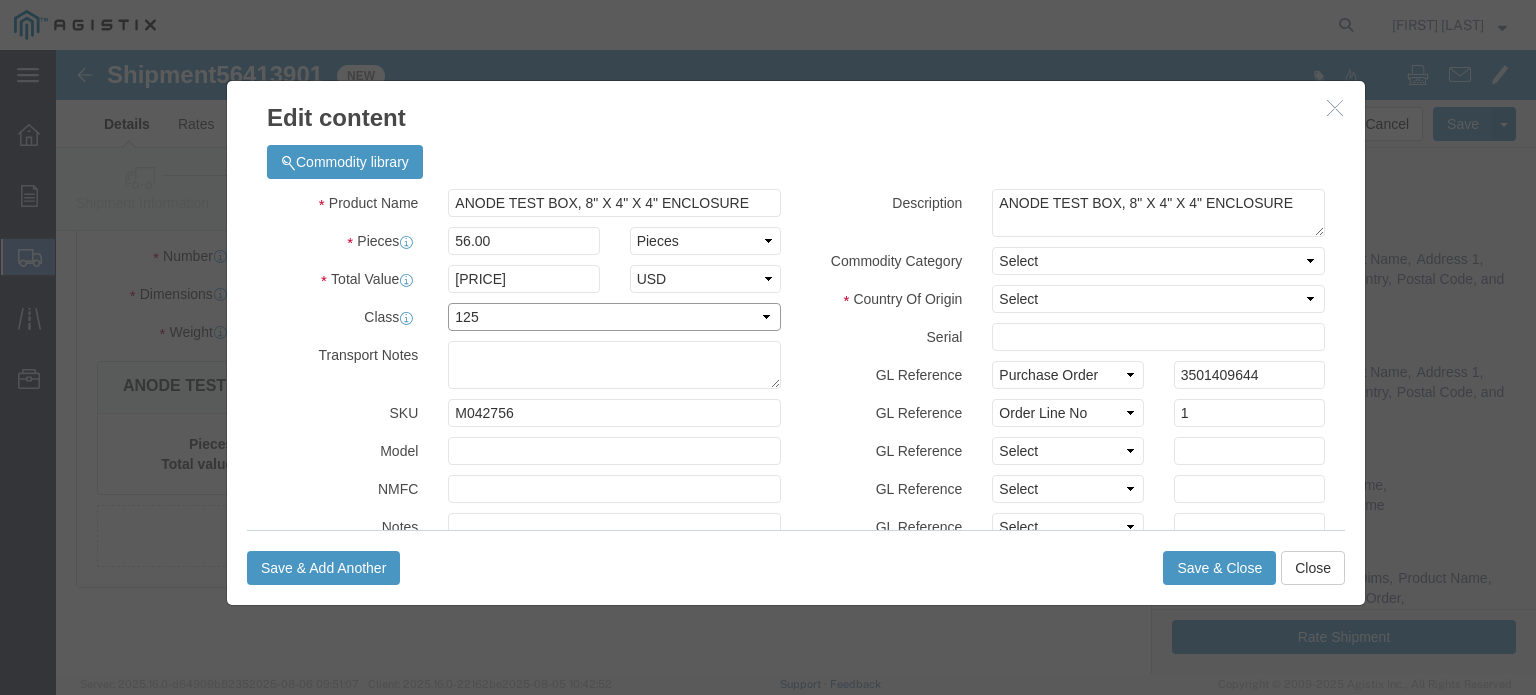 click on "Select 50 55 60 65 70 85 92.5 100 125 175 250 300 400" 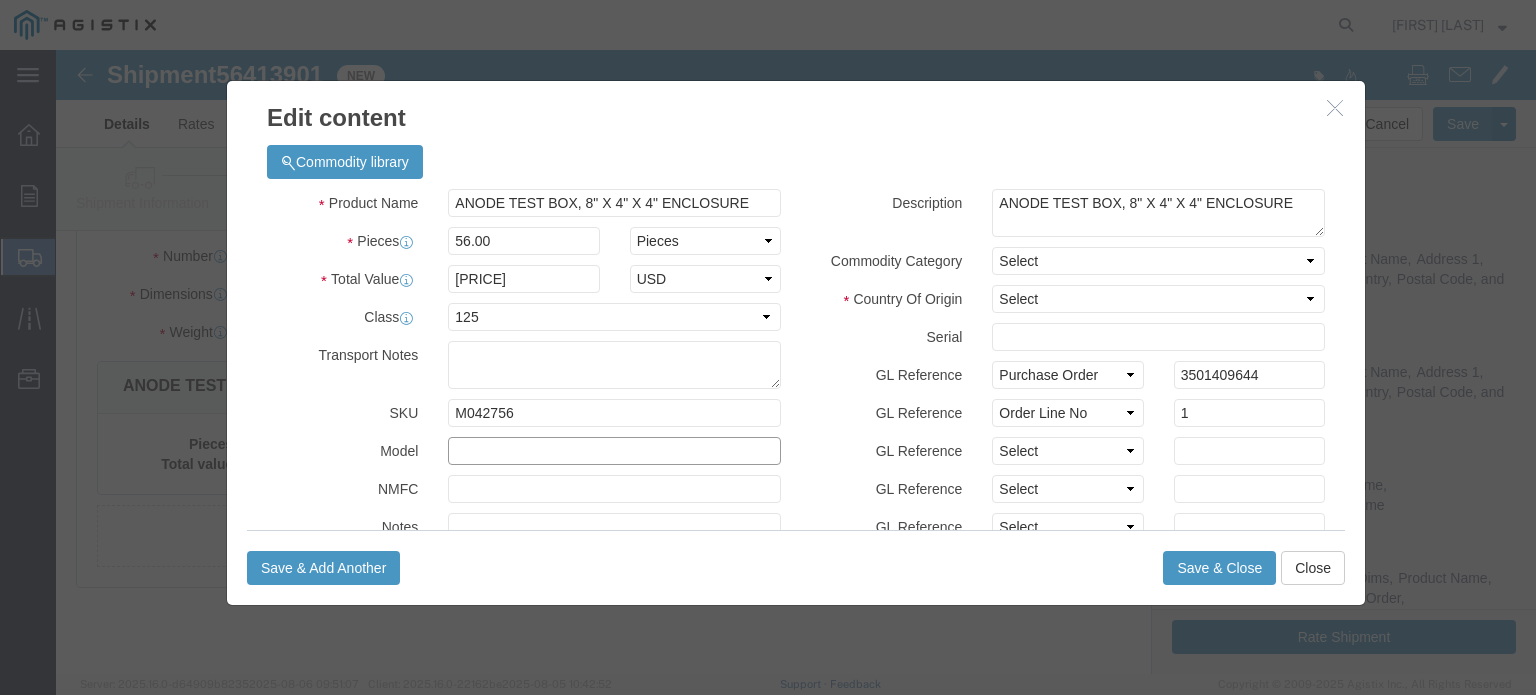 click 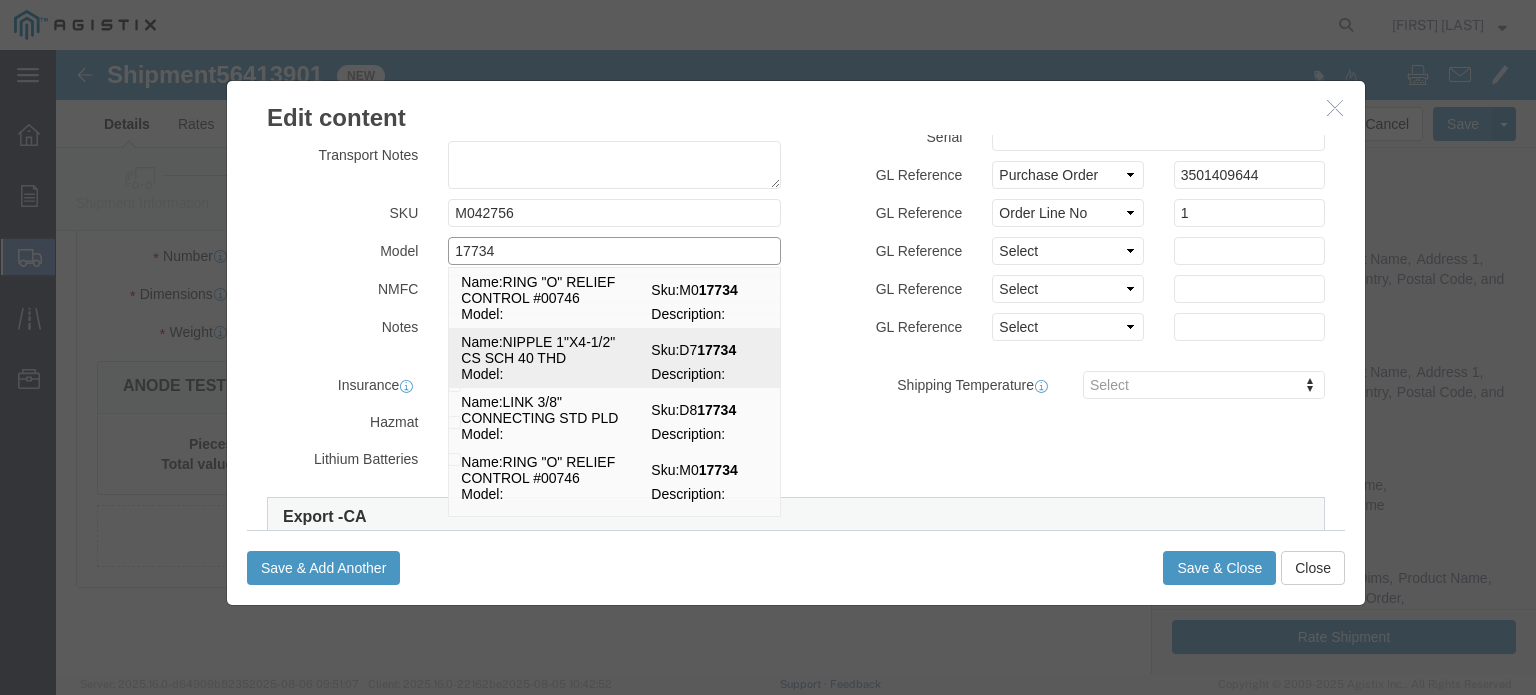 scroll, scrollTop: 0, scrollLeft: 0, axis: both 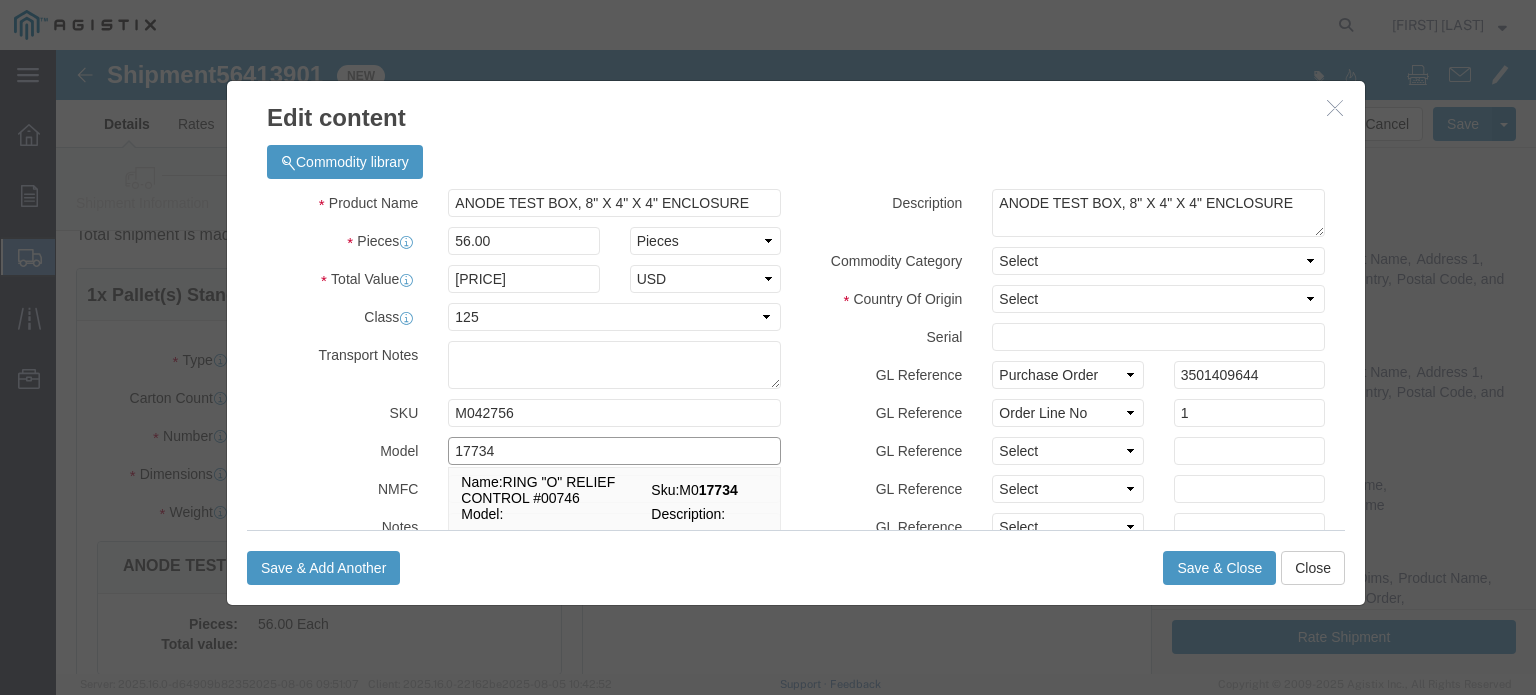 type on "17734" 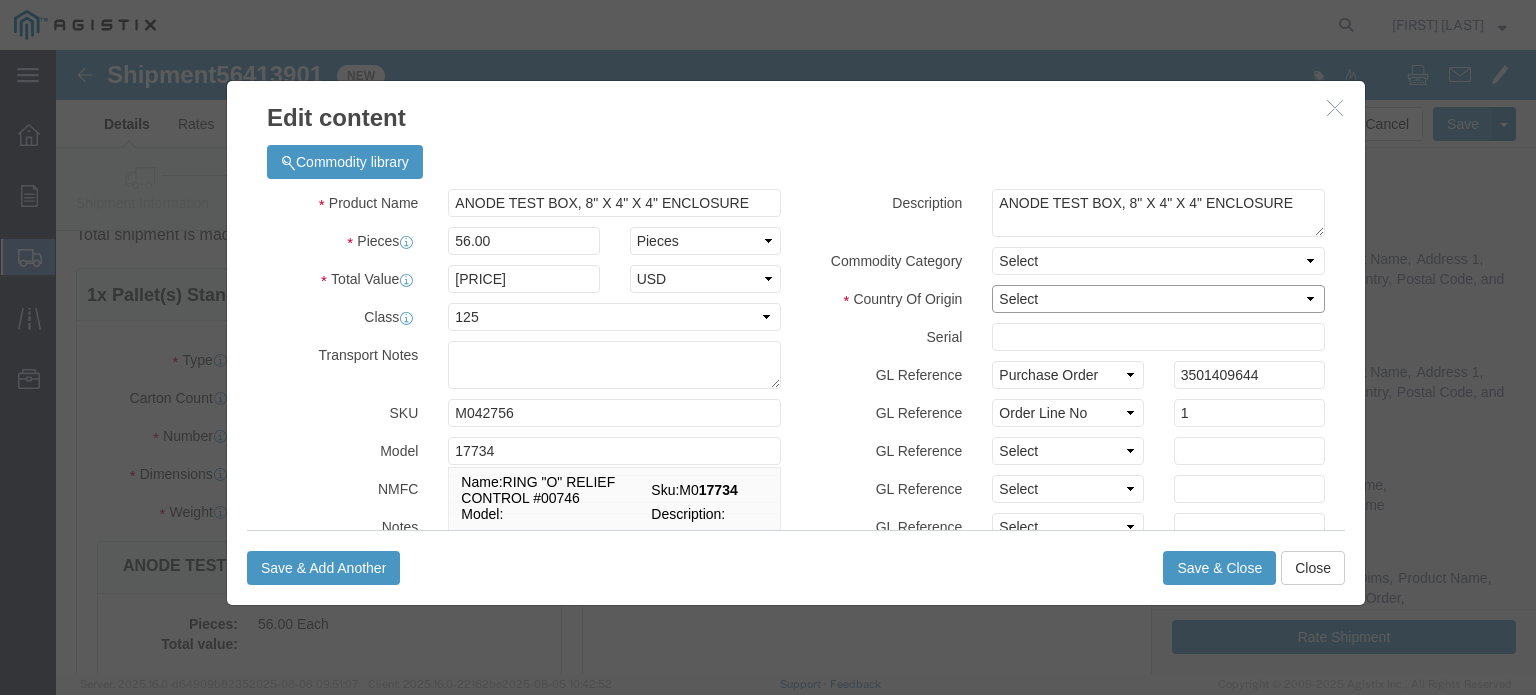 click on "Select Afghanistan Åland Islands Albania Algeria American Samoa Andorra Angola Anguilla Antarctica Antigua & Barbuda Argentina Armenia Aruba Australia Austria Azerbaijan Bahamas Bahrain Bangladesh Barbados Belarus Belgium Belize Benin Bermuda Bhutan Bolivia Bosnia & Herzegovina Botswana Bouvet Island Brazil British Indian Ocean Territory British Virgin Islands Brunei Bulgaria Burkina Faso Burma (Obsolete, see MM Myanmar) Burundi Cambodia Cameroon Canada Cape Verde Caribbean Netherlands Cayman Islands Central African Republic Chad Chile China Christmas Island Cocos (Keeling) Islands Colombia Comoros Congo - Brazzaville Congo - Kinshasa Cook Islands Costa Rica Côte d’Ivoire Croatia Cuba Curaçao Cyprus Czechia Denmark Djibouti Dominica Dominican Republic East Timor (Obsolete, see TL Timor-Leste) Ecuador Egypt El Salvador Equatorial Guinea Eritrea Estonia Ethiopia Falkland Islands (Malvinas) Faroe Islands Fiji Finland France France, Metropolitan (Obsolete, see FR France) French Guiana French Polynesia Gabon" 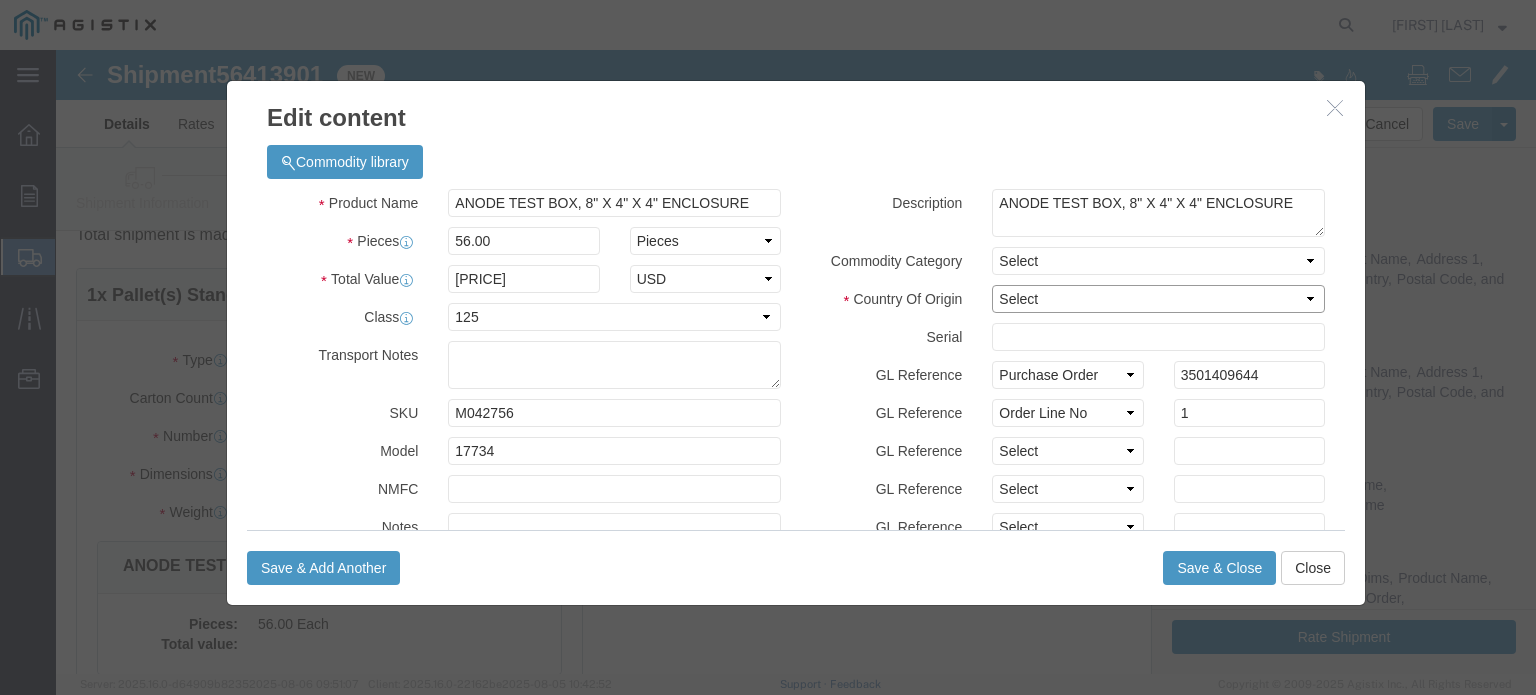 select on "CA" 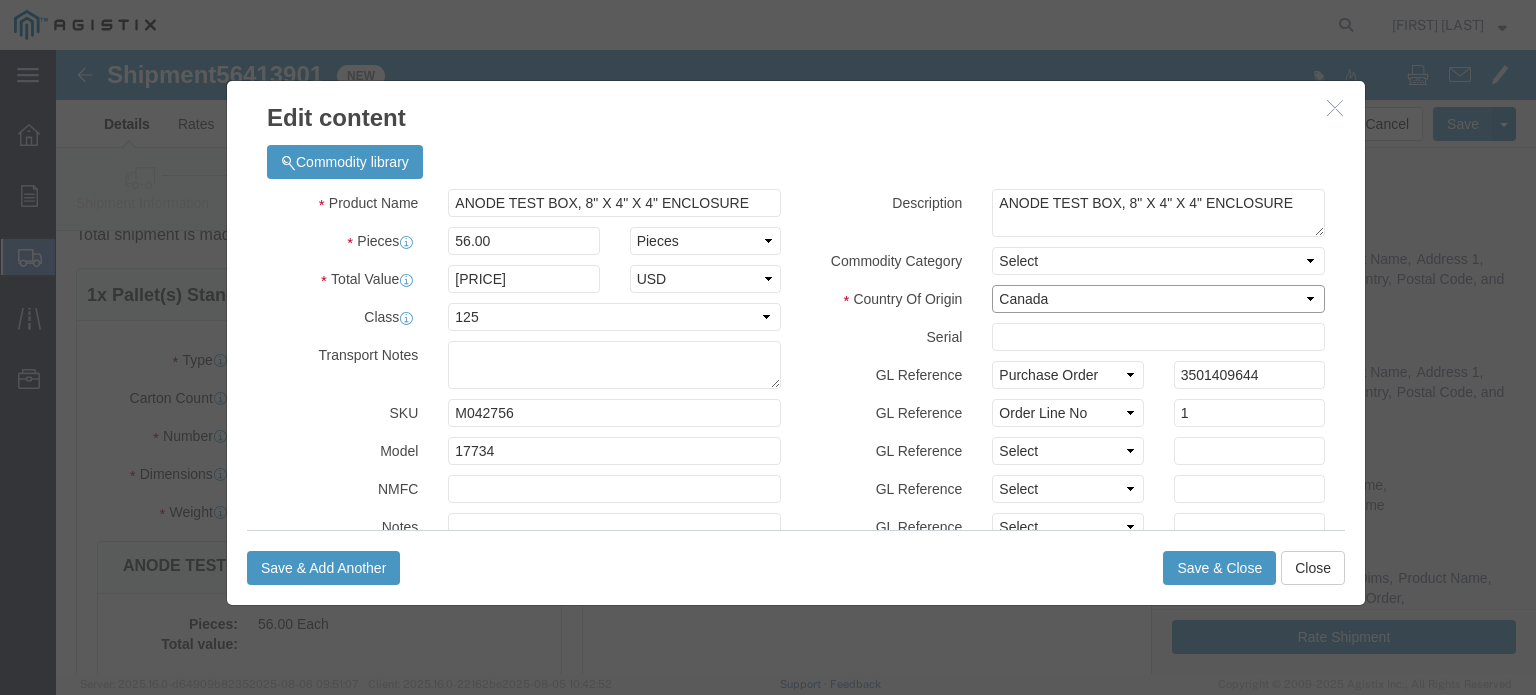 click on "Select Afghanistan Åland Islands Albania Algeria American Samoa Andorra Angola Anguilla Antarctica Antigua & Barbuda Argentina Armenia Aruba Australia Austria Azerbaijan Bahamas Bahrain Bangladesh Barbados Belarus Belgium Belize Benin Bermuda Bhutan Bolivia Bosnia & Herzegovina Botswana Bouvet Island Brazil British Indian Ocean Territory British Virgin Islands Brunei Bulgaria Burkina Faso Burma (Obsolete, see MM Myanmar) Burundi Cambodia Cameroon Canada Cape Verde Caribbean Netherlands Cayman Islands Central African Republic Chad Chile China Christmas Island Cocos (Keeling) Islands Colombia Comoros Congo - Brazzaville Congo - Kinshasa Cook Islands Costa Rica Côte d’Ivoire Croatia Cuba Curaçao Cyprus Czechia Denmark Djibouti Dominica Dominican Republic East Timor (Obsolete, see TL Timor-Leste) Ecuador Egypt El Salvador Equatorial Guinea Eritrea Estonia Ethiopia Falkland Islands (Malvinas) Faroe Islands Fiji Finland France France, Metropolitan (Obsolete, see FR France) French Guiana French Polynesia Gabon" 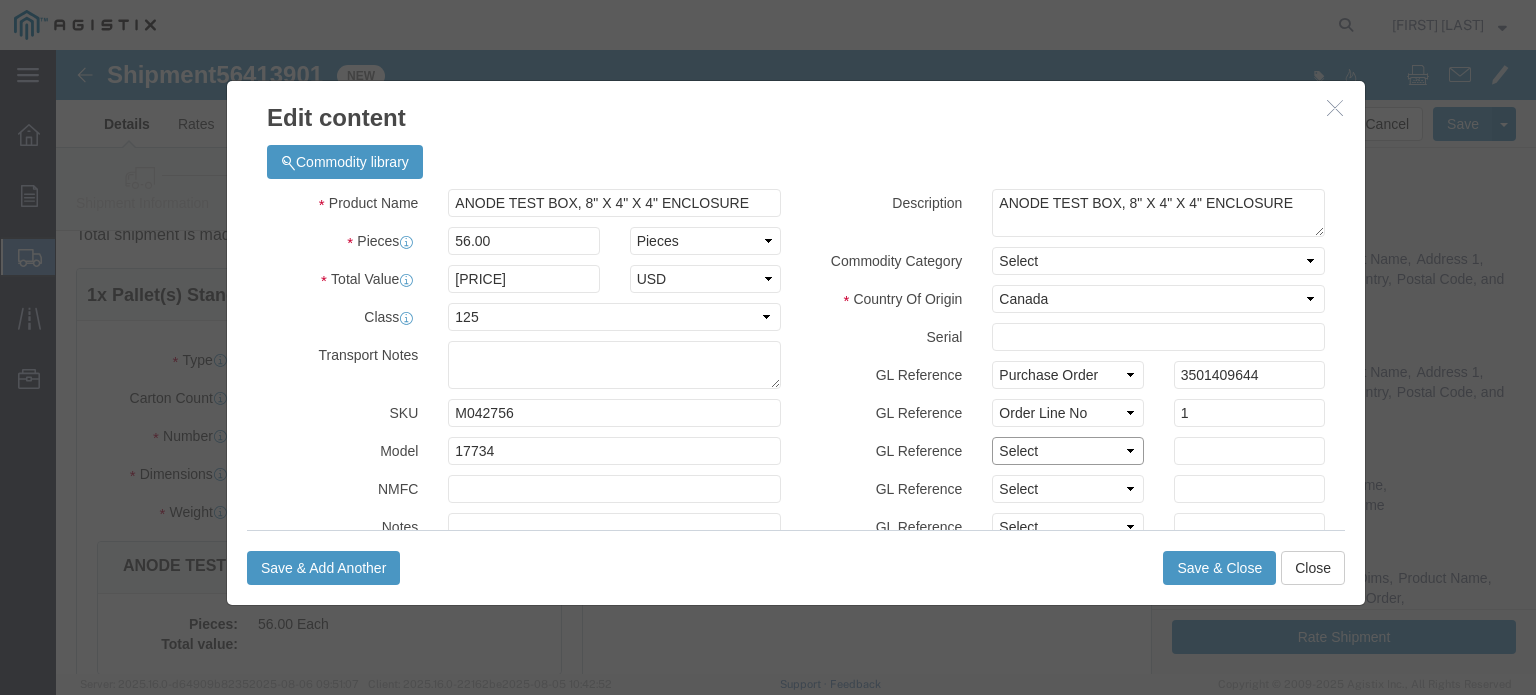 click on "Select Account Type Activity ID Airline Appointment Number ASN Batch Number Bill Of Lading Bin Booking Number Booking Request ID CBP Entry No Claim Container Number Content Purchase Order Contract No Customer Ref Delivery Number Department Document No Expenditure Export Reference Flight Number General GL Code House Airway Bill Internal Requisition Invoice Number ITN No Job Number License Lloyd's Code Lot Number Master Airway Bill Master Tracking Number Material Requisition Order Line No Order Number Organization Packing Slip Pickup Number Pickup Request PO Line Item No. Processed by third party Project Project Number Protocol Number Purchase Order Quote Number Release Number RMA Route Sales Order Sales Order No. Serial Number Shipment Id Number Shipment Line No. Study Number Task Tender ID VAT Number Vessel Name VIN Voyage Number Waybill Number Work Order" 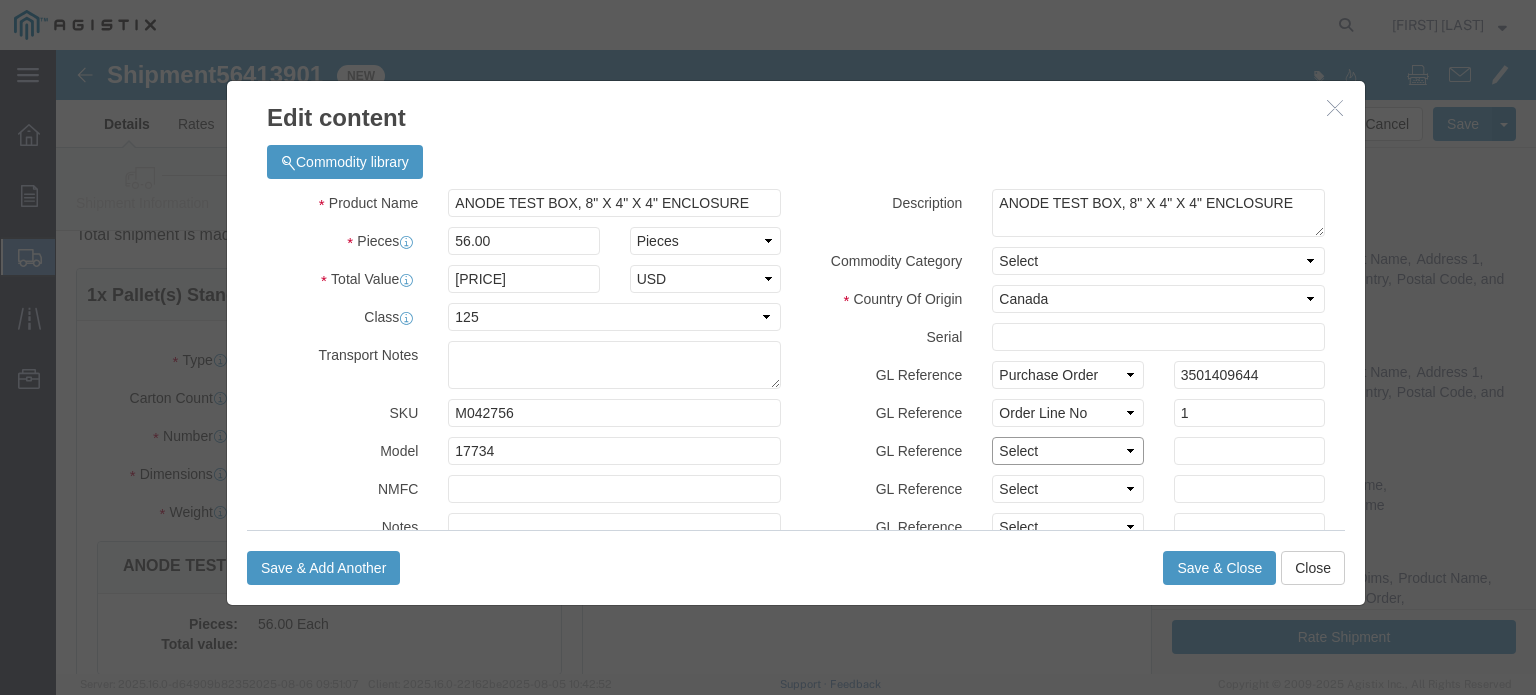 select on "PCKSLIP" 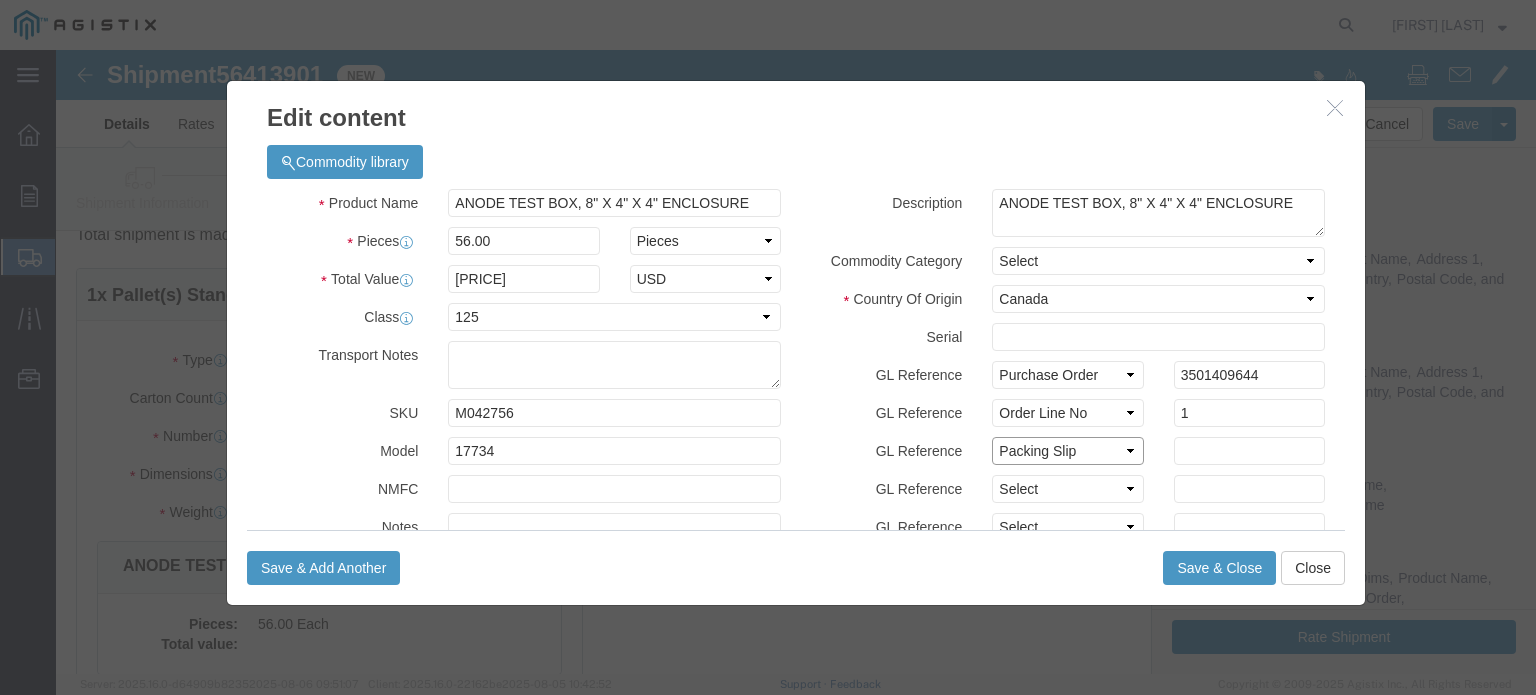 click on "Select Account Type Activity ID Airline Appointment Number ASN Batch Number Bill Of Lading Bin Booking Number Booking Request ID CBP Entry No Claim Container Number Content Purchase Order Contract No Customer Ref Delivery Number Department Document No Expenditure Export Reference Flight Number General GL Code House Airway Bill Internal Requisition Invoice Number ITN No Job Number License Lloyd's Code Lot Number Master Airway Bill Master Tracking Number Material Requisition Order Line No Order Number Organization Packing Slip Pickup Number Pickup Request PO Line Item No. Processed by third party Project Project Number Protocol Number Purchase Order Quote Number Release Number RMA Route Sales Order Sales Order No. Serial Number Shipment Id Number Shipment Line No. Study Number Task Tender ID VAT Number Vessel Name VIN Voyage Number Waybill Number Work Order" 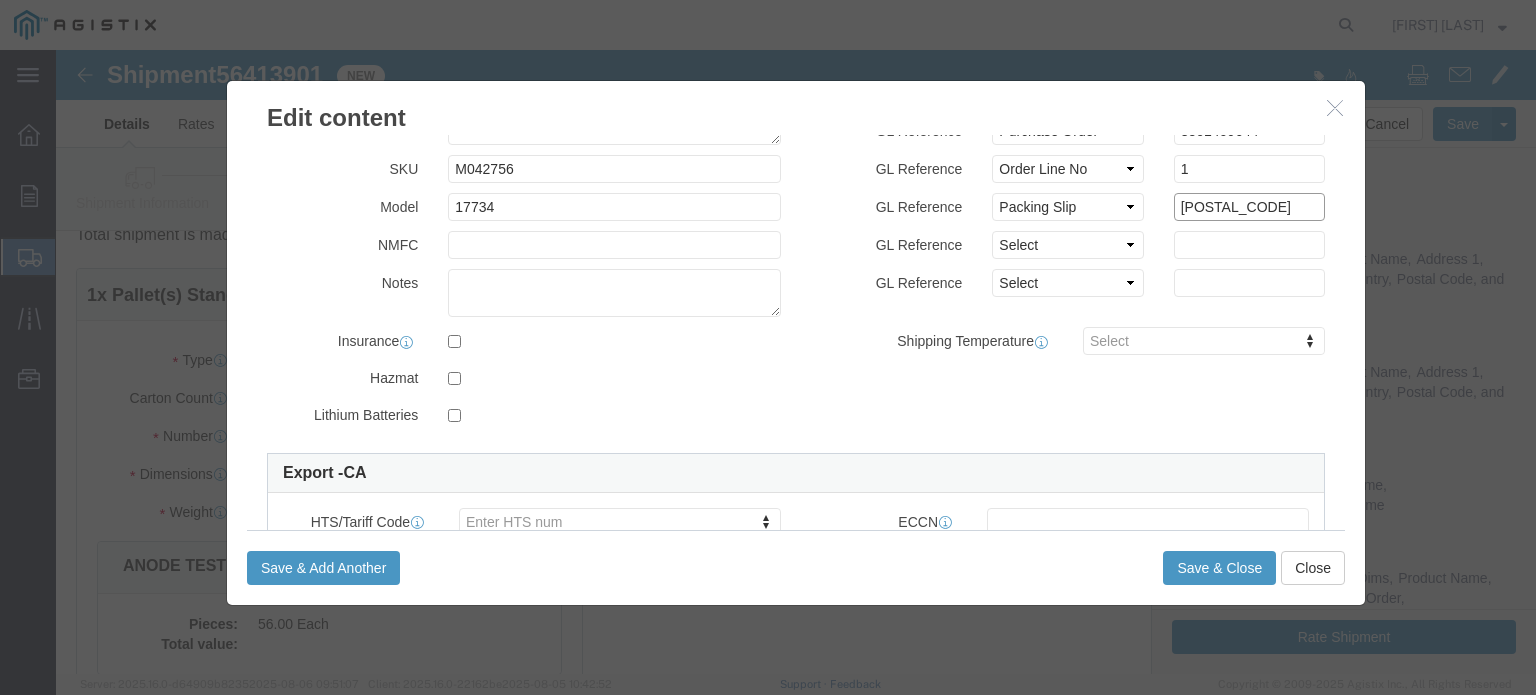scroll, scrollTop: 500, scrollLeft: 0, axis: vertical 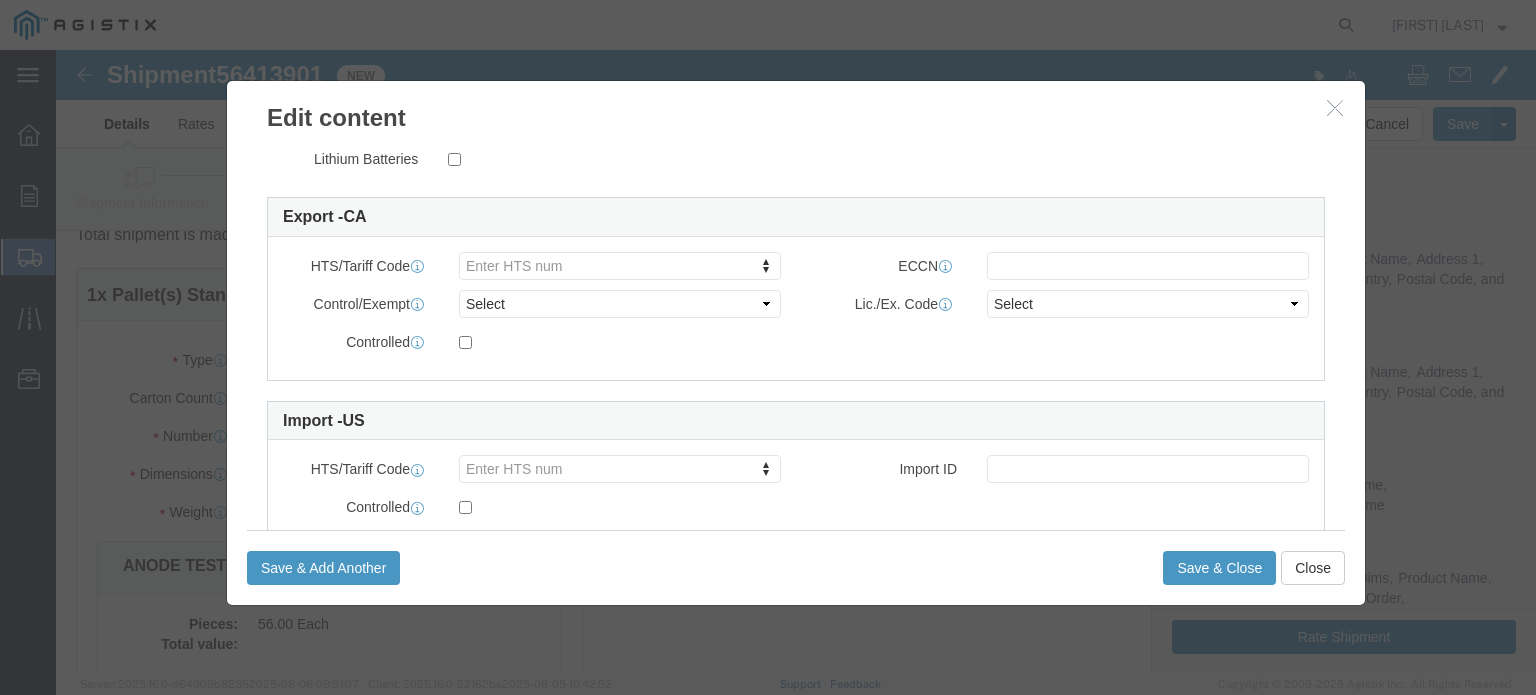 type on "[POSTAL_CODE]" 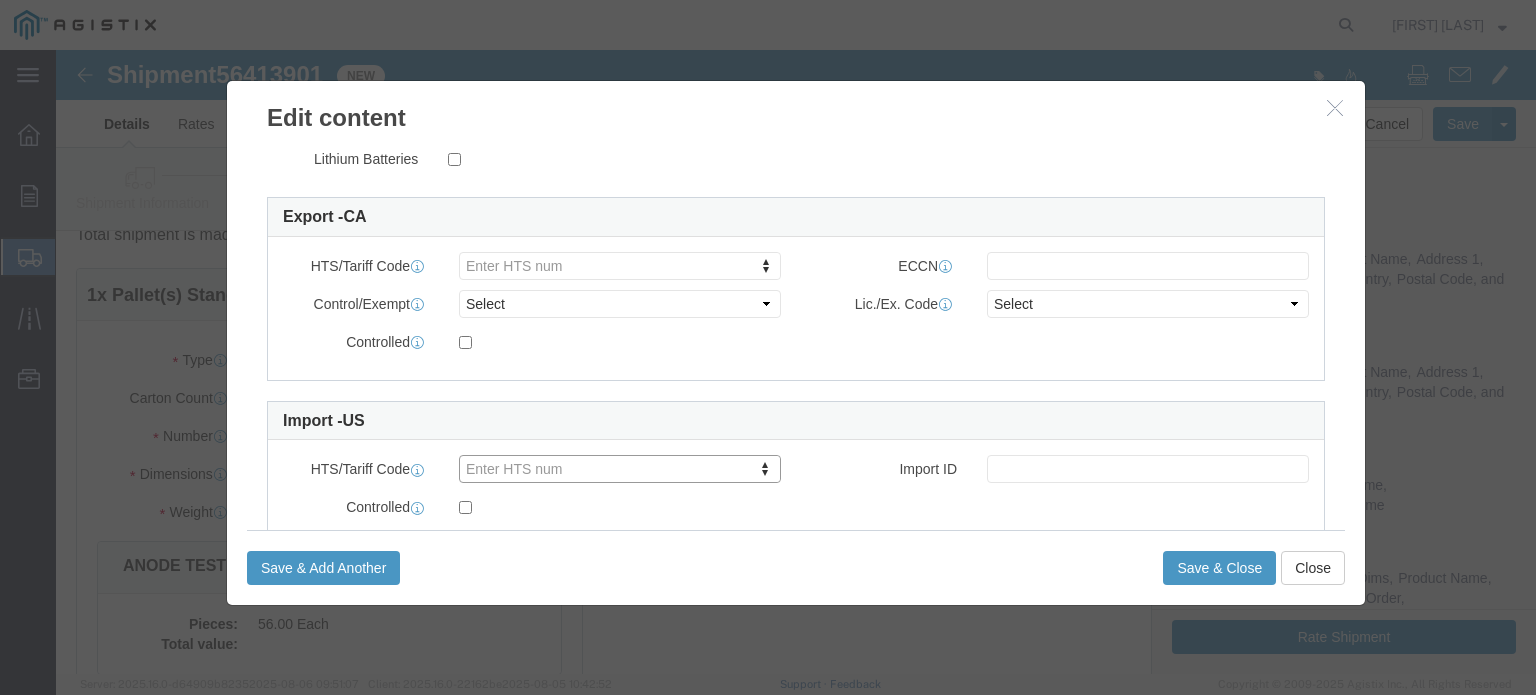 type on "8" 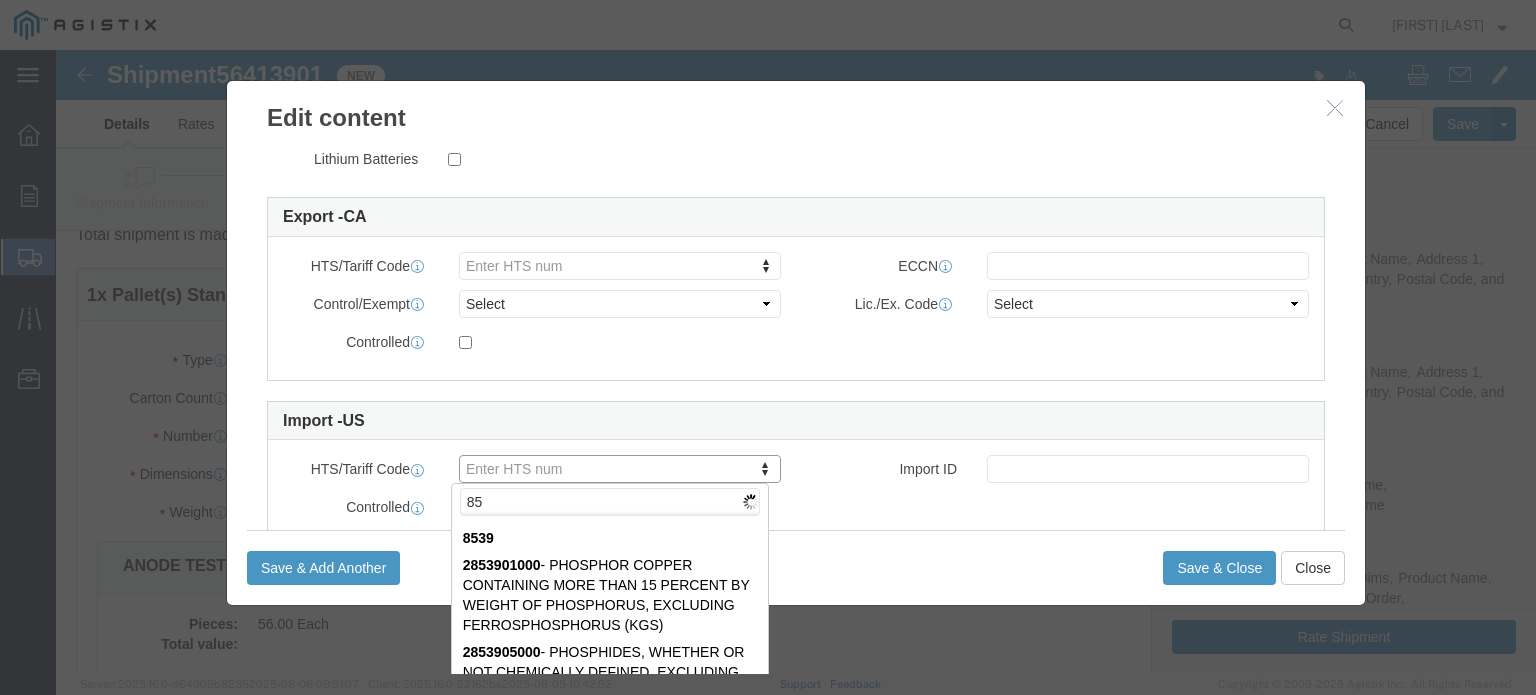 type on "8" 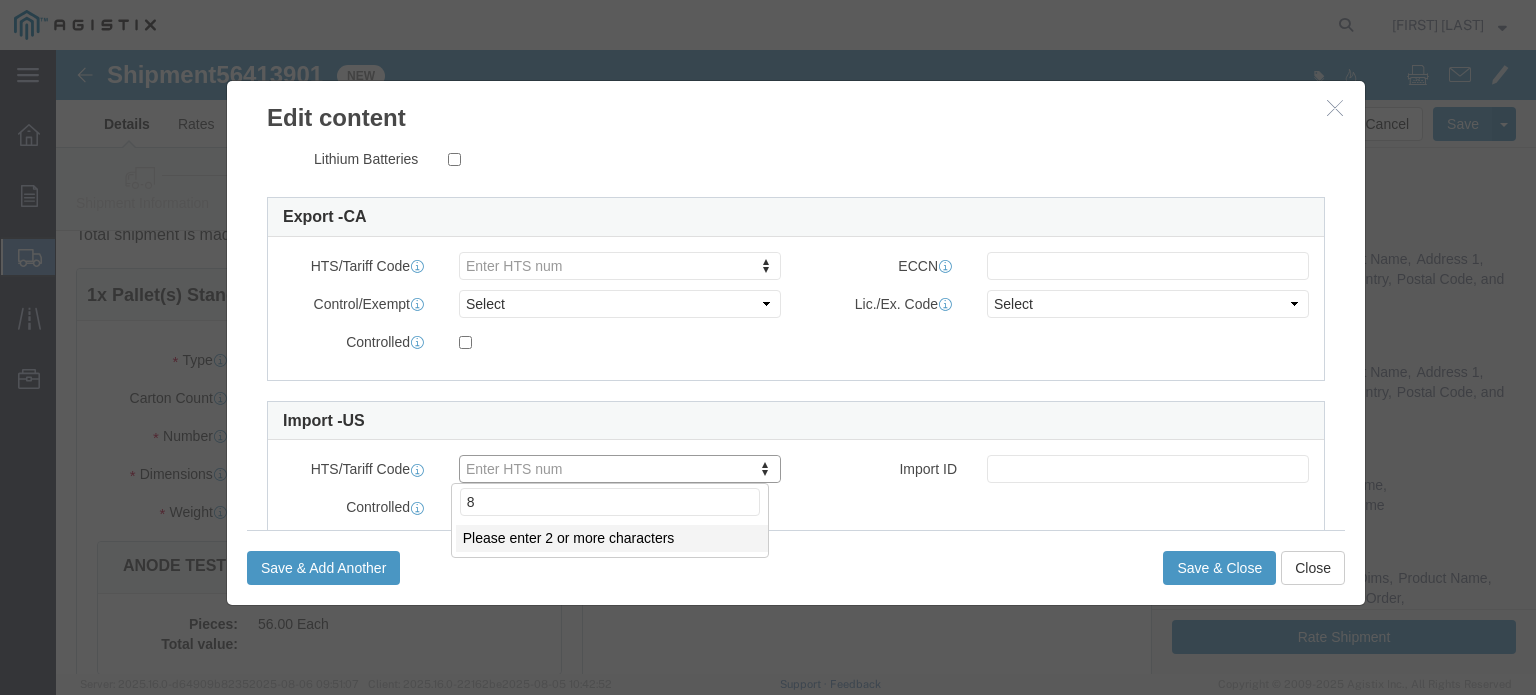 type 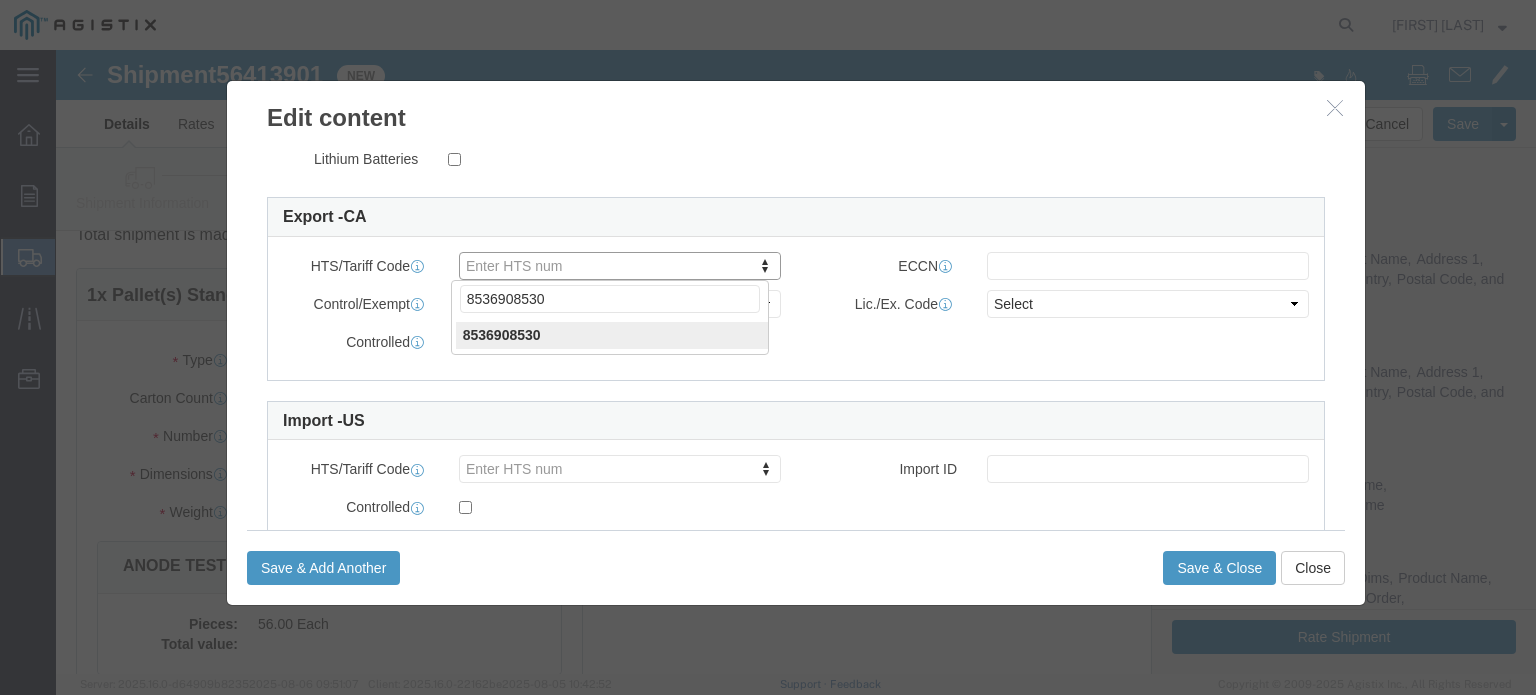 type on "8536908530" 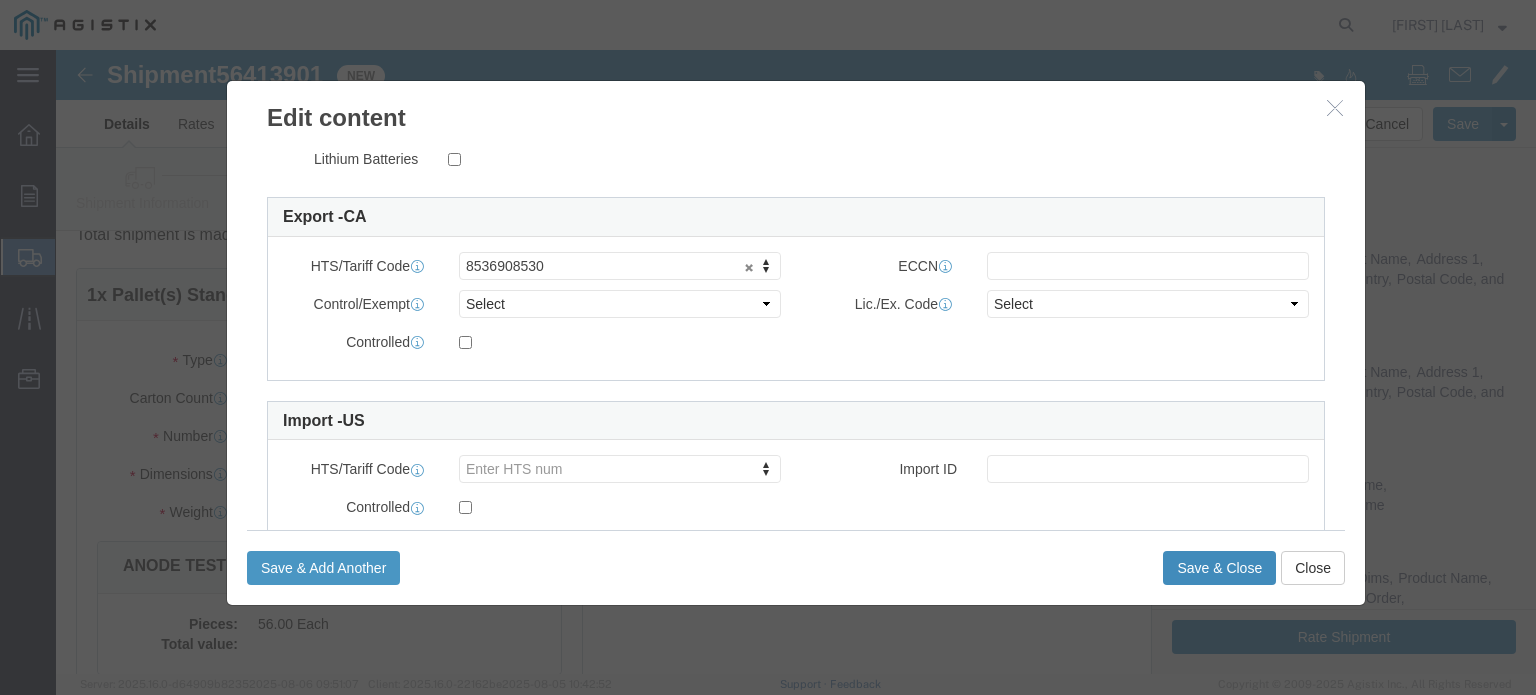 click on "Save & Close" 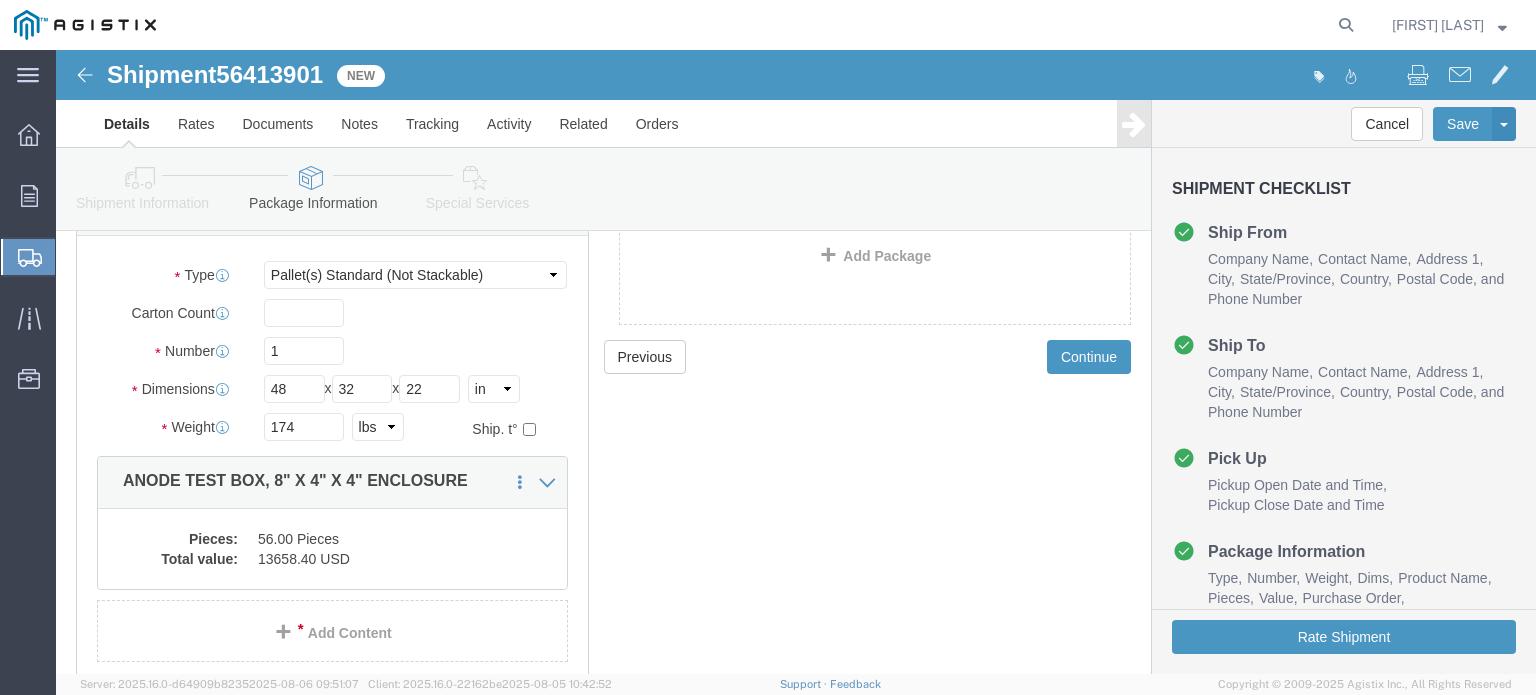 scroll, scrollTop: 253, scrollLeft: 0, axis: vertical 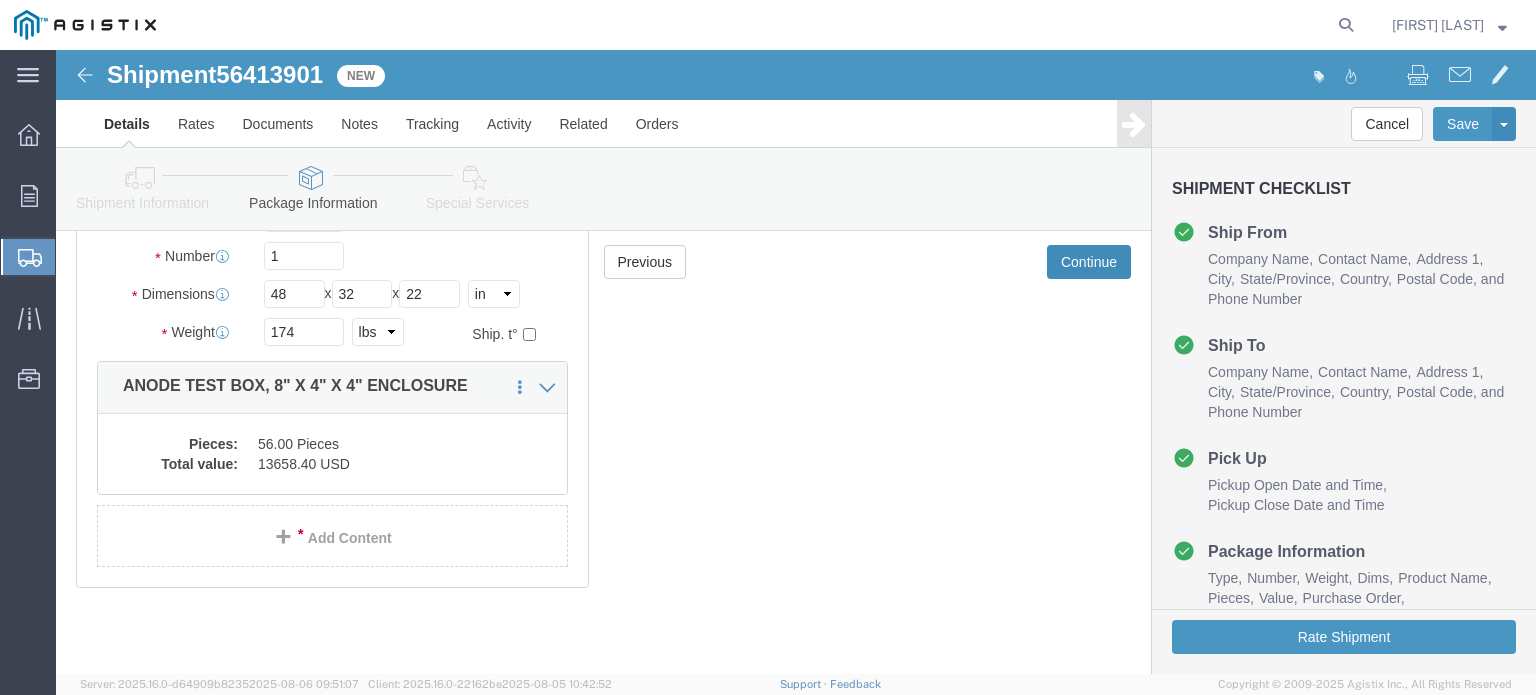 click on "Continue" 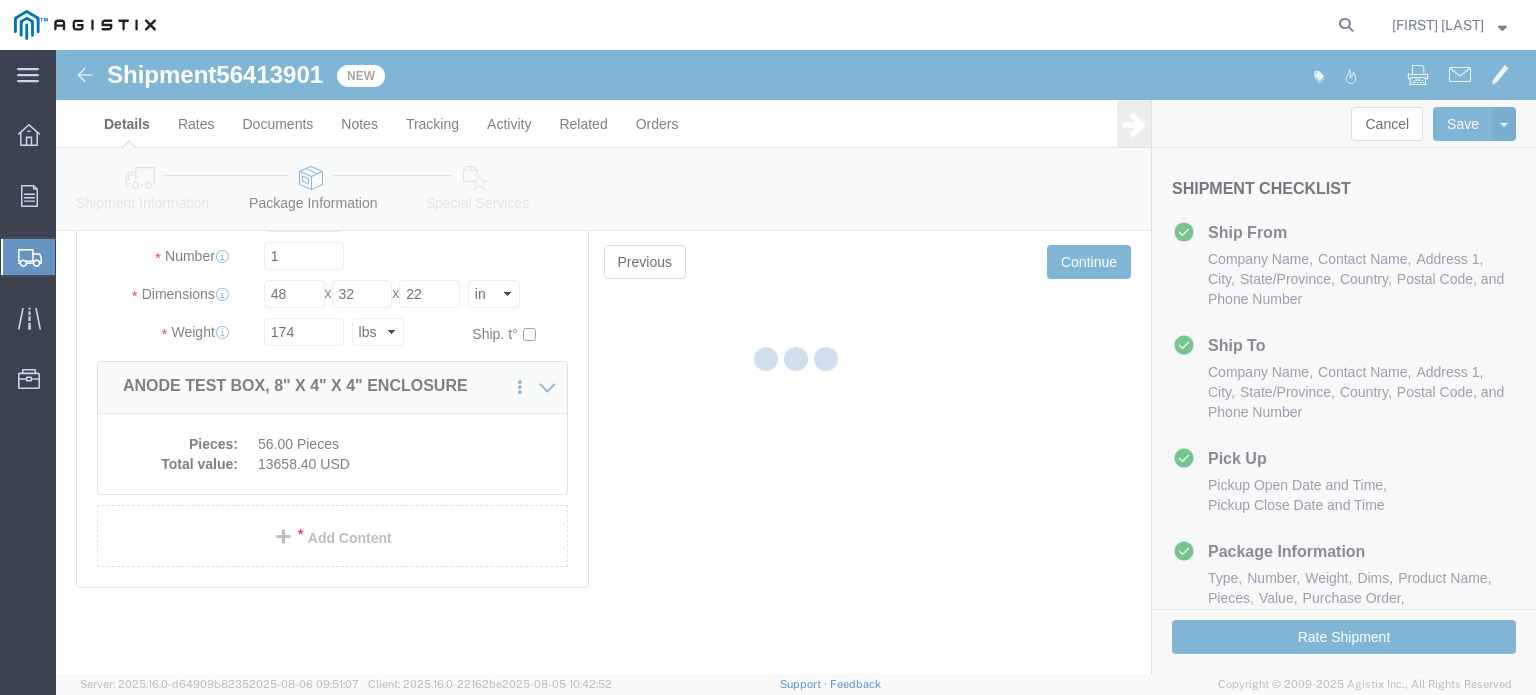 select 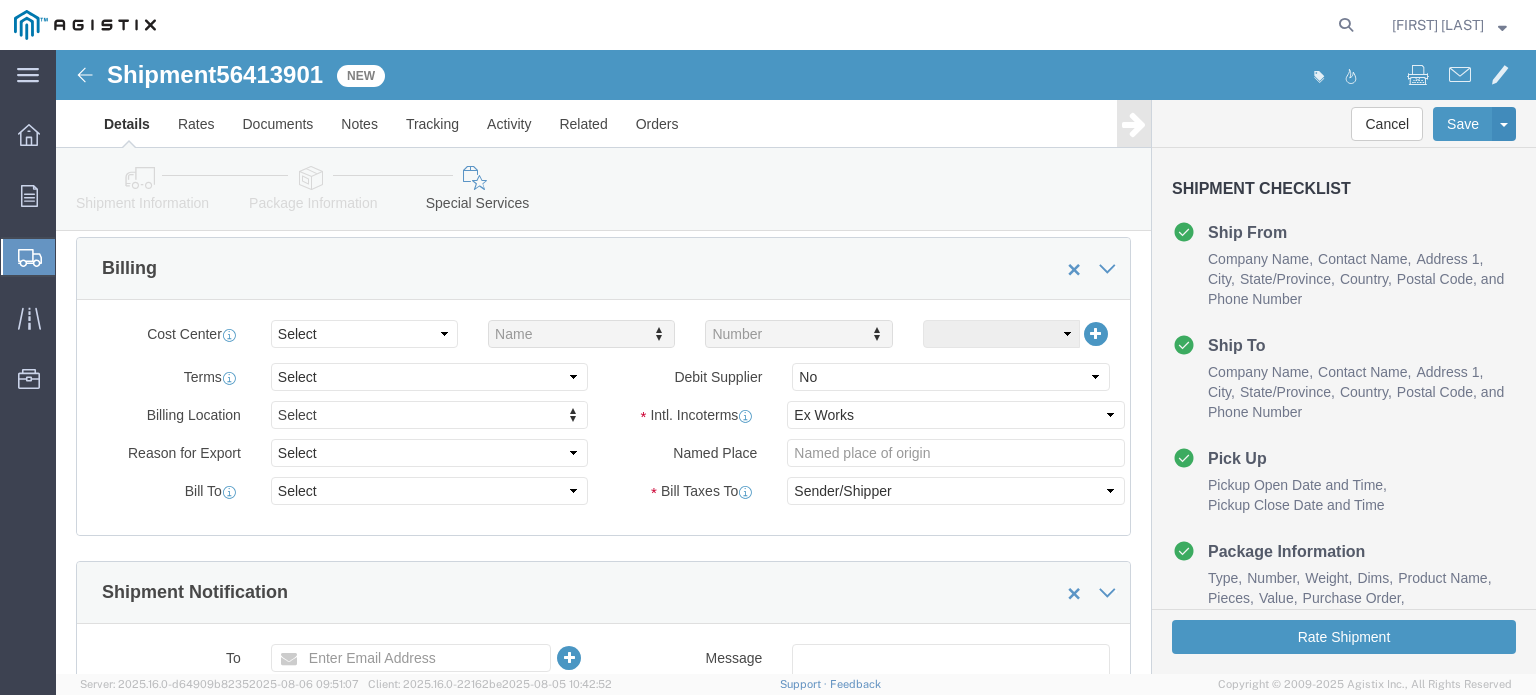 scroll, scrollTop: 553, scrollLeft: 0, axis: vertical 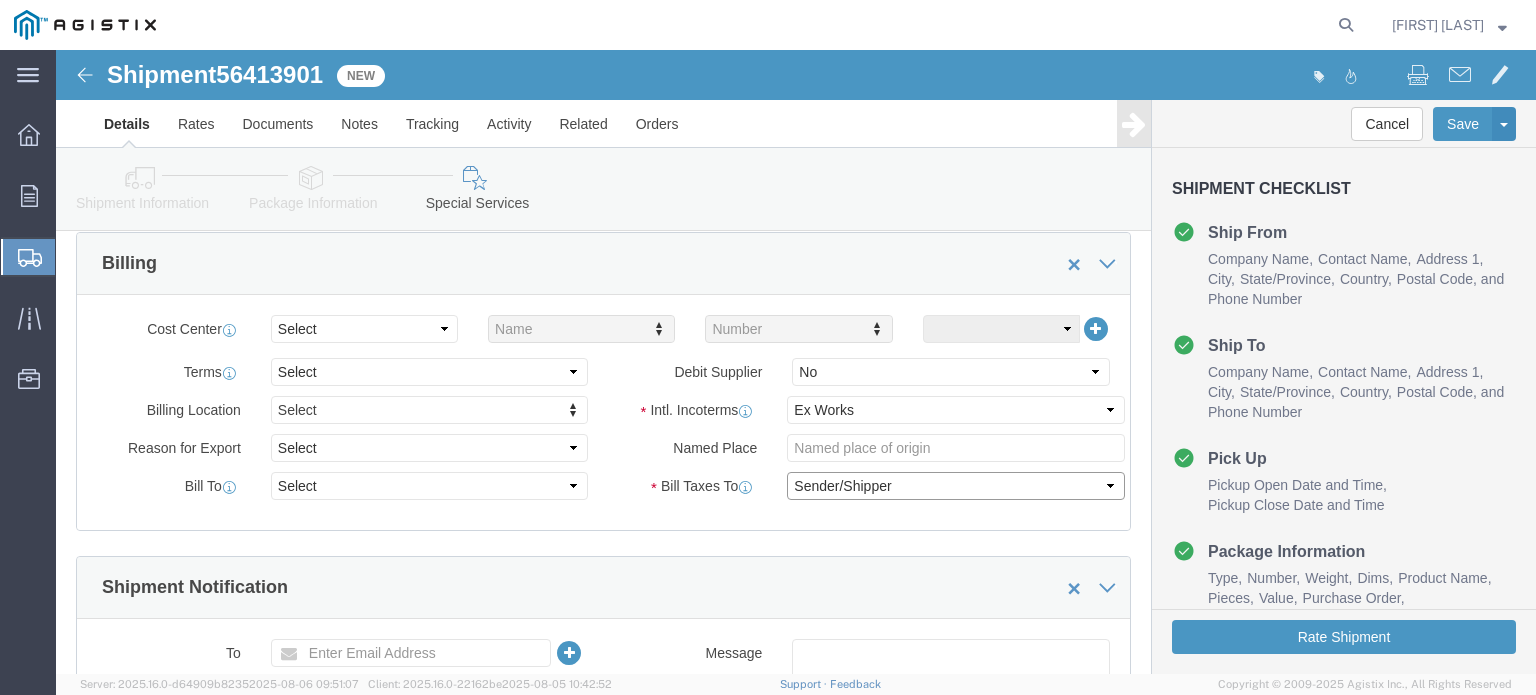click on "Select Recipient Account Sender/Shipper Third Party Account" 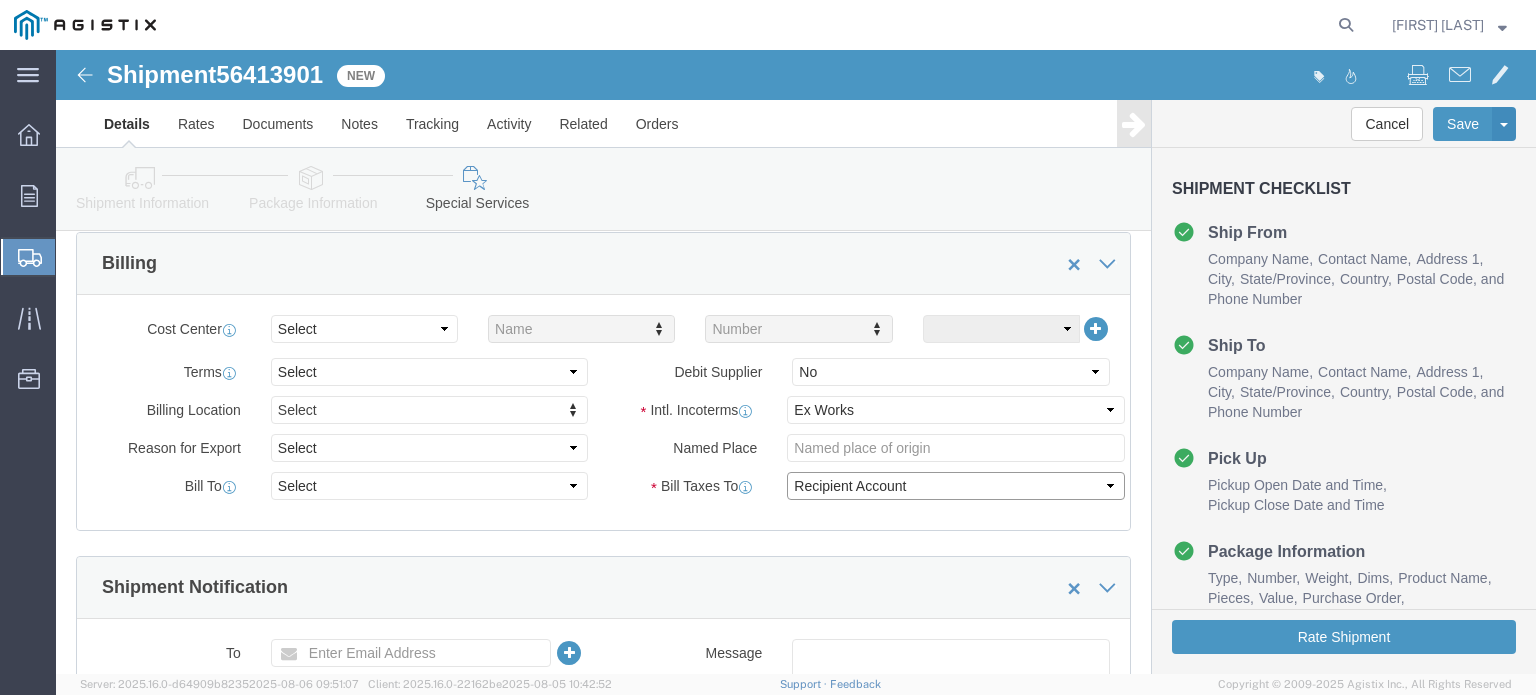 click on "Select Recipient Account Sender/Shipper Third Party Account" 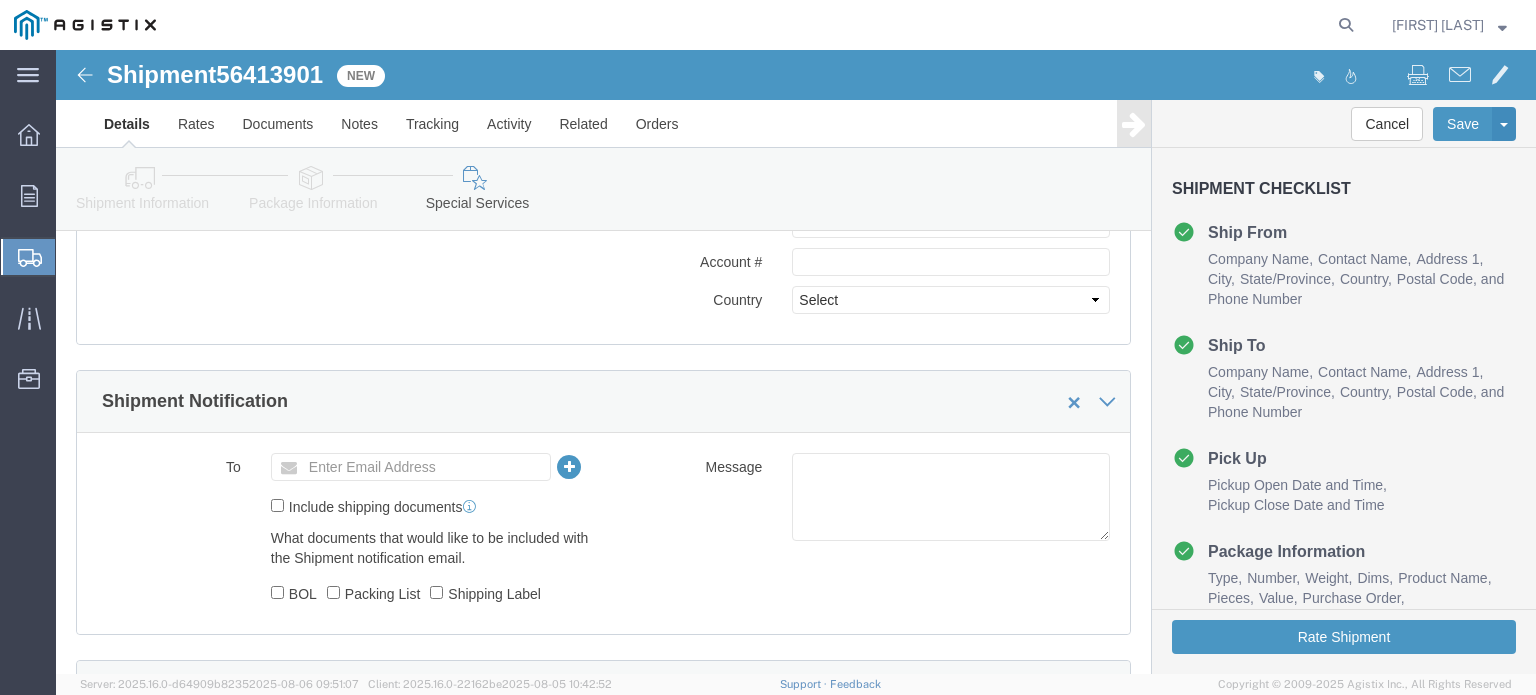scroll, scrollTop: 1053, scrollLeft: 0, axis: vertical 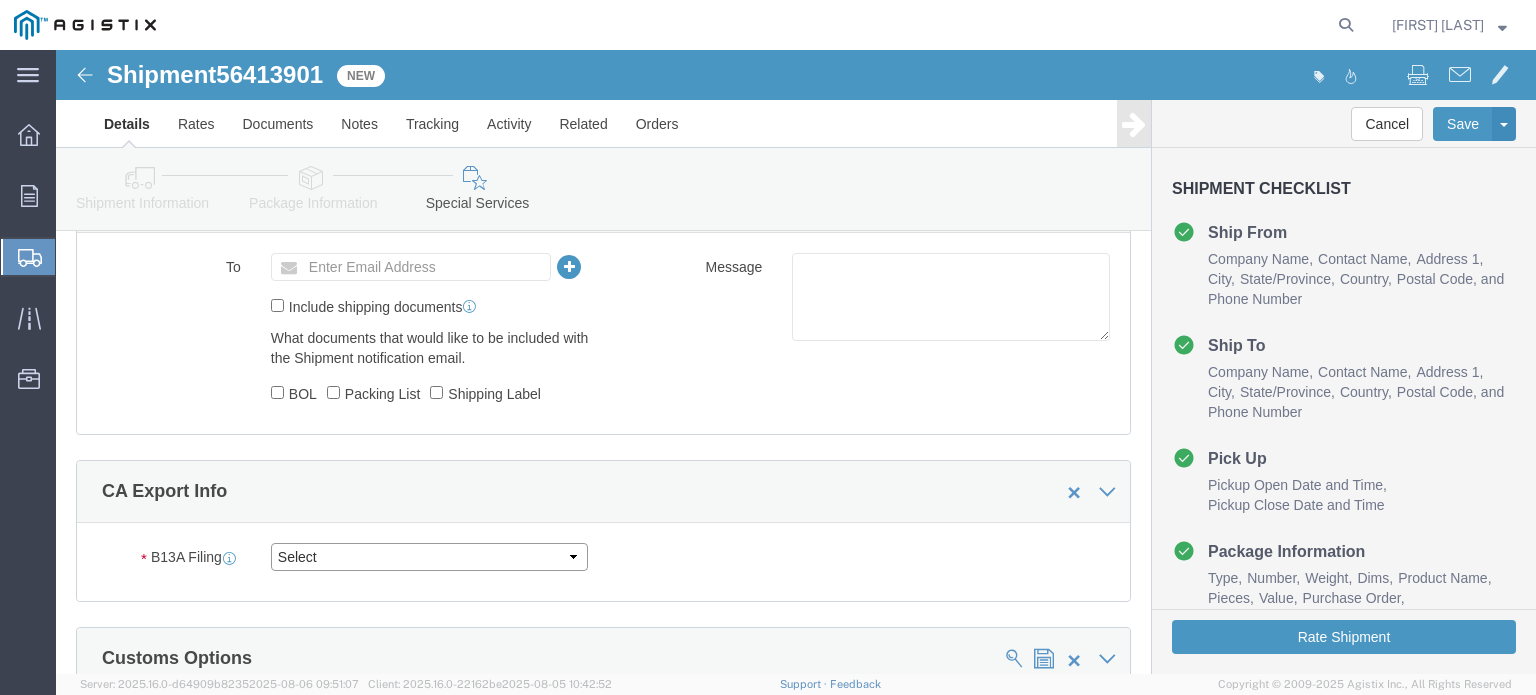 drag, startPoint x: 348, startPoint y: 511, endPoint x: 333, endPoint y: 501, distance: 18.027756 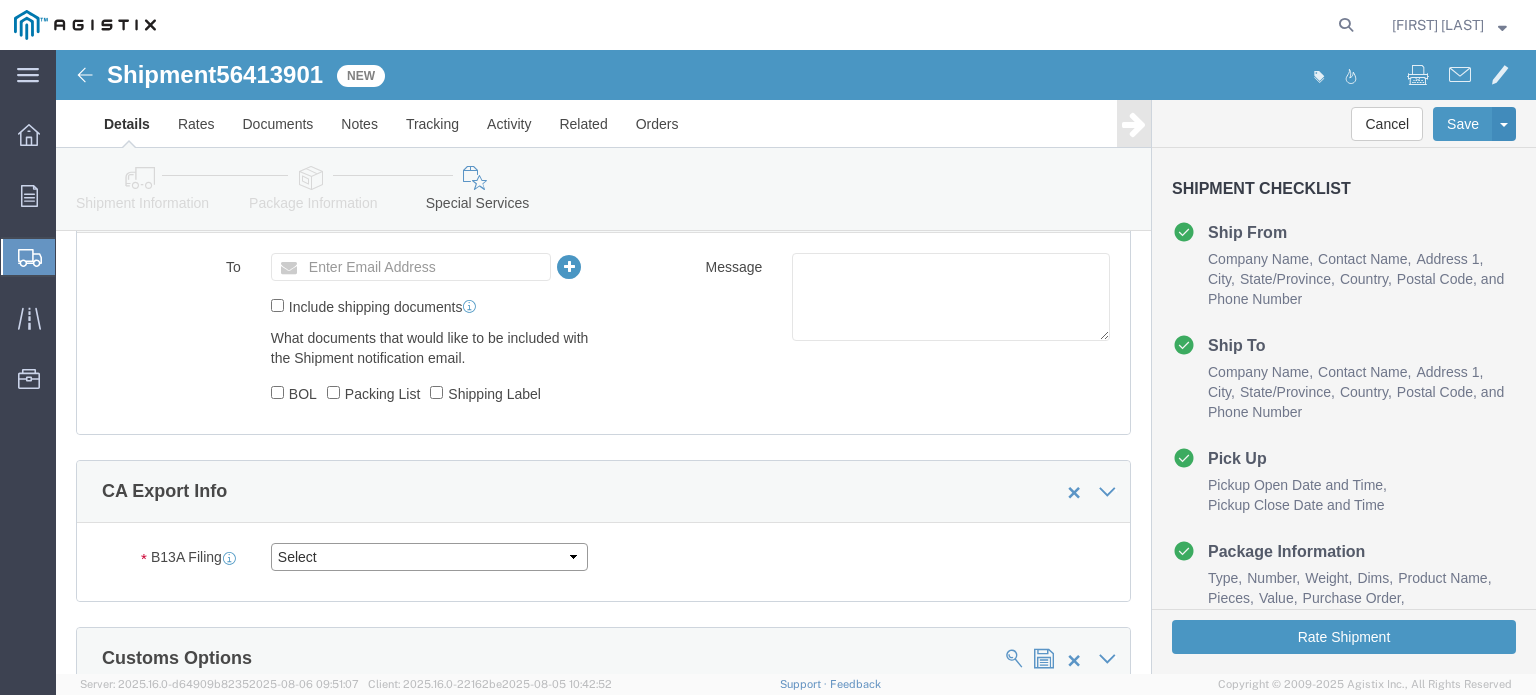 select on "NOT_REQUIRED" 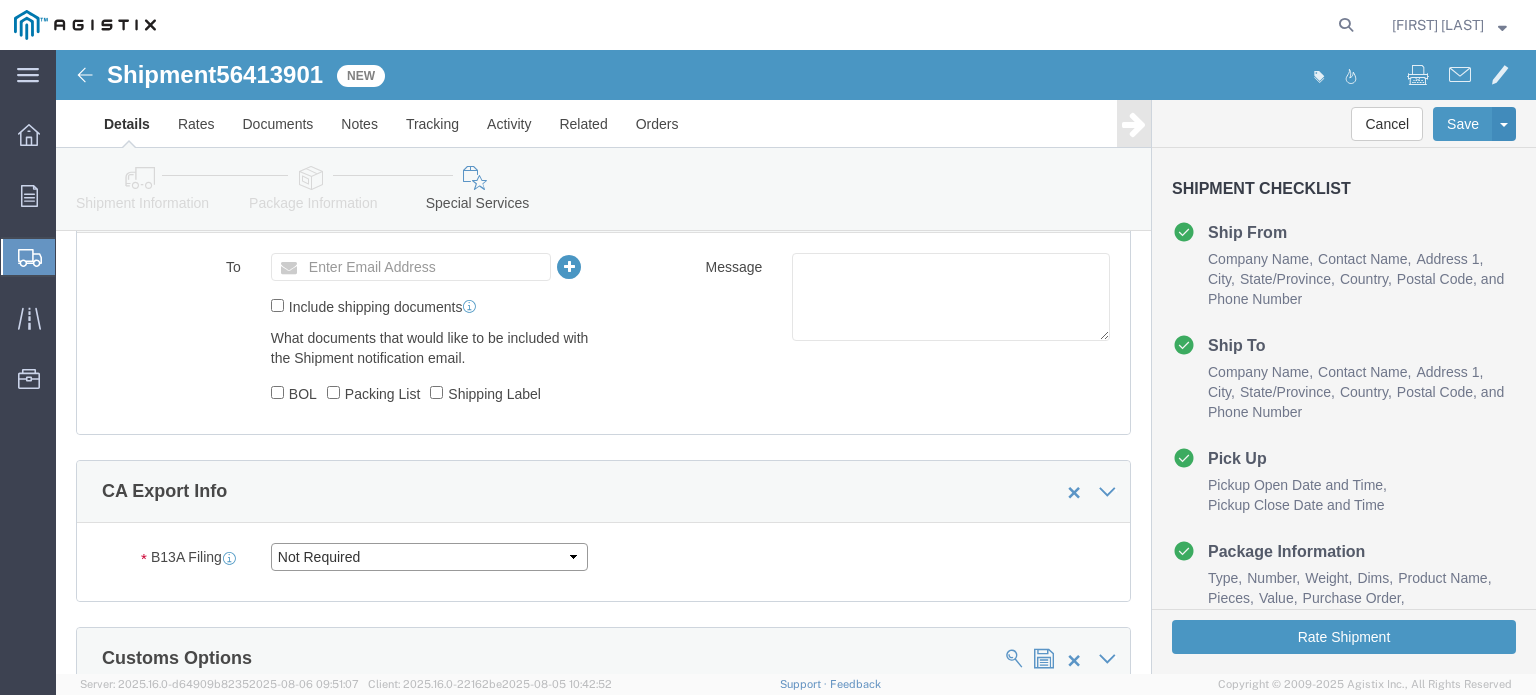 click on "Select Filed Electronically Manually Attached Not Required Summary Reporting" 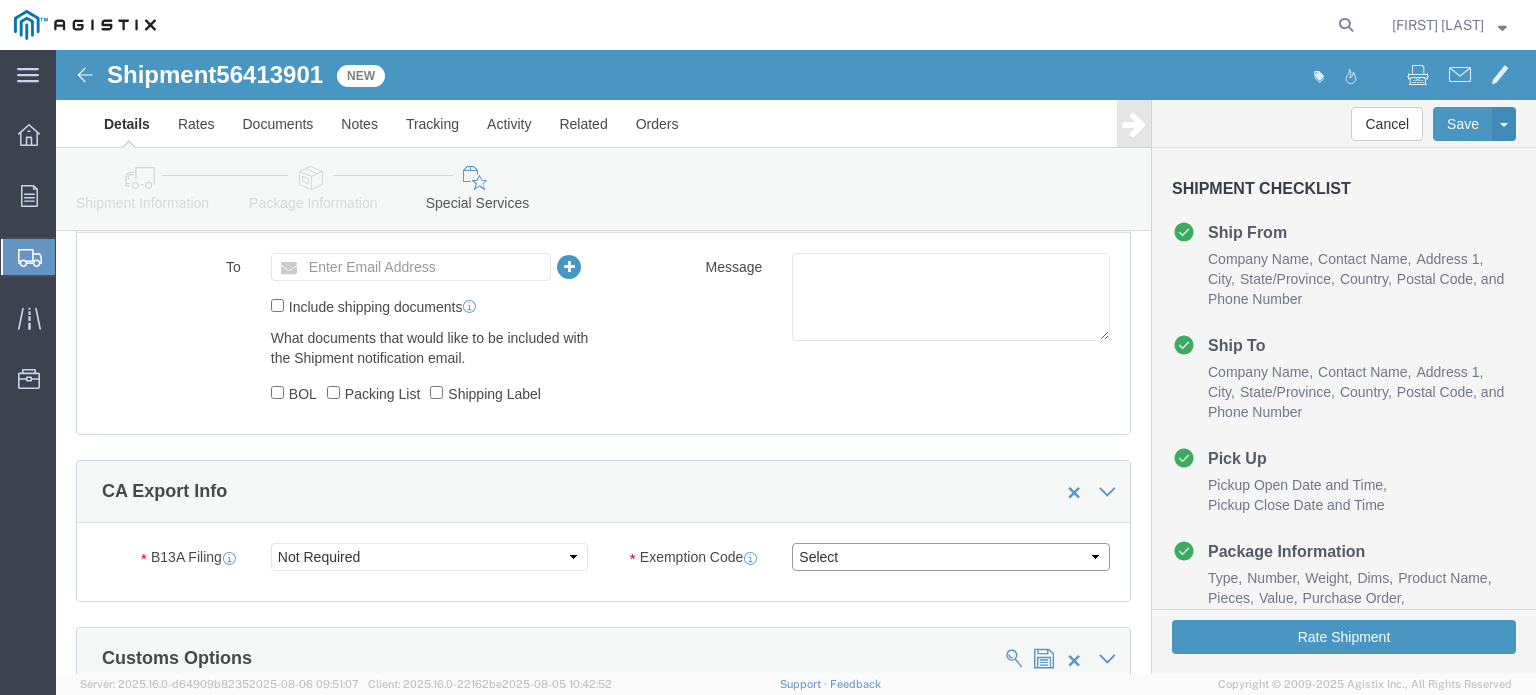 click on "Select 01 02 03 04 05 06 07 08 10 11 12 13 14 15 16" 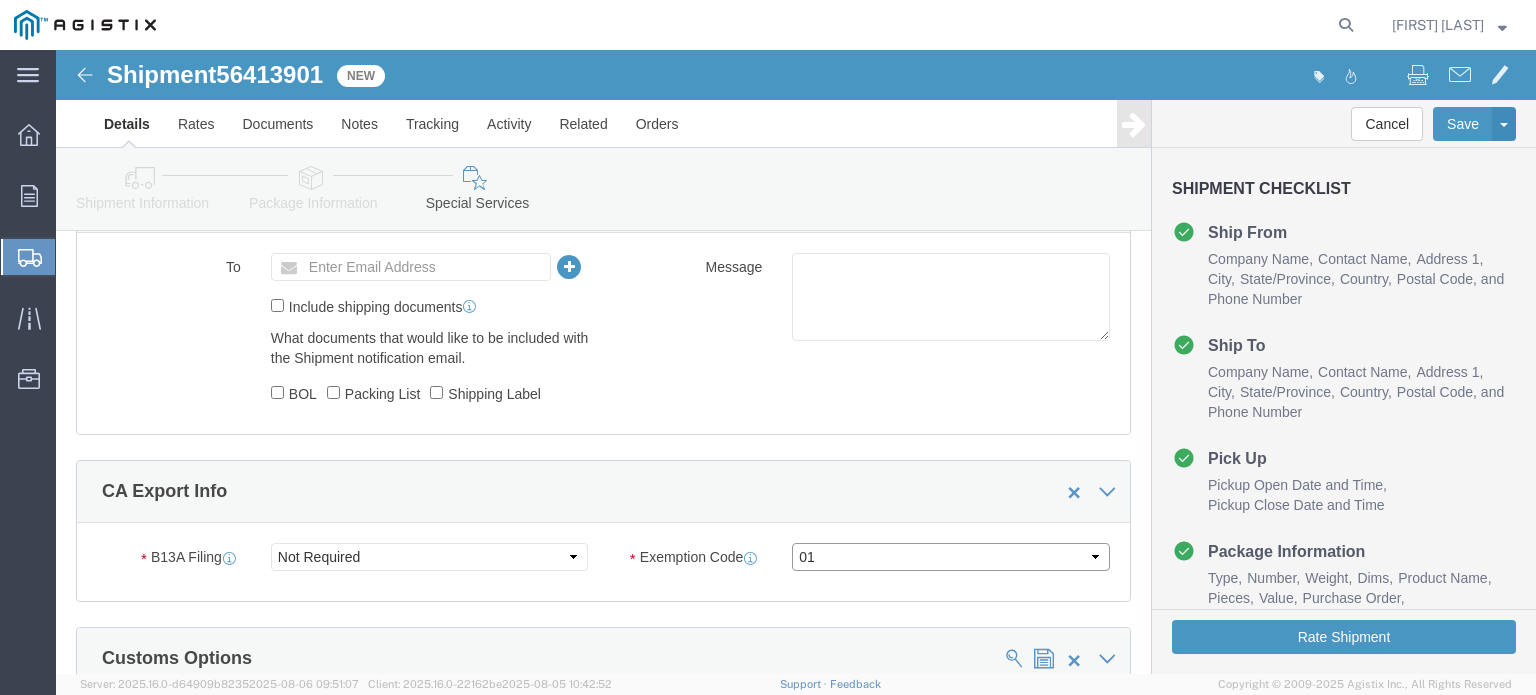 click on "Select 01 02 03 04 05 06 07 08 10 11 12 13 14 15 16" 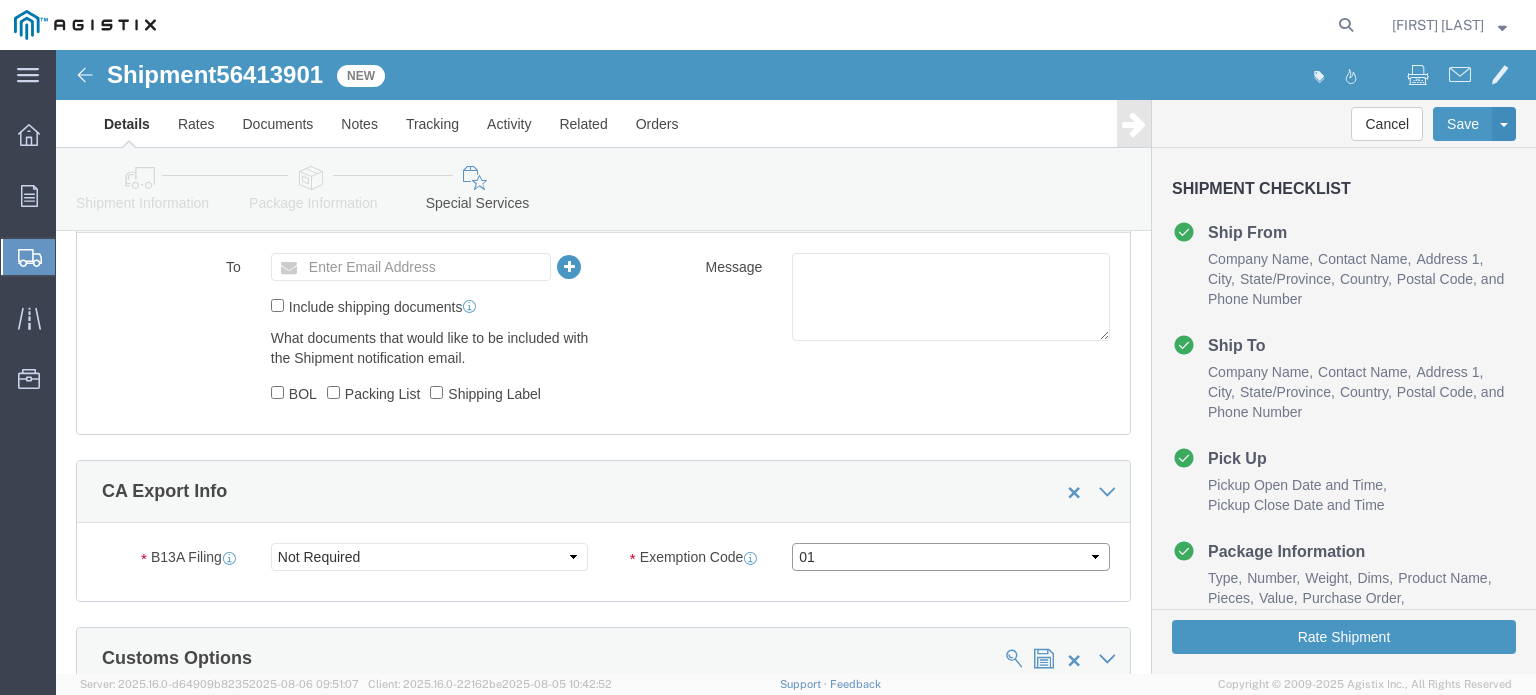 scroll, scrollTop: 1353, scrollLeft: 0, axis: vertical 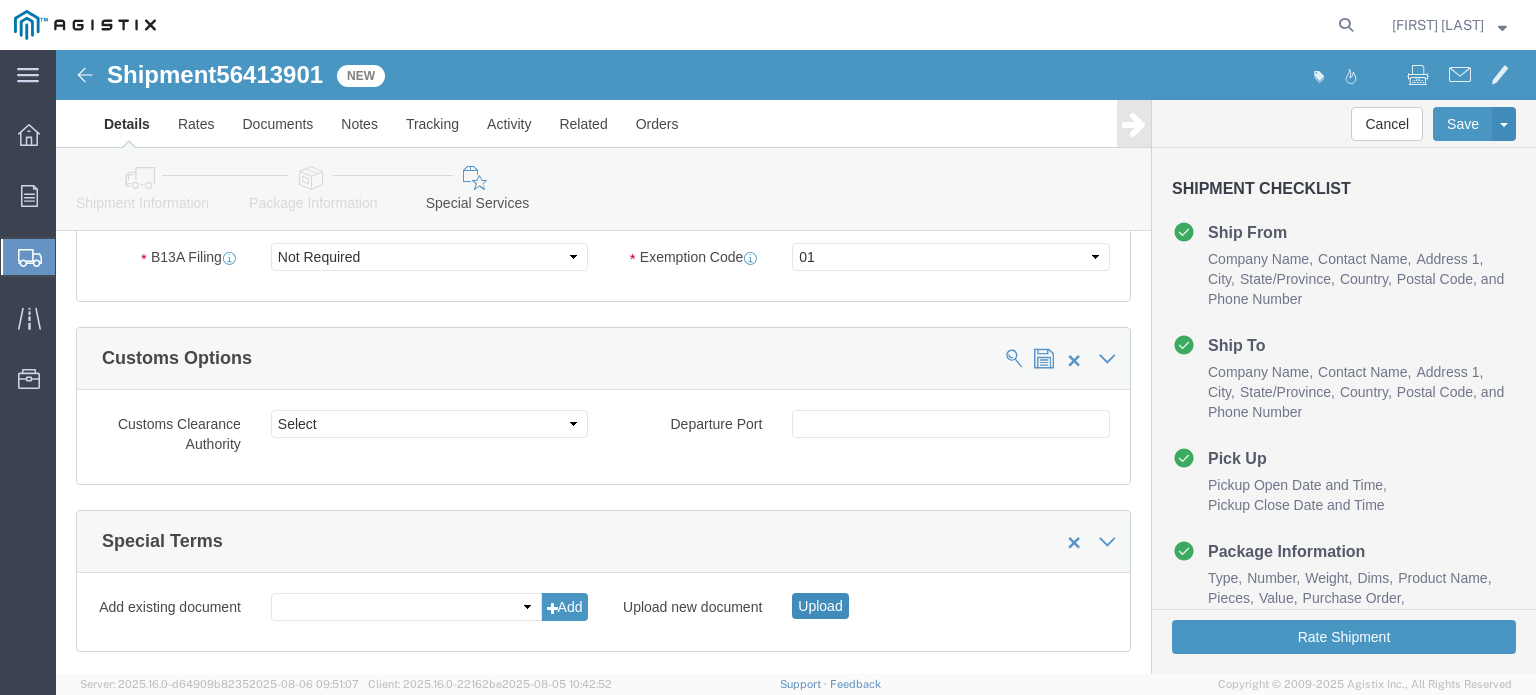 drag, startPoint x: 783, startPoint y: 556, endPoint x: 767, endPoint y: 557, distance: 16.03122 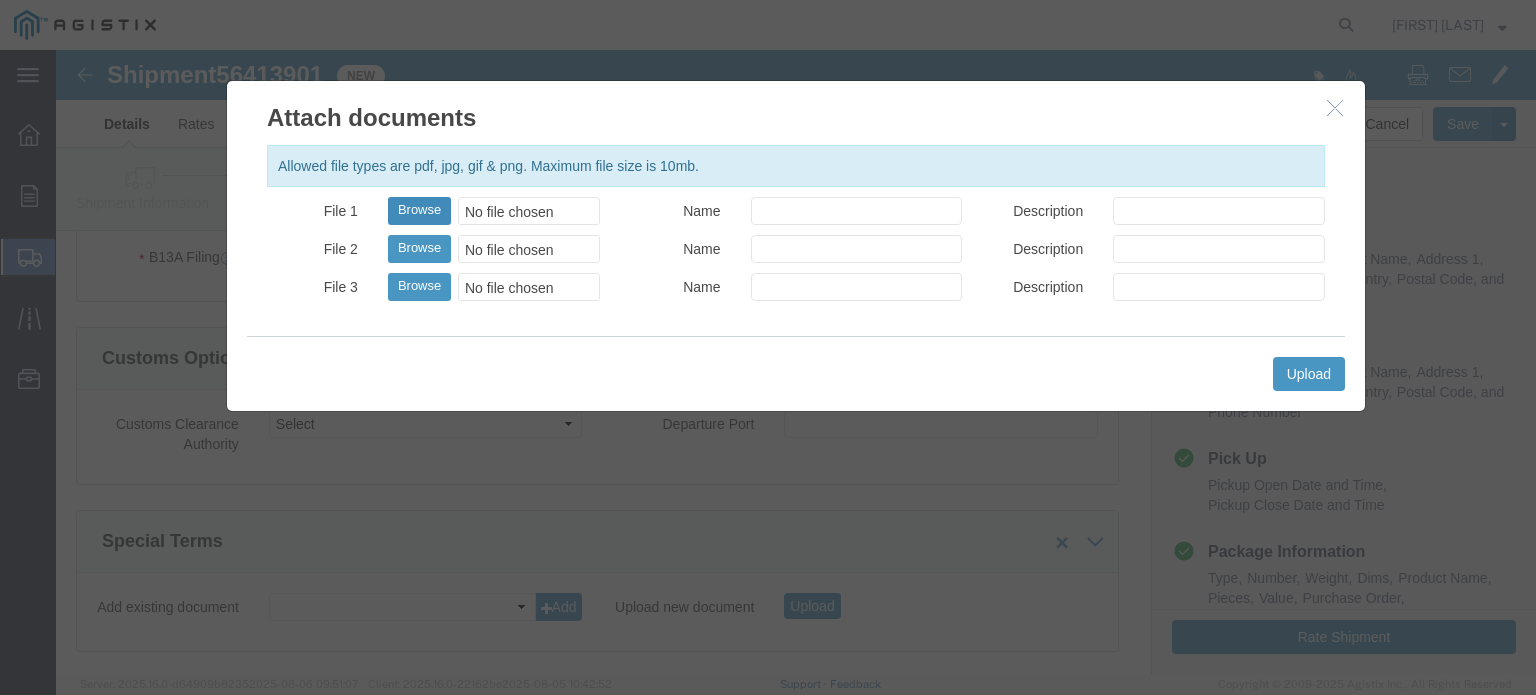 click on "Browse" 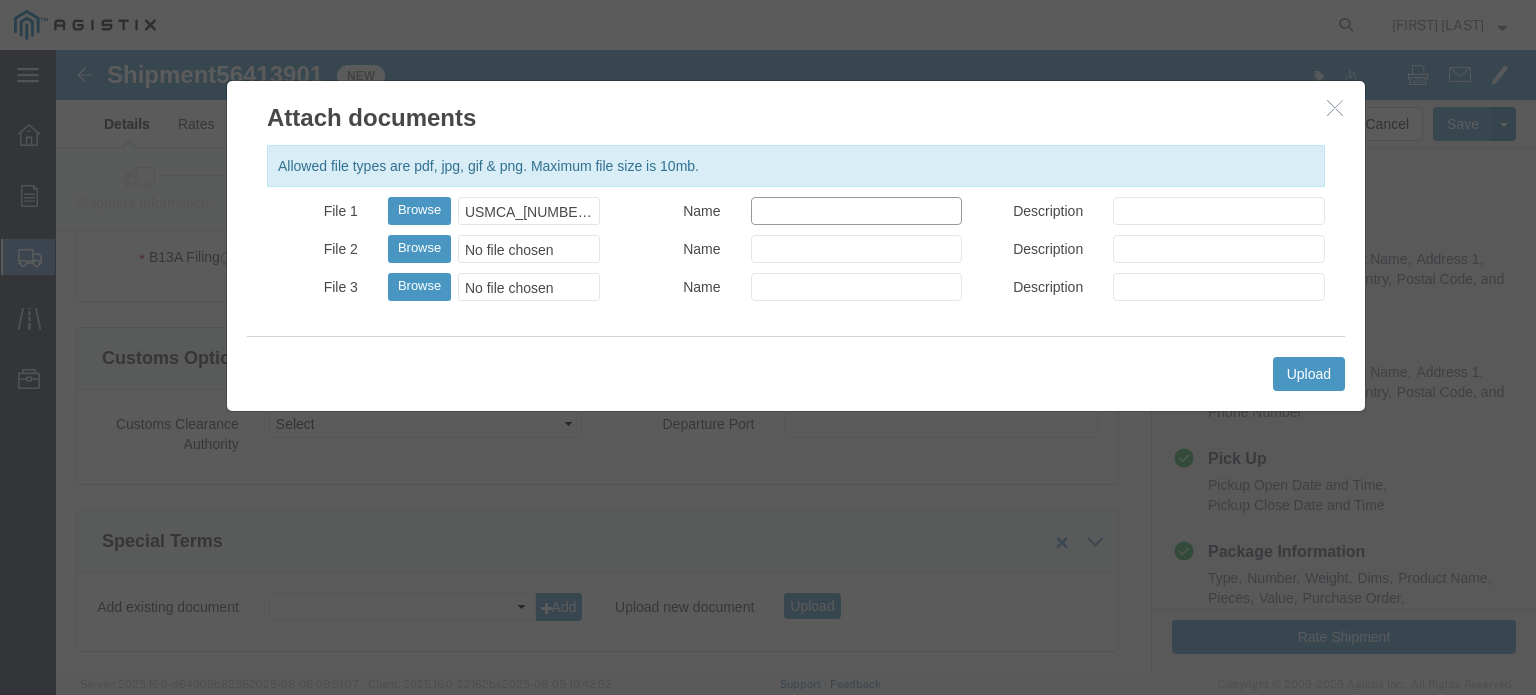 click on "Name" 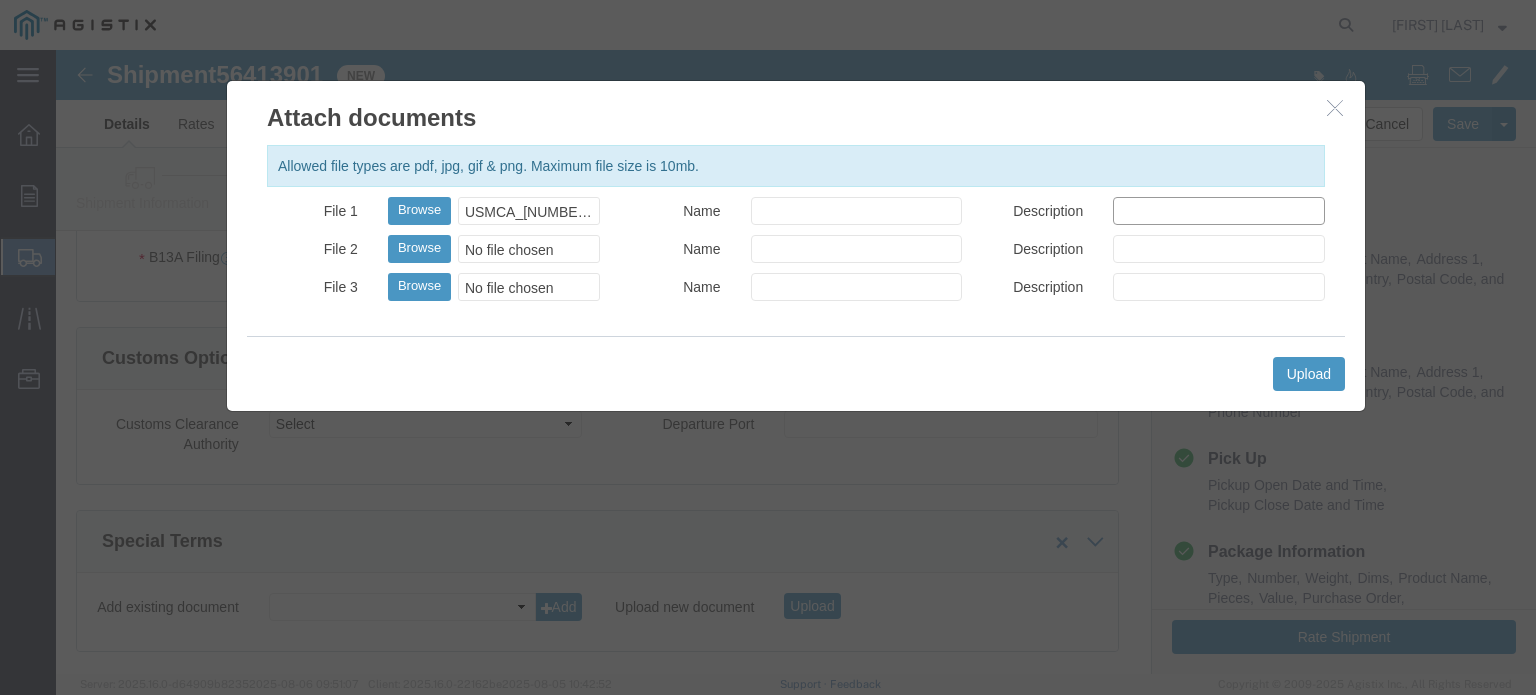 drag, startPoint x: 1096, startPoint y: 169, endPoint x: 1063, endPoint y: 174, distance: 33.37664 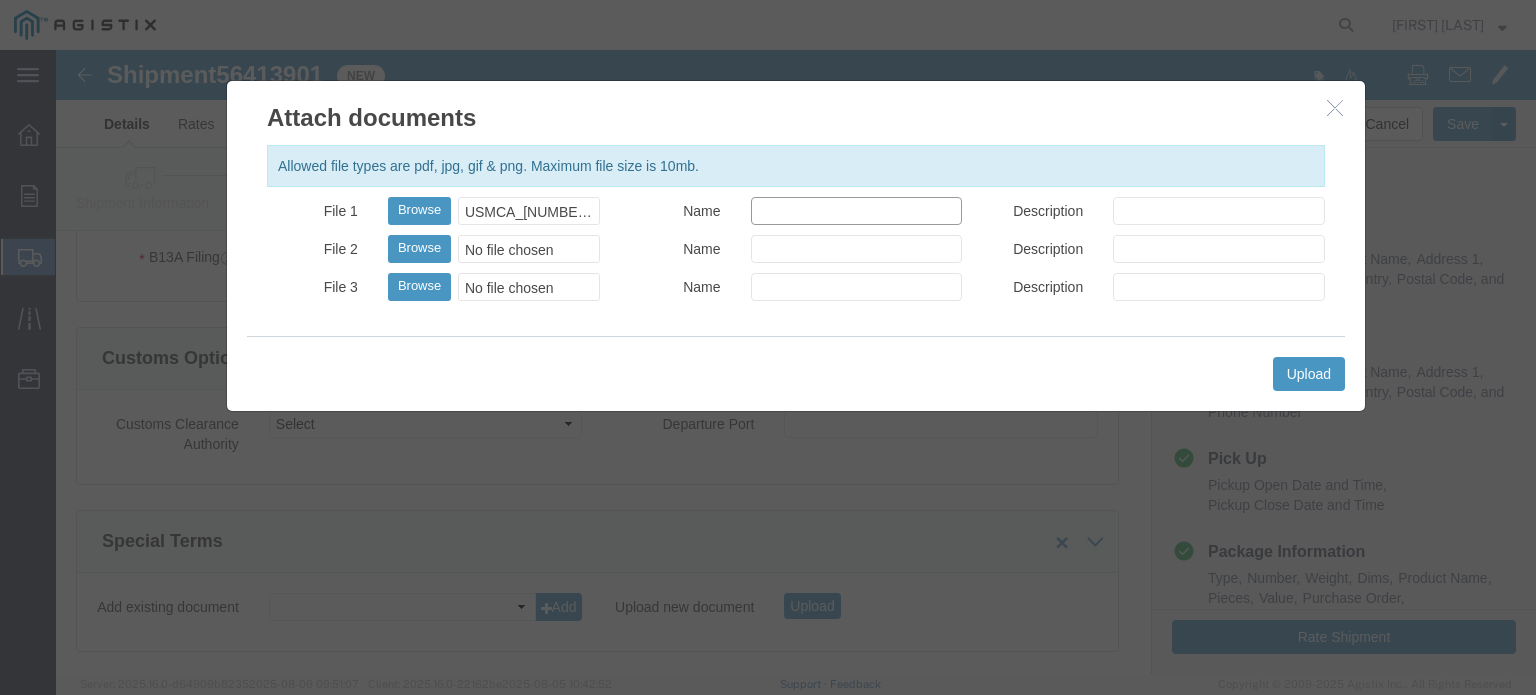 click on "Name" 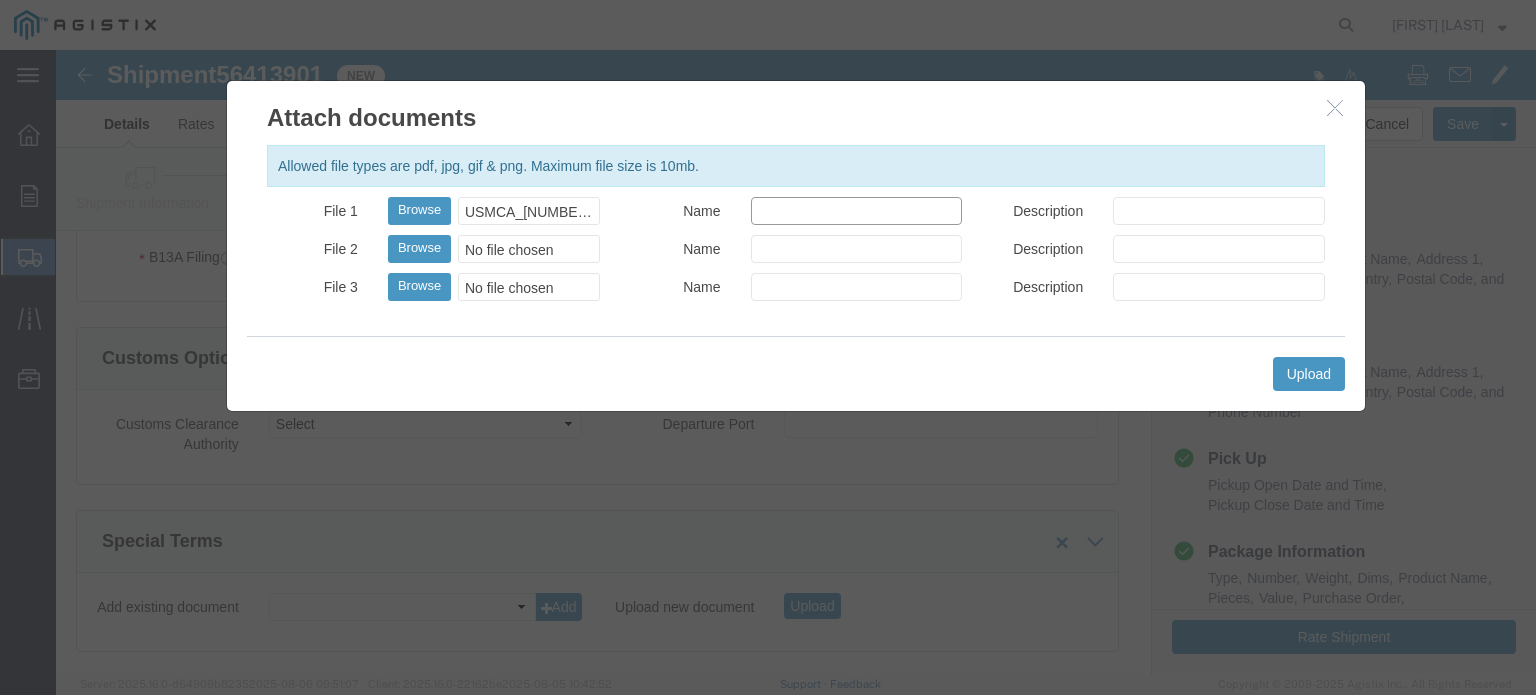 type on "USMCA Declaration" 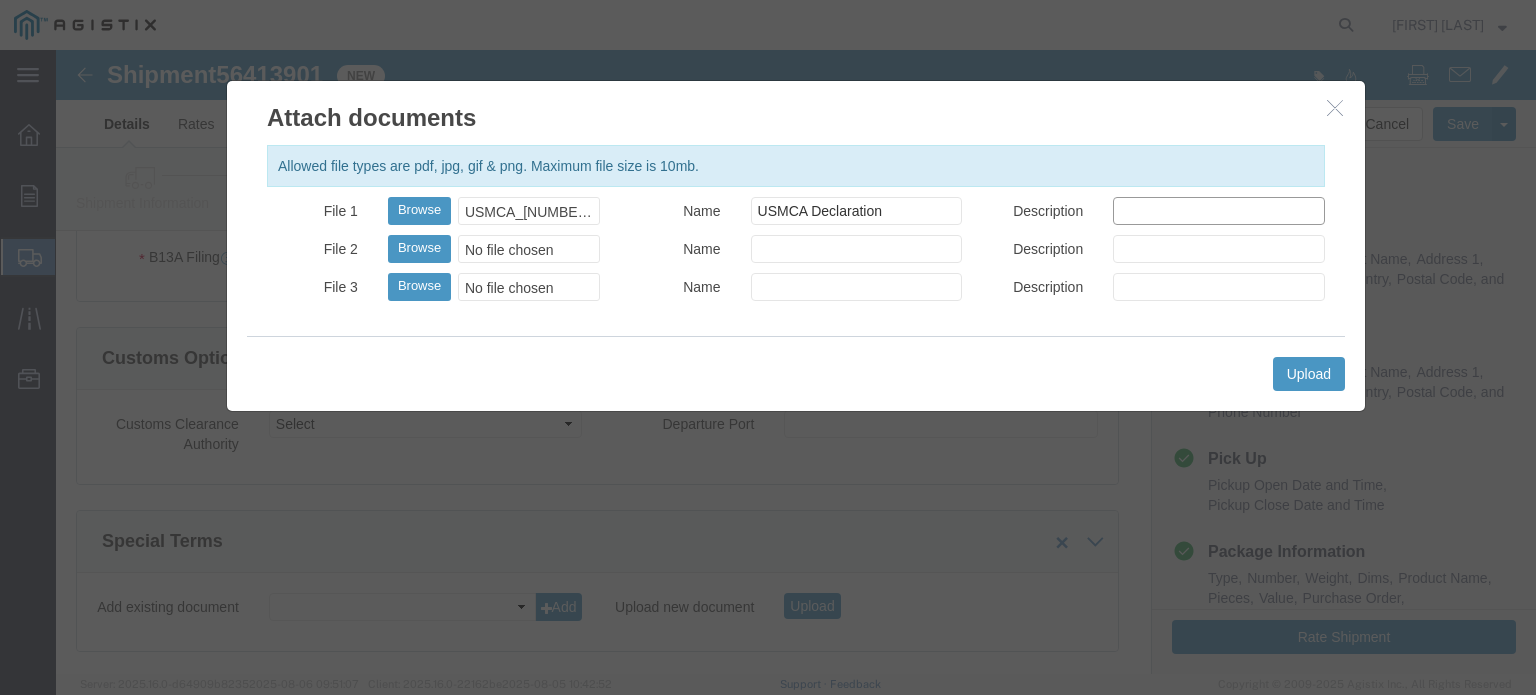 click on "Description" 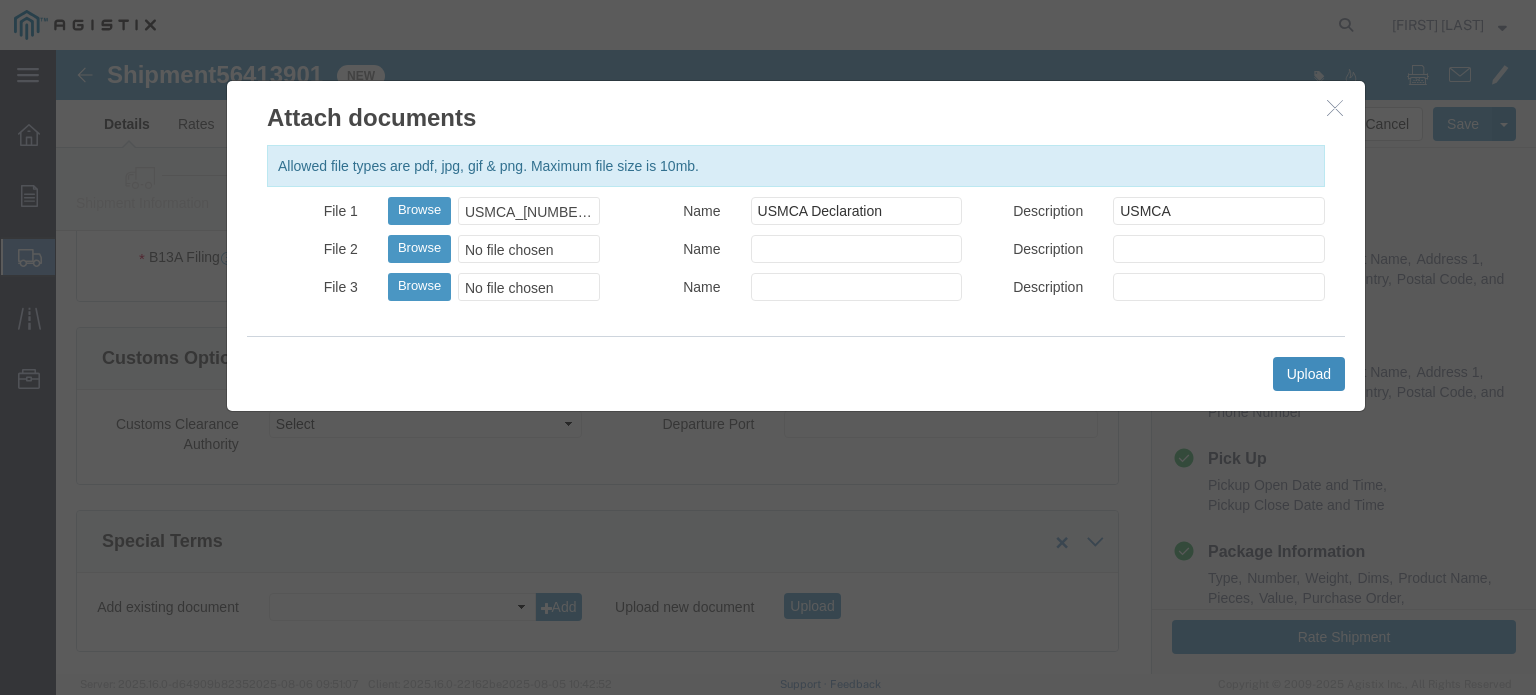click on "Upload" 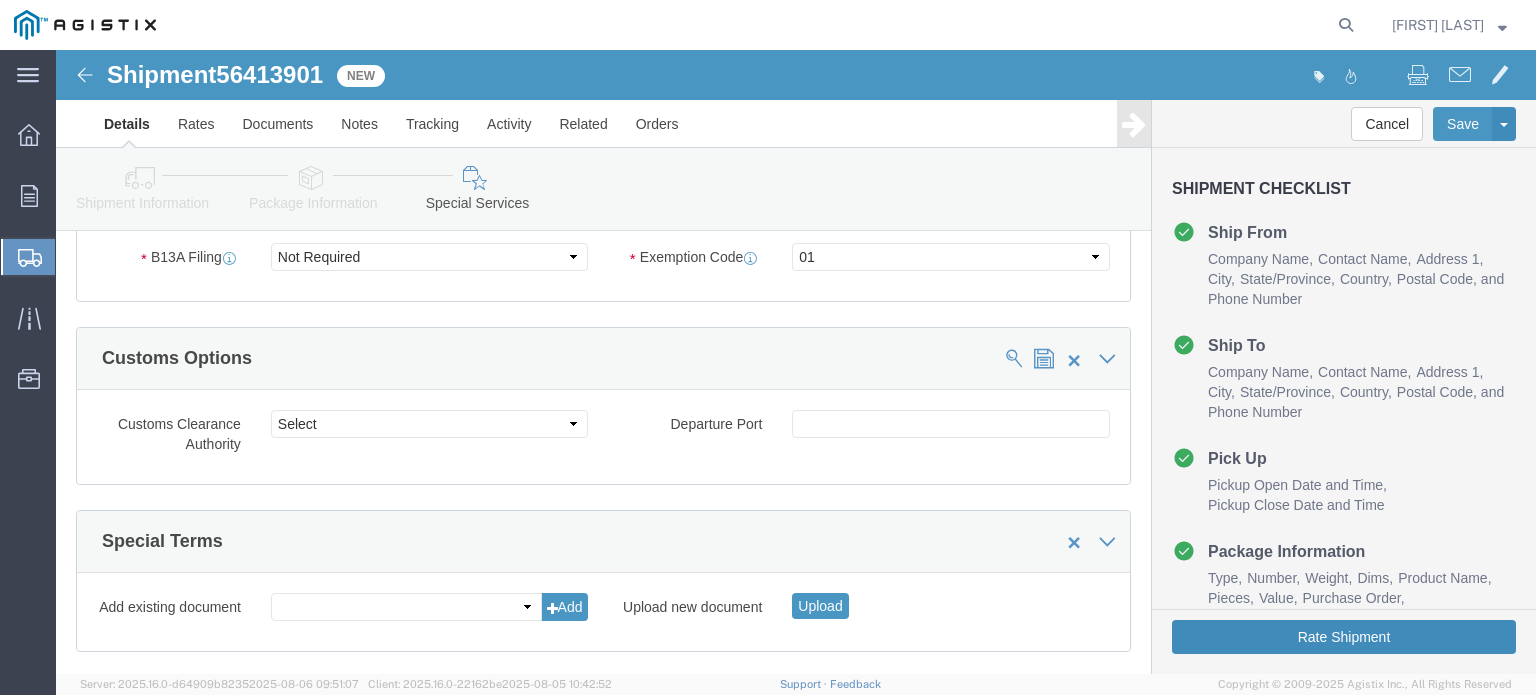 click on "Rate Shipment" 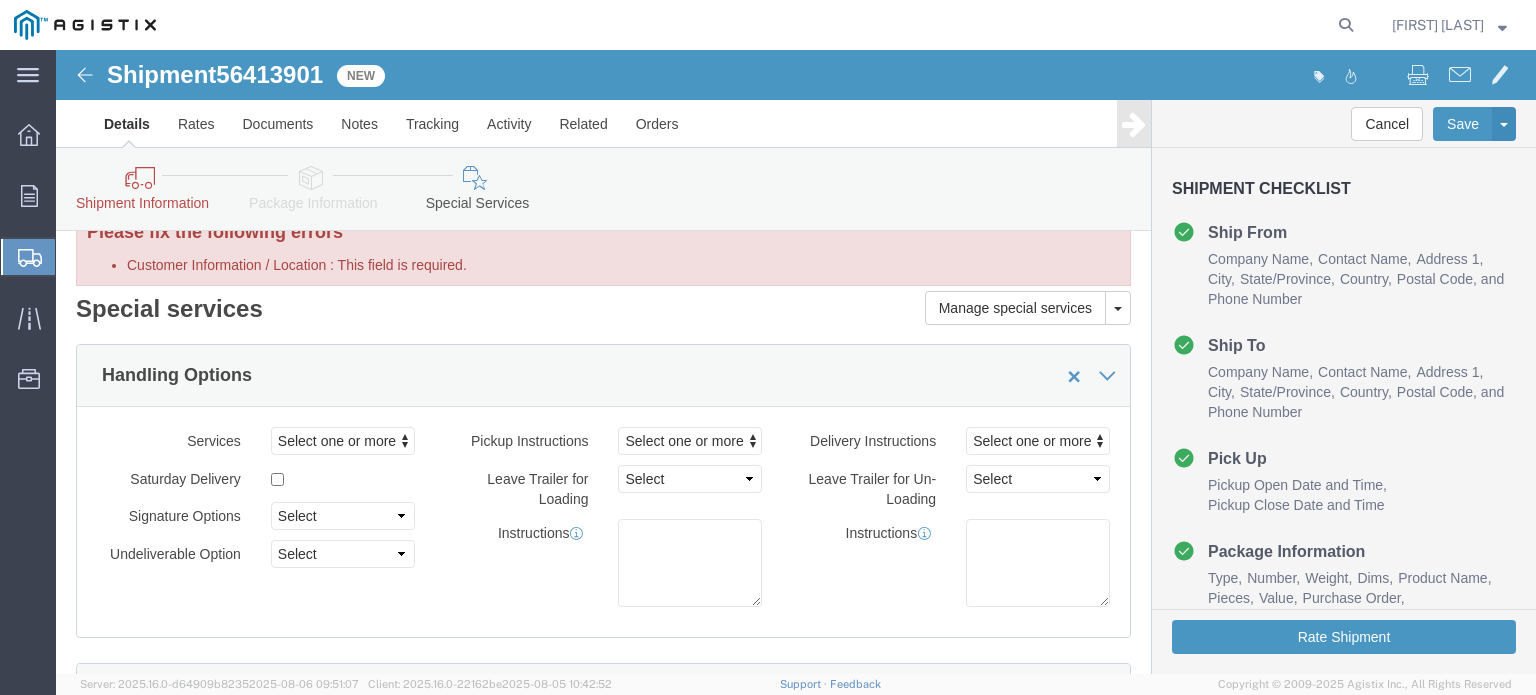 scroll, scrollTop: 0, scrollLeft: 0, axis: both 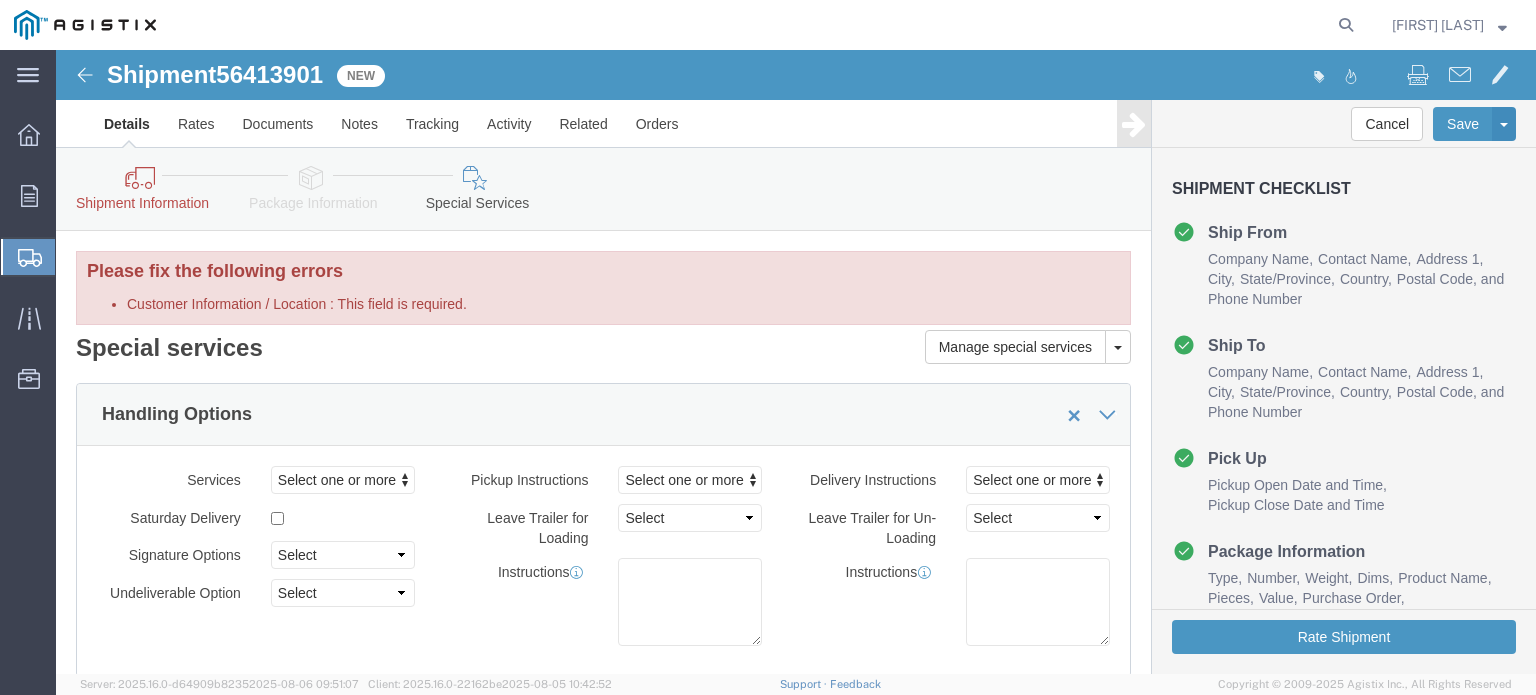 click 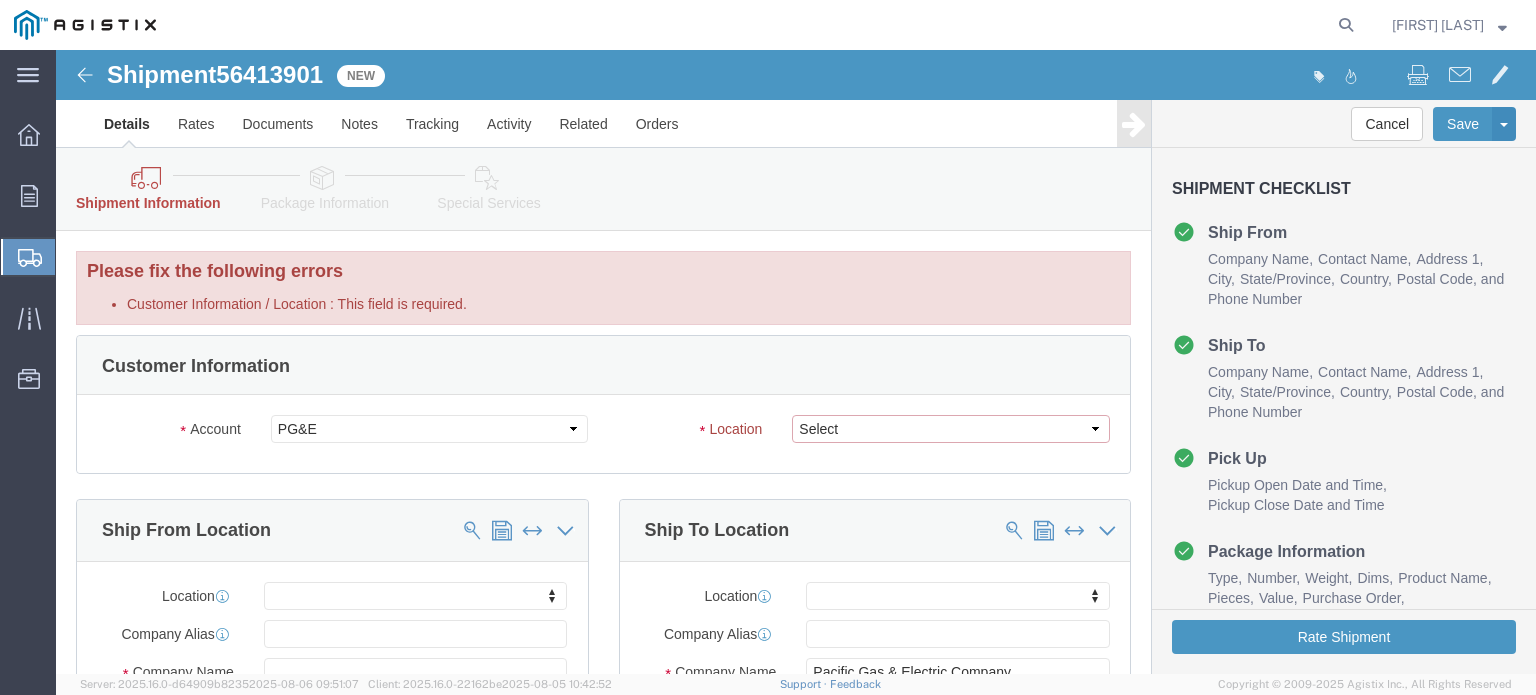 click on "Select All Others Fremont DC Fresno DC Wheatland DC" 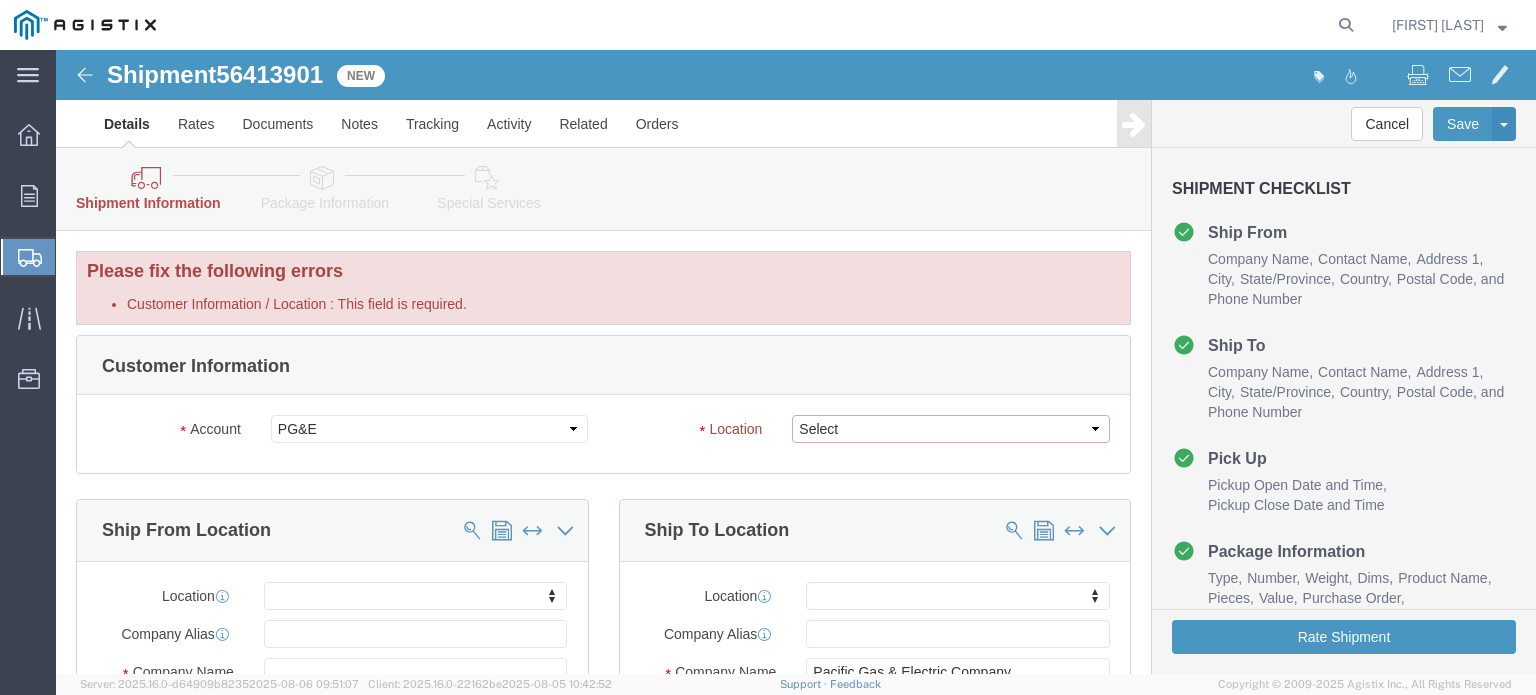 select on "19996" 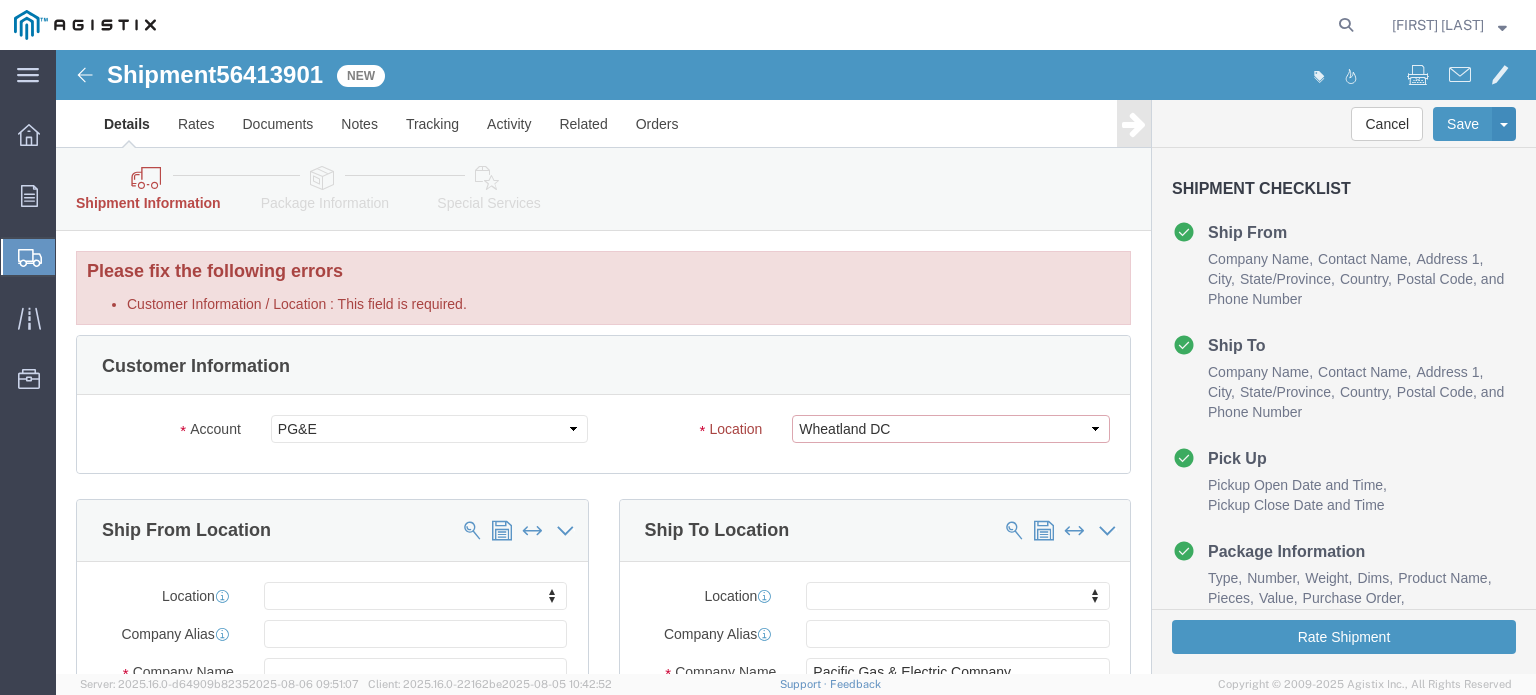 click on "Select All Others Fremont DC Fresno DC Wheatland DC" 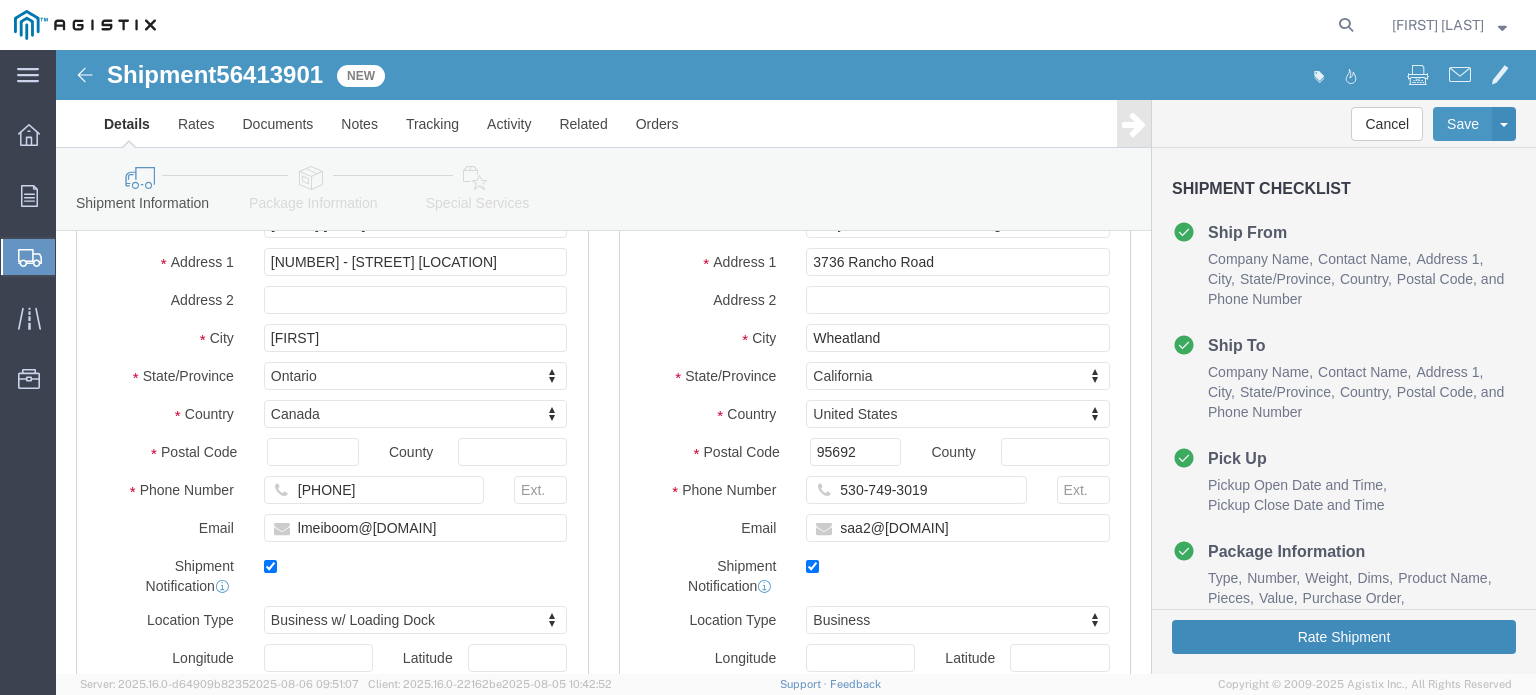 scroll, scrollTop: 500, scrollLeft: 0, axis: vertical 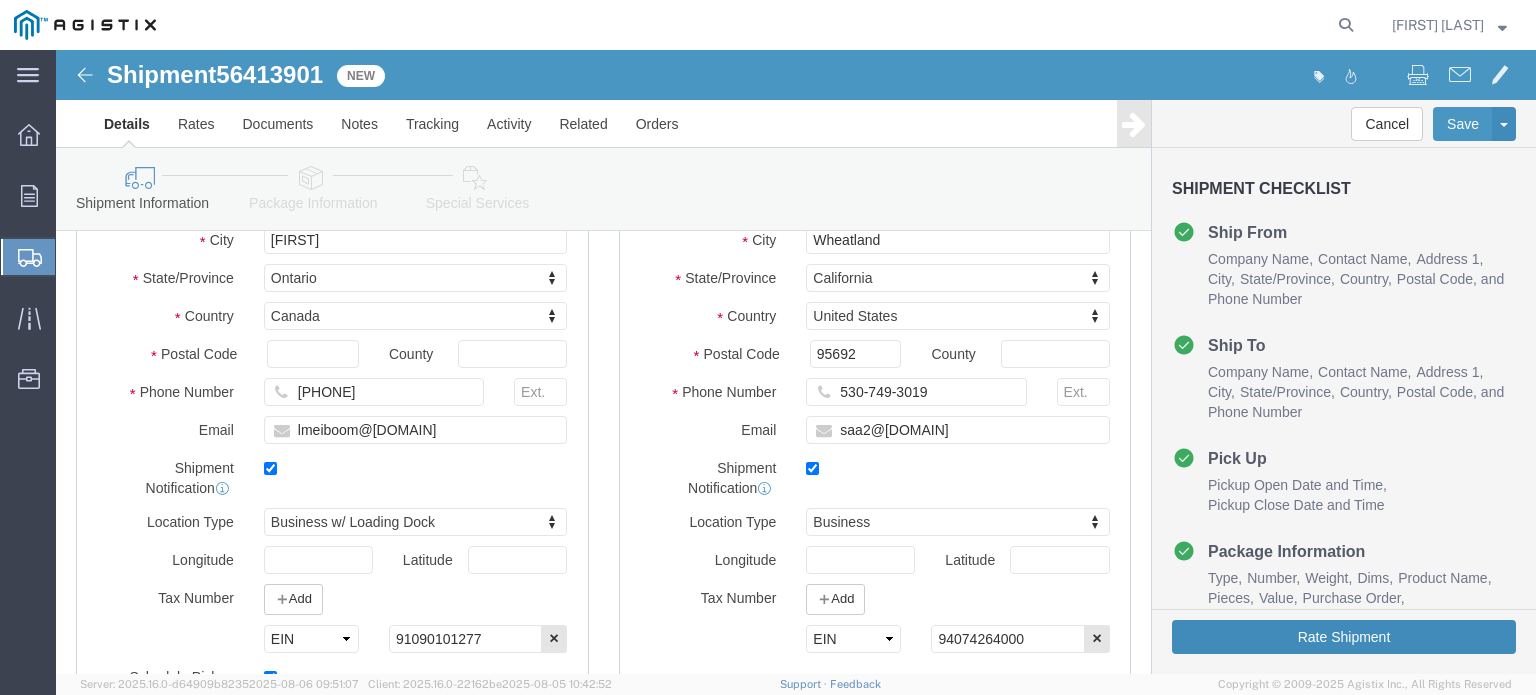 click on "Rate Shipment" 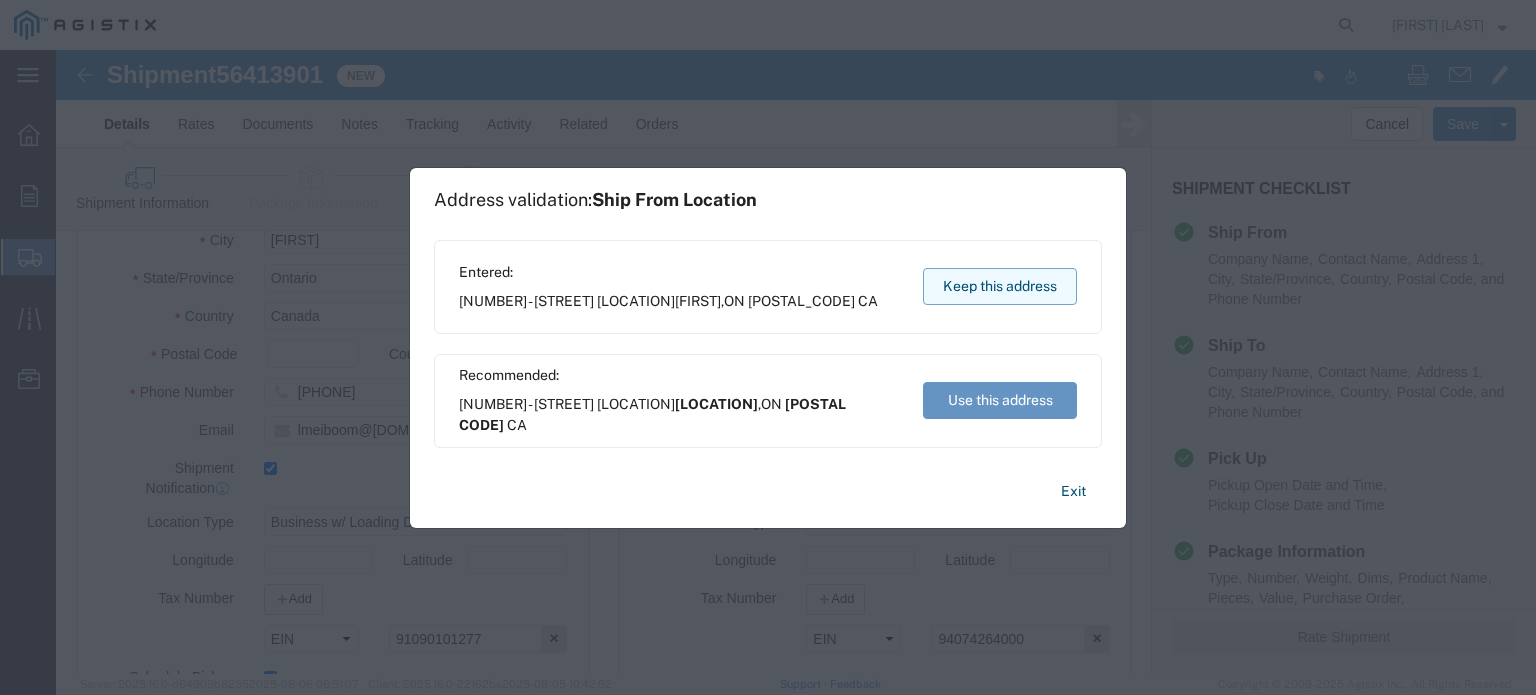 click on "Keep this address" 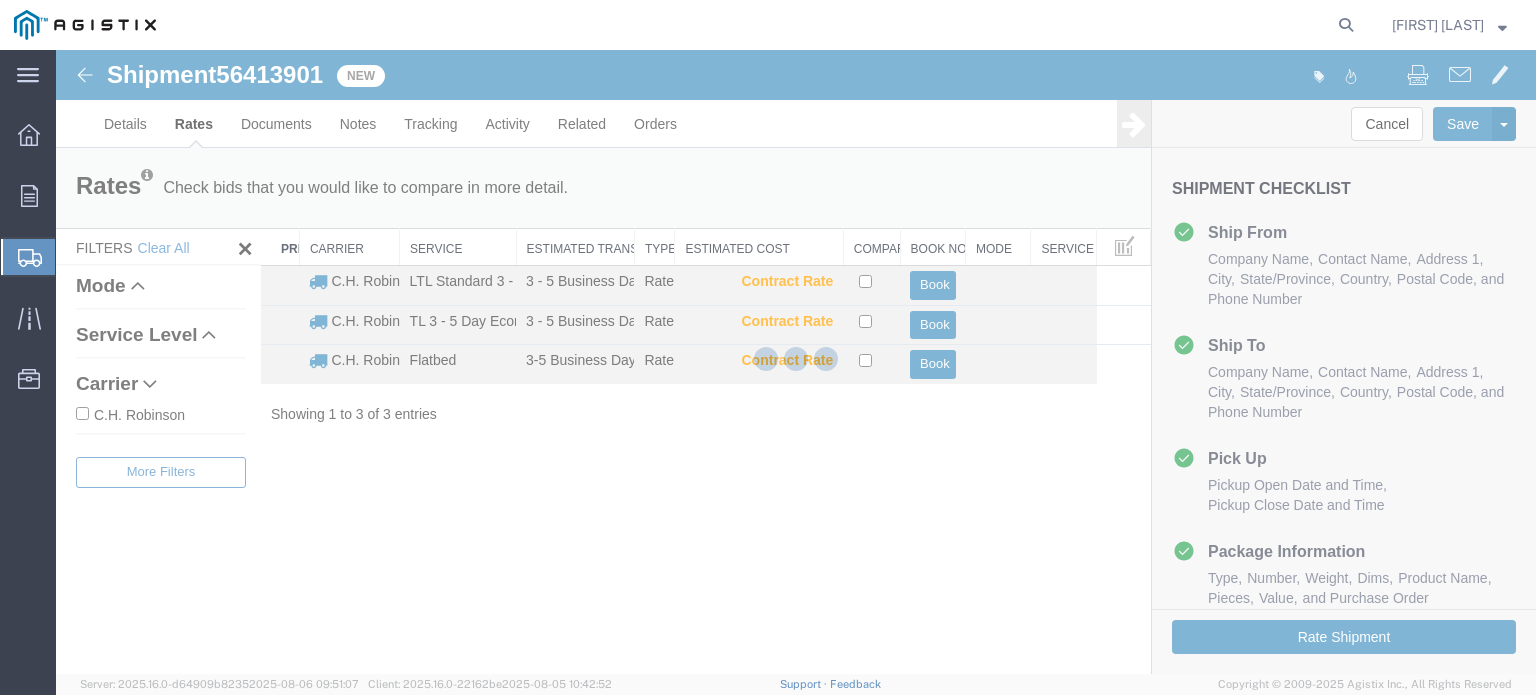 scroll, scrollTop: 0, scrollLeft: 0, axis: both 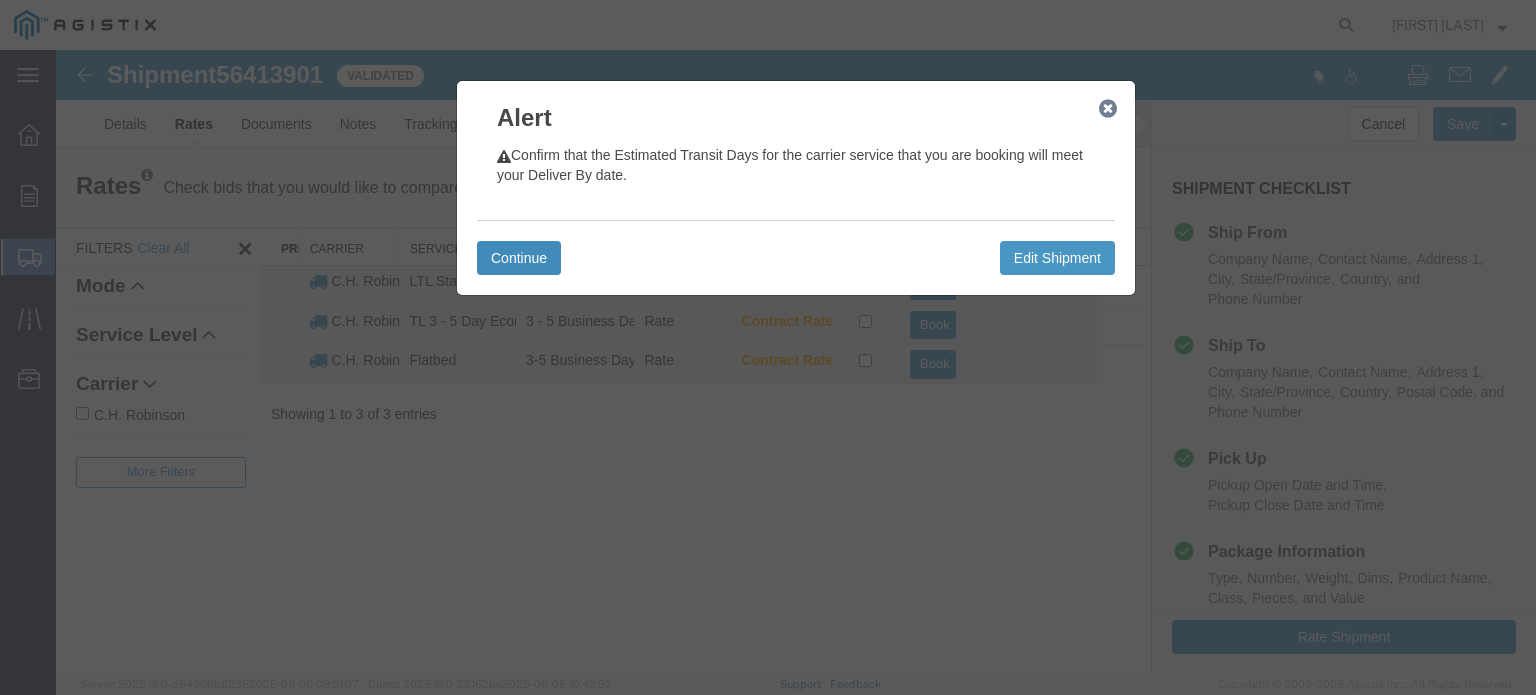 click on "Continue" at bounding box center [519, 258] 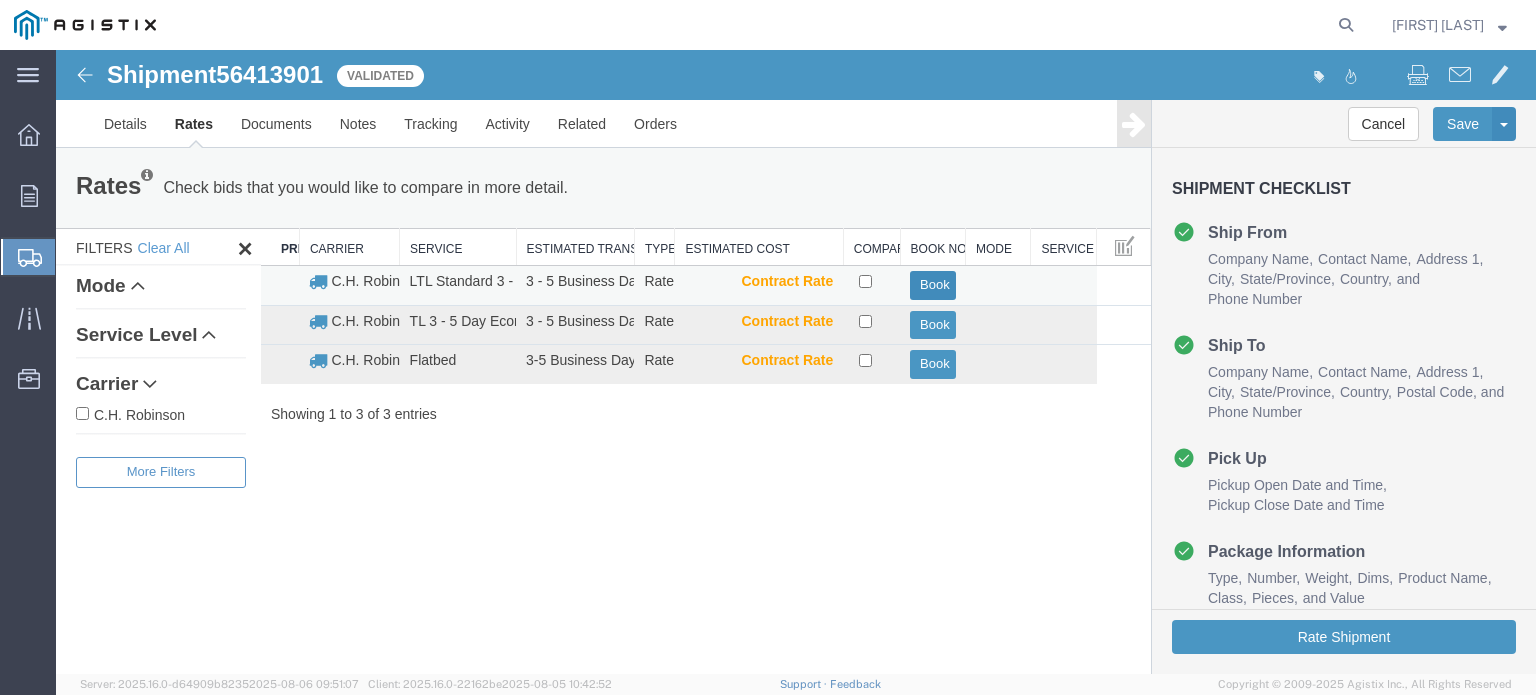 click on "Book" at bounding box center (932, 285) 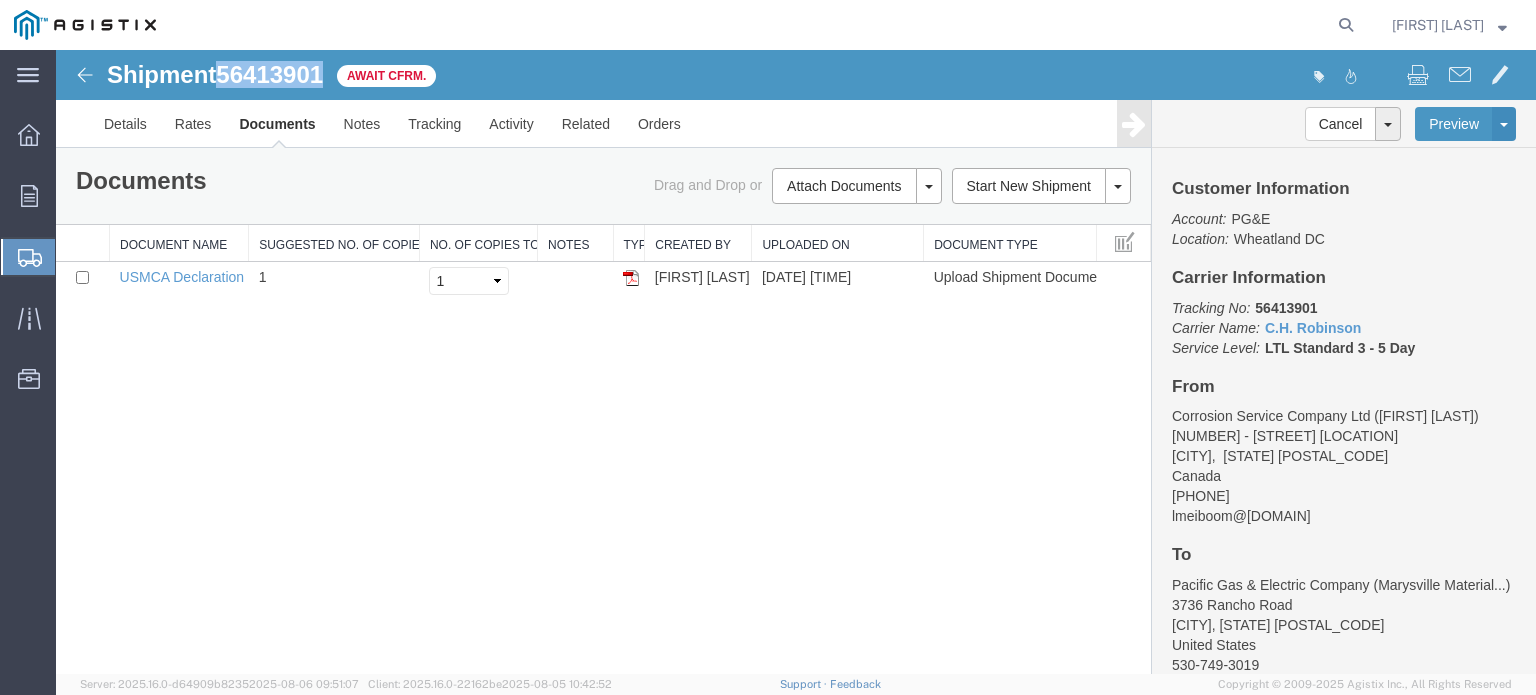 drag, startPoint x: 226, startPoint y: 79, endPoint x: 325, endPoint y: 82, distance: 99.04544 